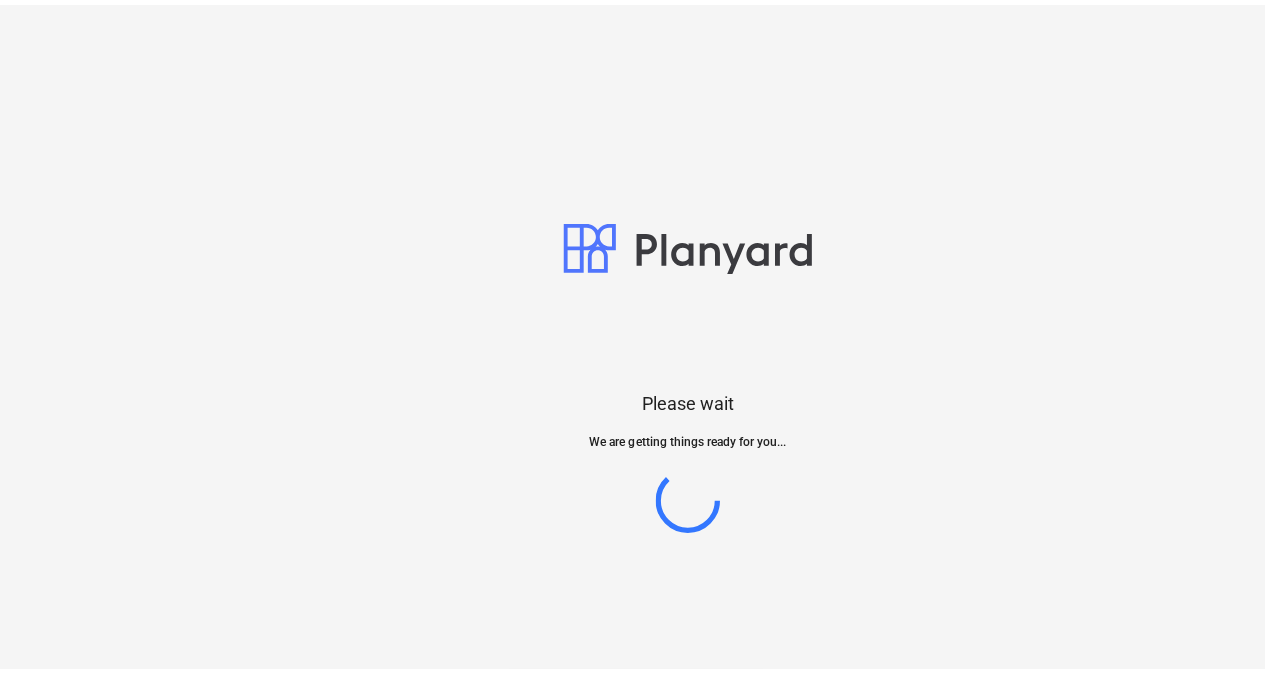scroll, scrollTop: 0, scrollLeft: 0, axis: both 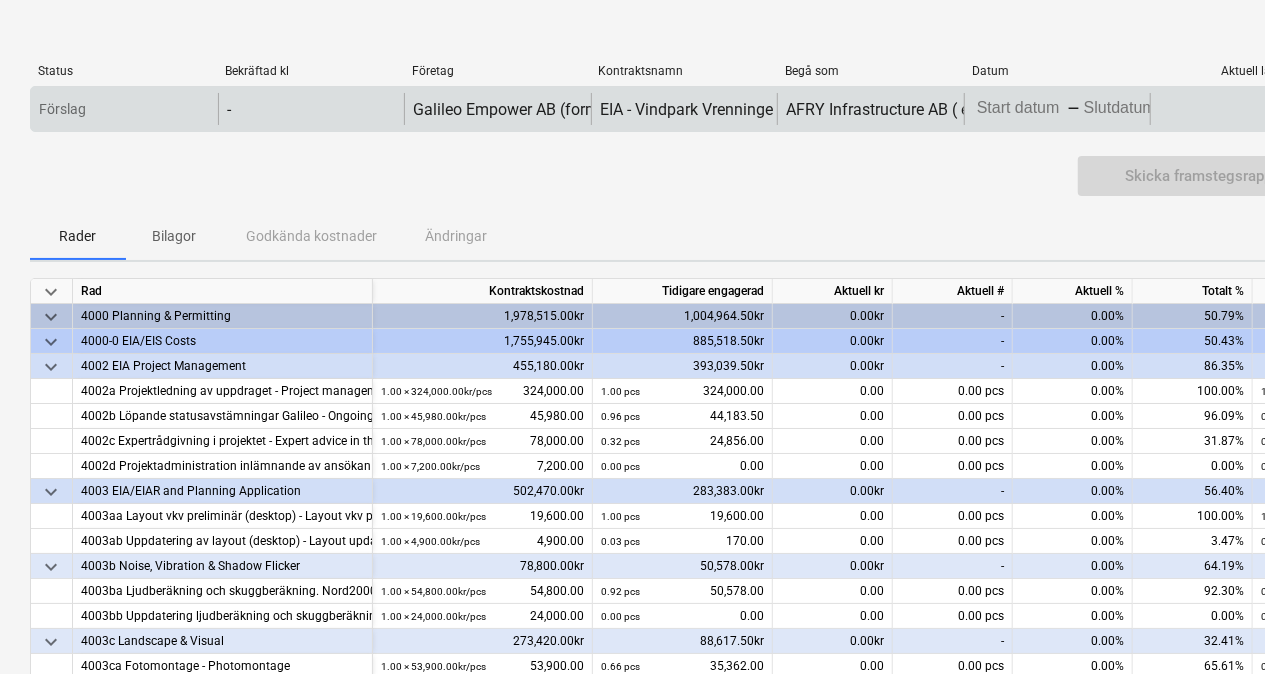 click on "Förslag - Galileo Empower AB (formerly GGE Empower Sweden AB) EIA - Vindpark Vrenninge AFRY Infrastructure AB ( ex AFRY ) Press the down arrow key to interact with the calendar and
select a date. Press the question mark key to get the keyboard shortcuts for changing dates. - Press the down arrow key to interact with the calendar and
select a date. Press the question mark key to get the keyboard shortcuts for changing dates. Please wait AFRY Infrastructure AB ( ex AFRY )" at bounding box center [632, 337] 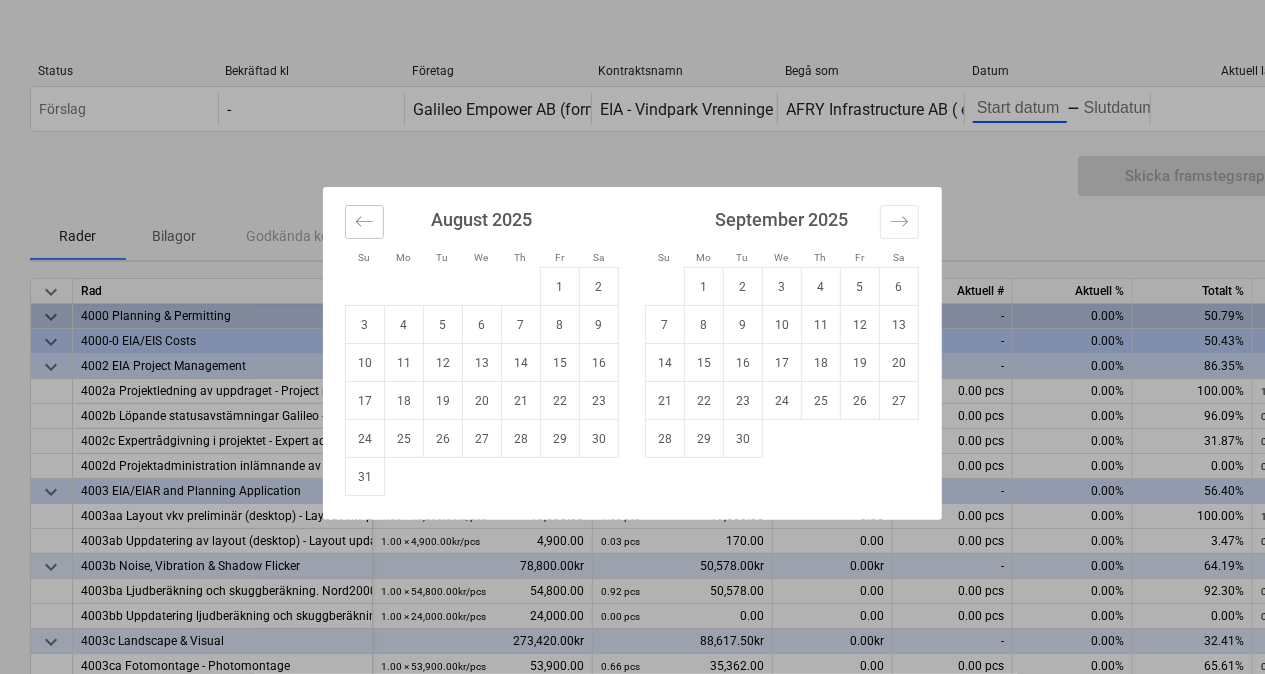 click at bounding box center (364, 222) 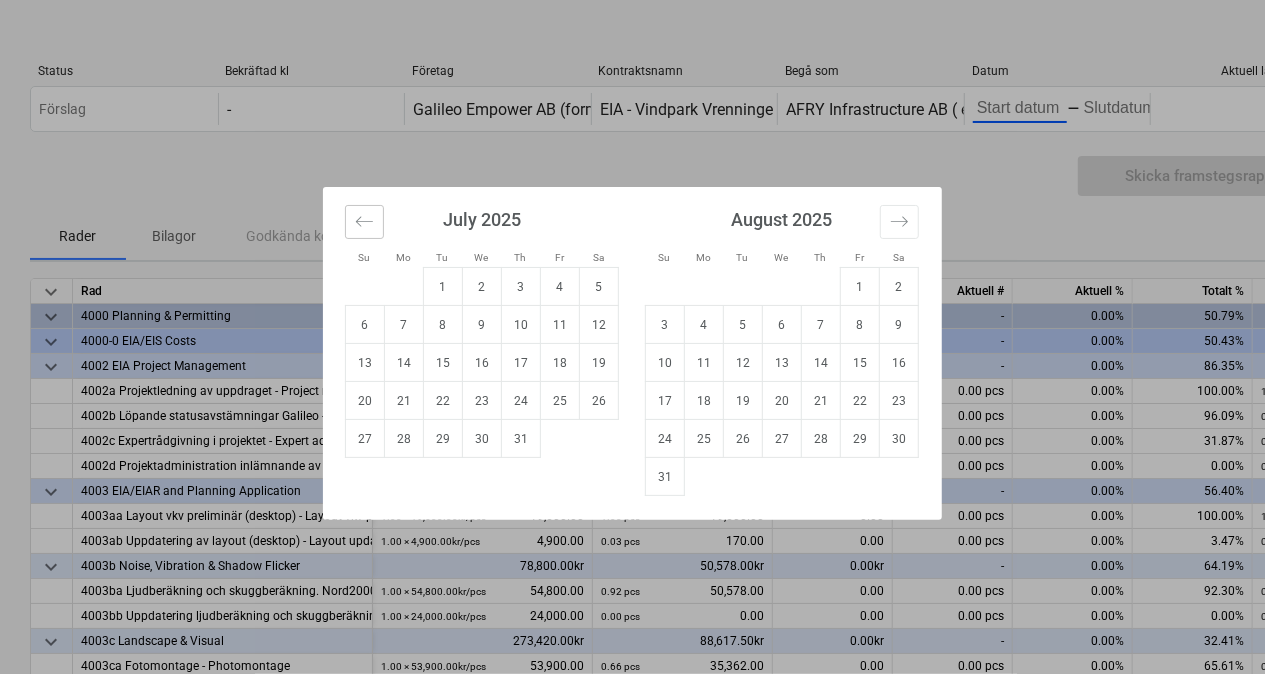 click at bounding box center [364, 222] 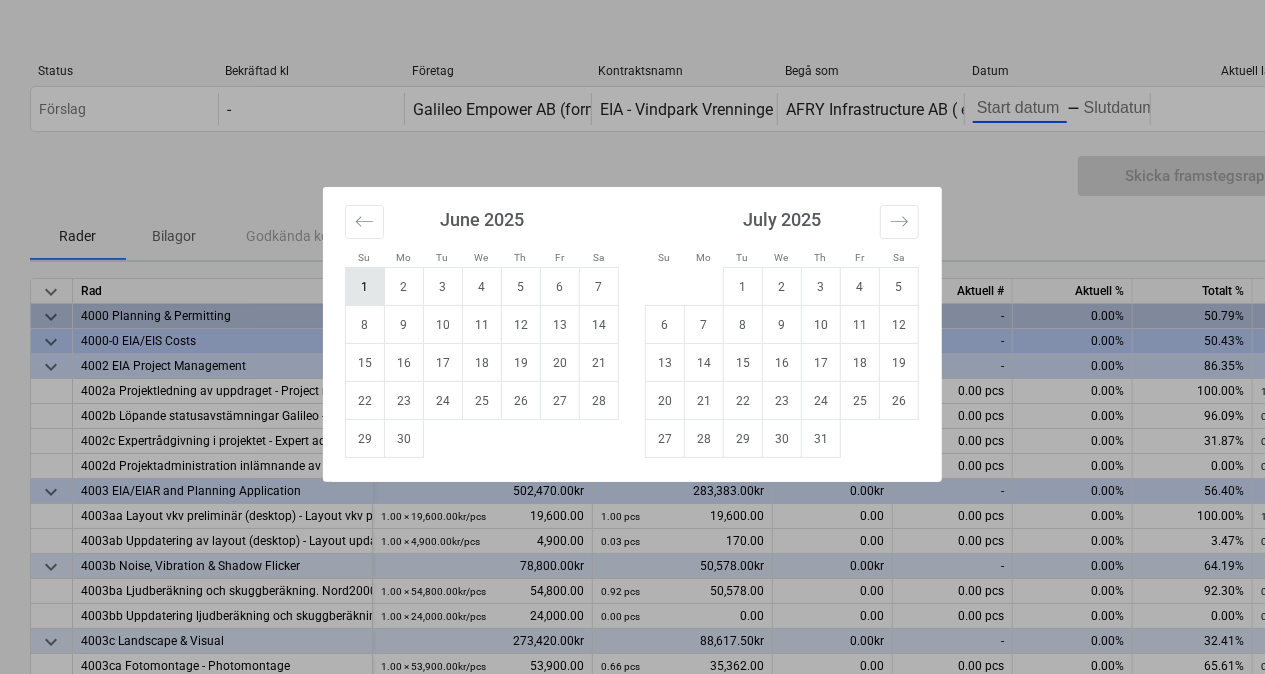 click on "1" at bounding box center [365, 287] 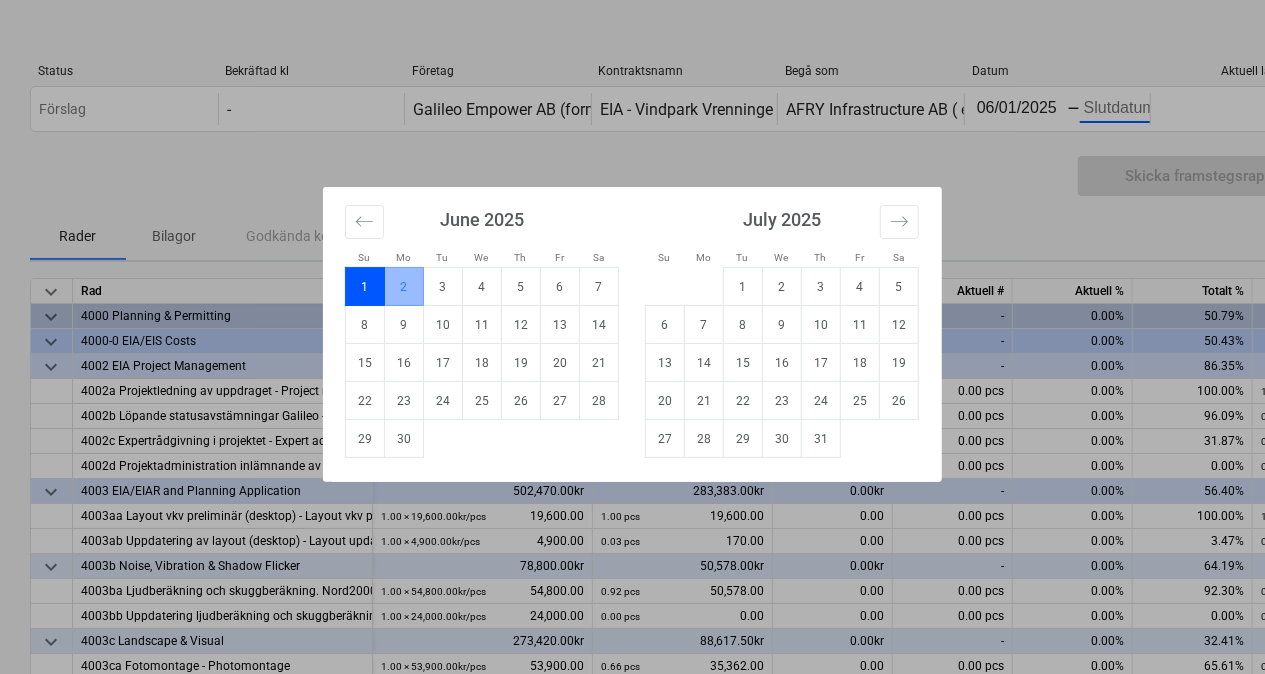 type on "06/01/2025" 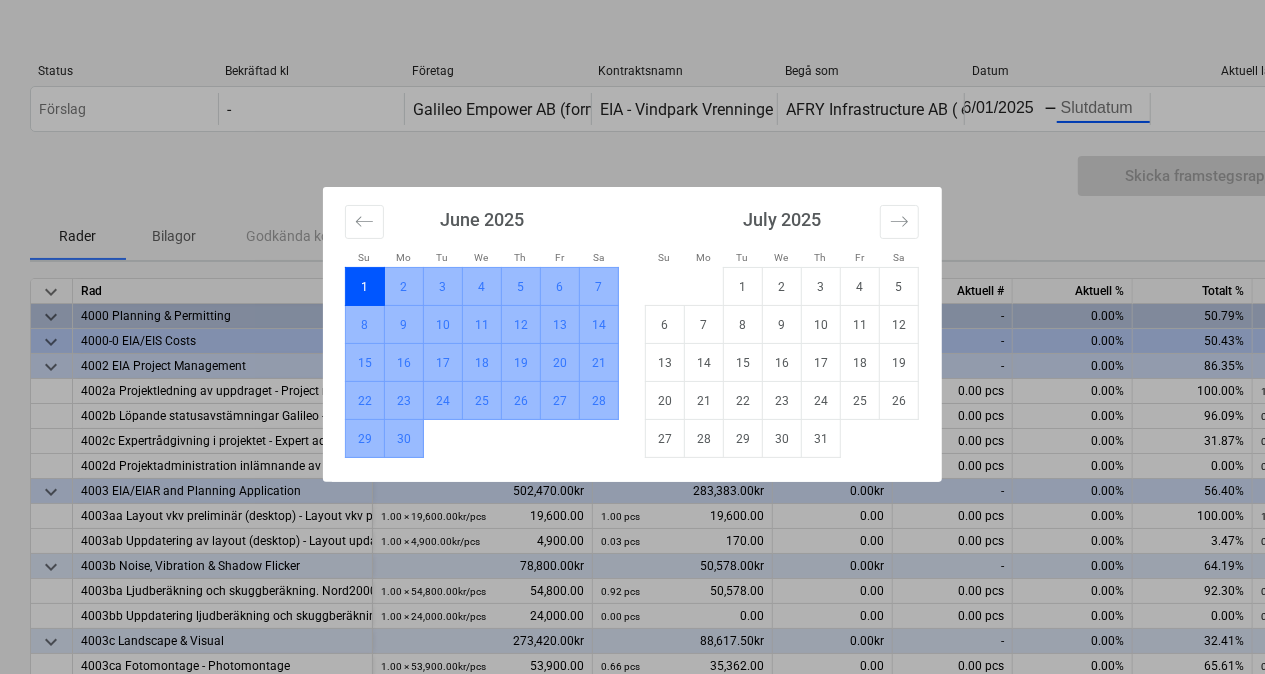 click on "30" at bounding box center [404, 439] 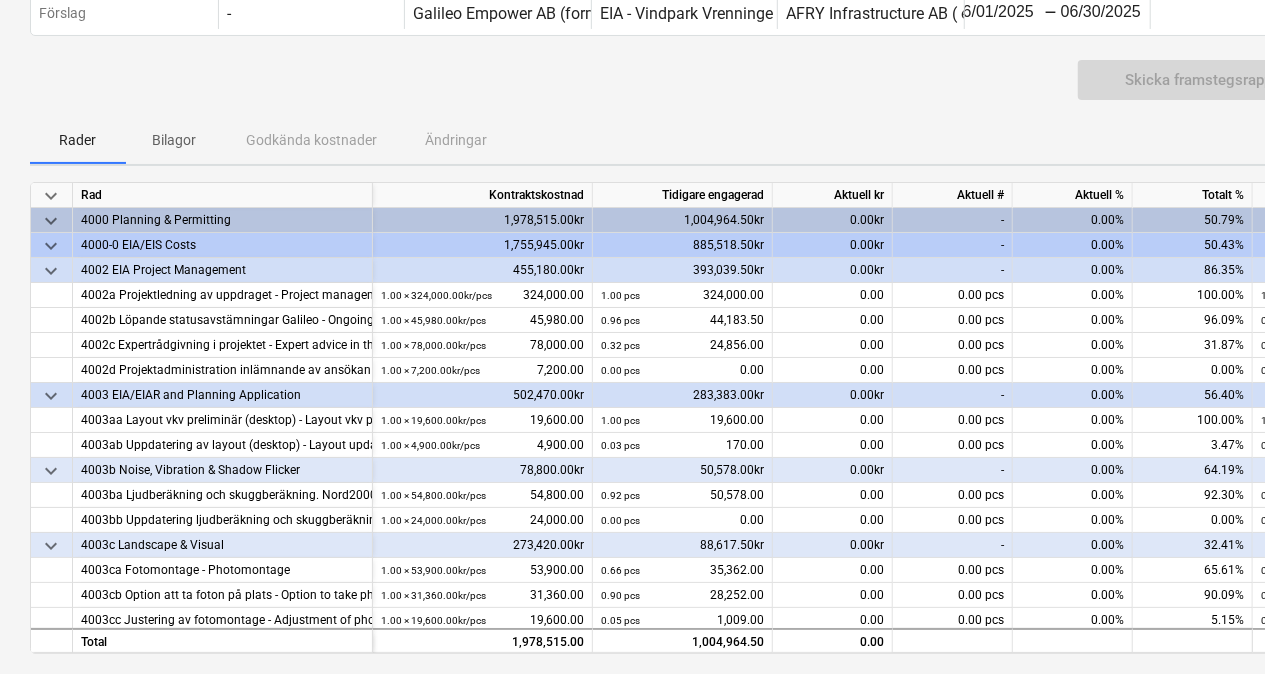scroll, scrollTop: 92, scrollLeft: 0, axis: vertical 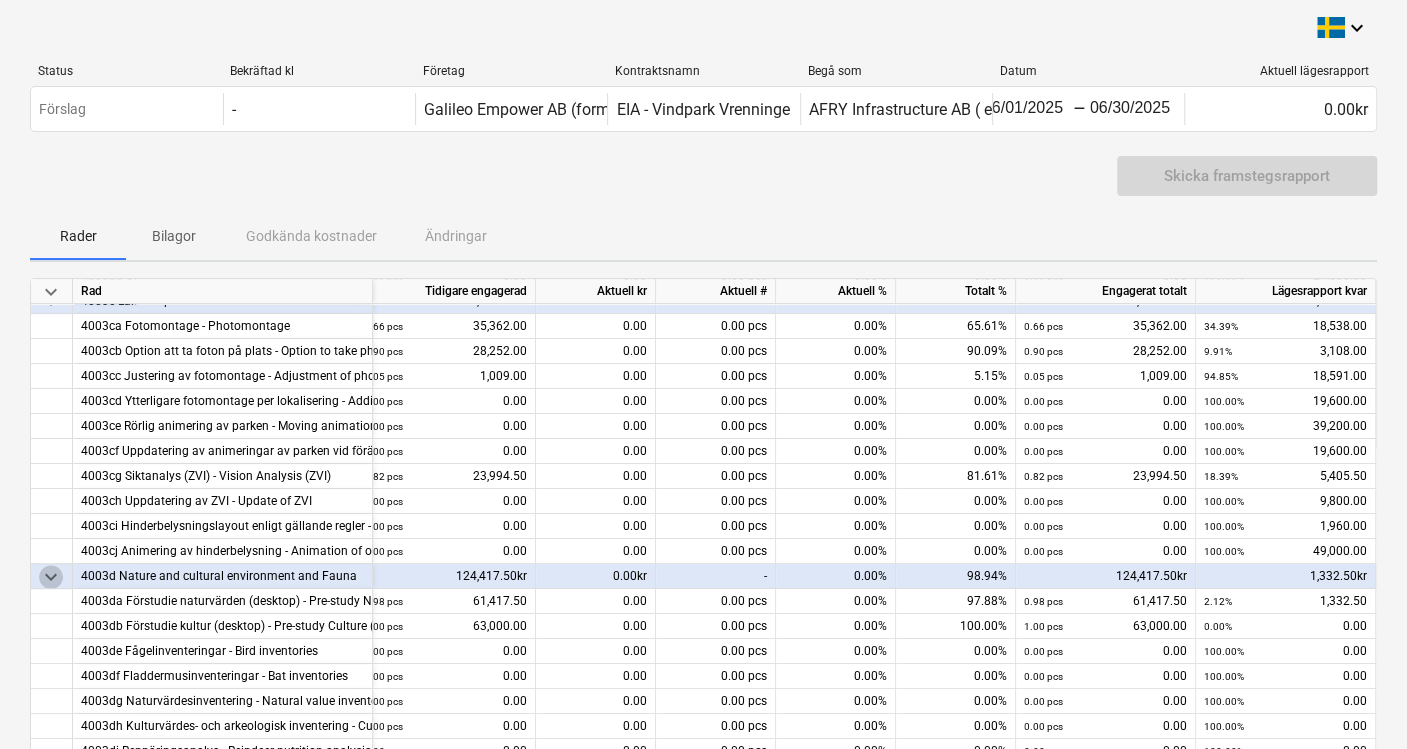 click on "keyboard_arrow_down" at bounding box center [51, 577] 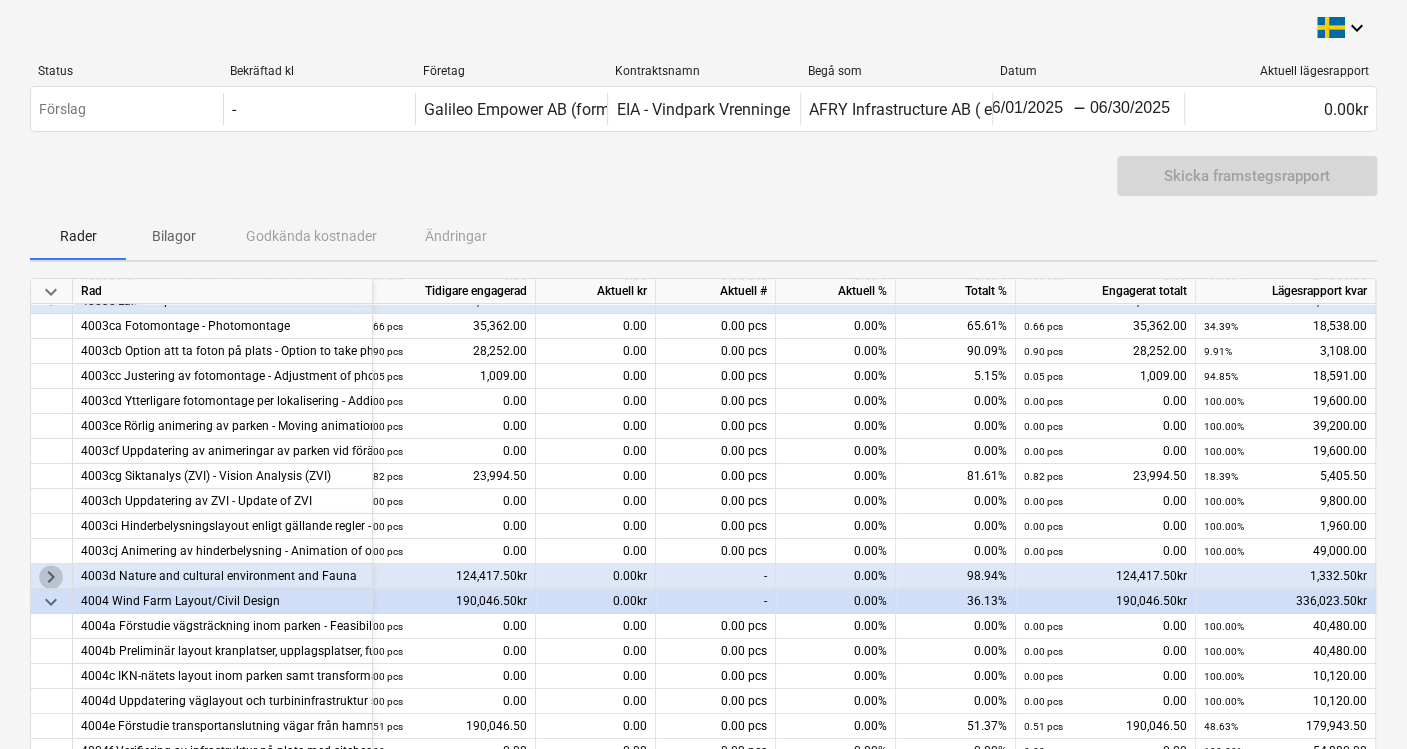 click on "keyboard_arrow_right" at bounding box center (51, 577) 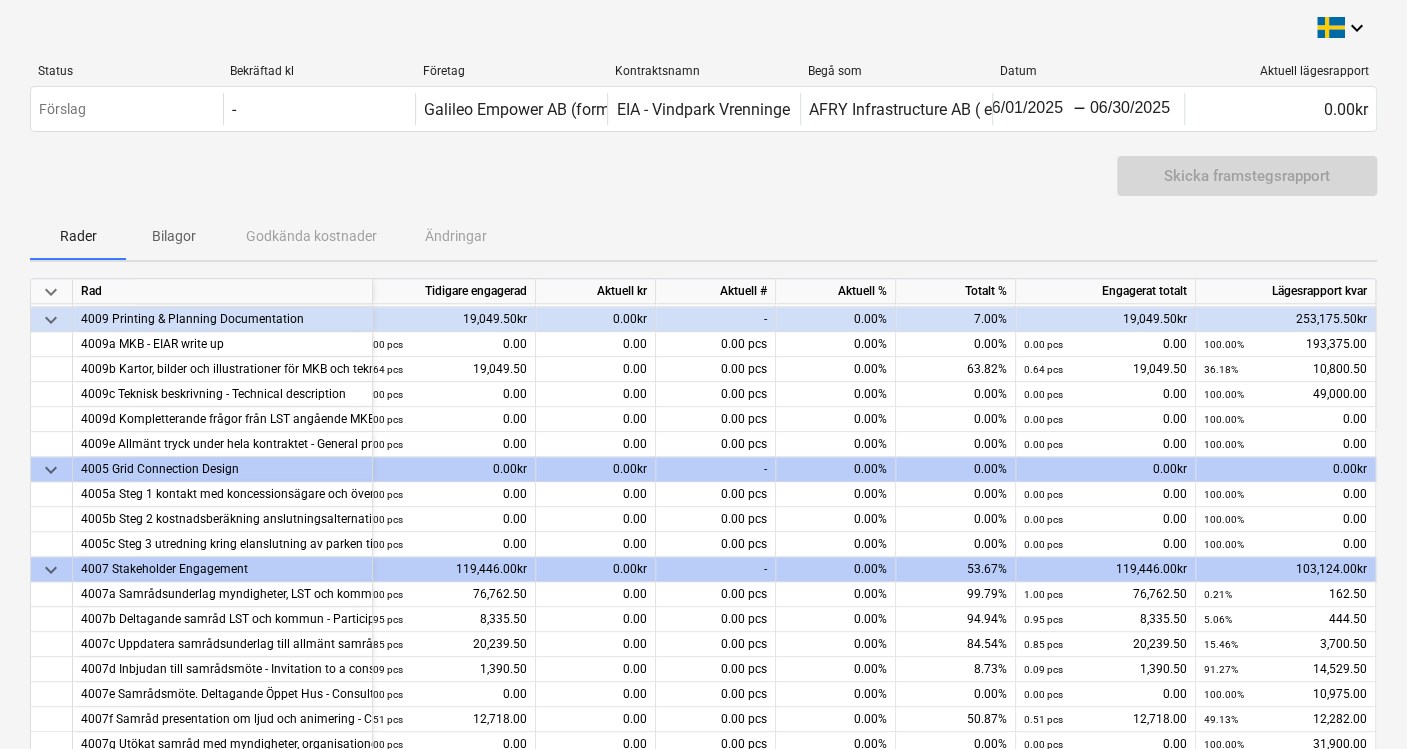 scroll, scrollTop: 1132, scrollLeft: 243, axis: both 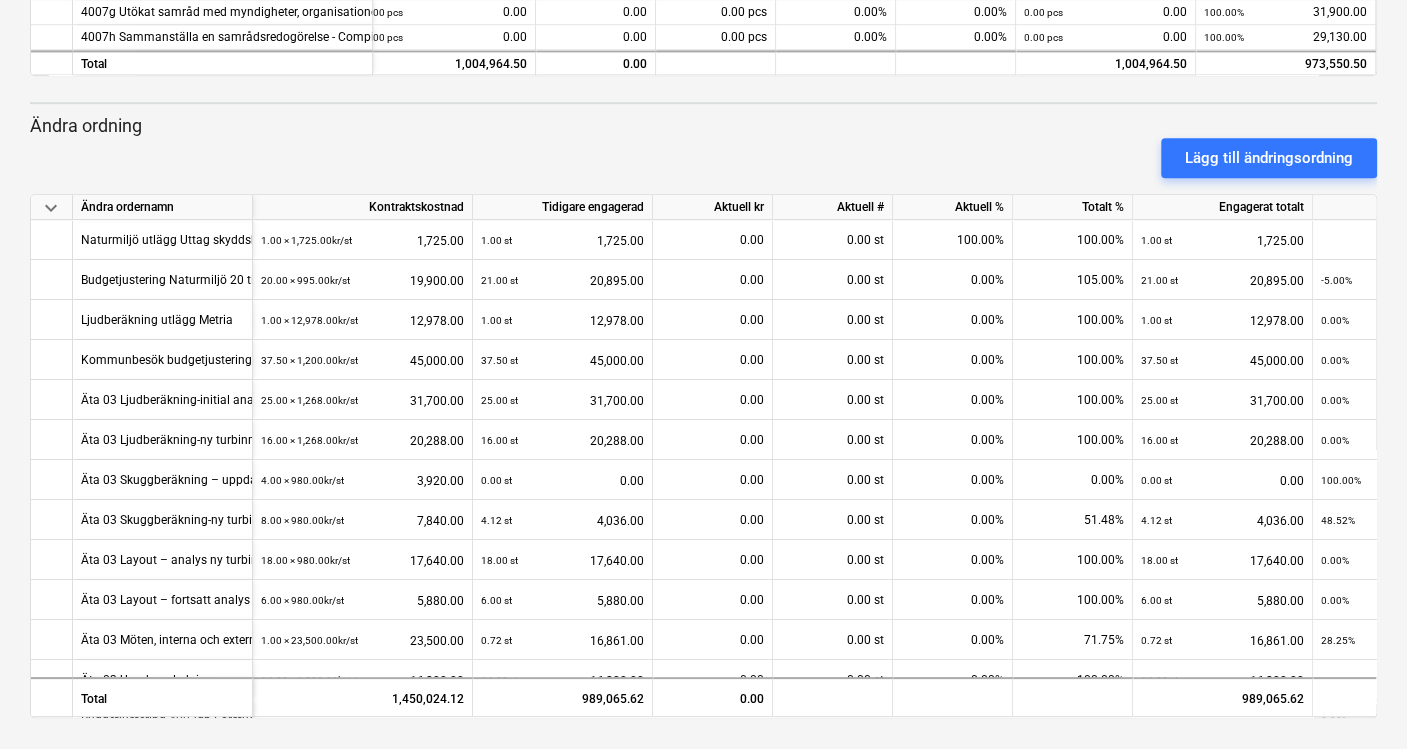 drag, startPoint x: 1377, startPoint y: 314, endPoint x: 1379, endPoint y: 404, distance: 90.02222 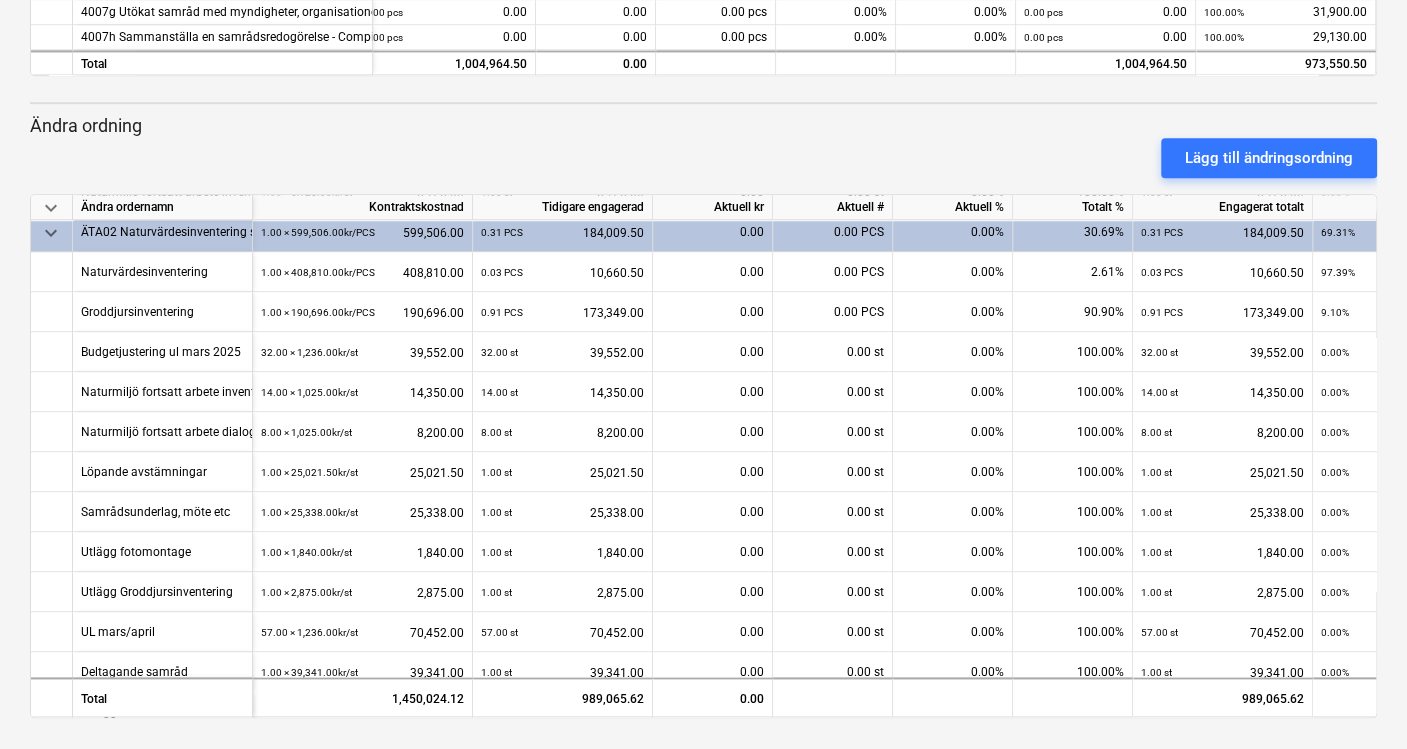 scroll, scrollTop: 1131, scrollLeft: 0, axis: vertical 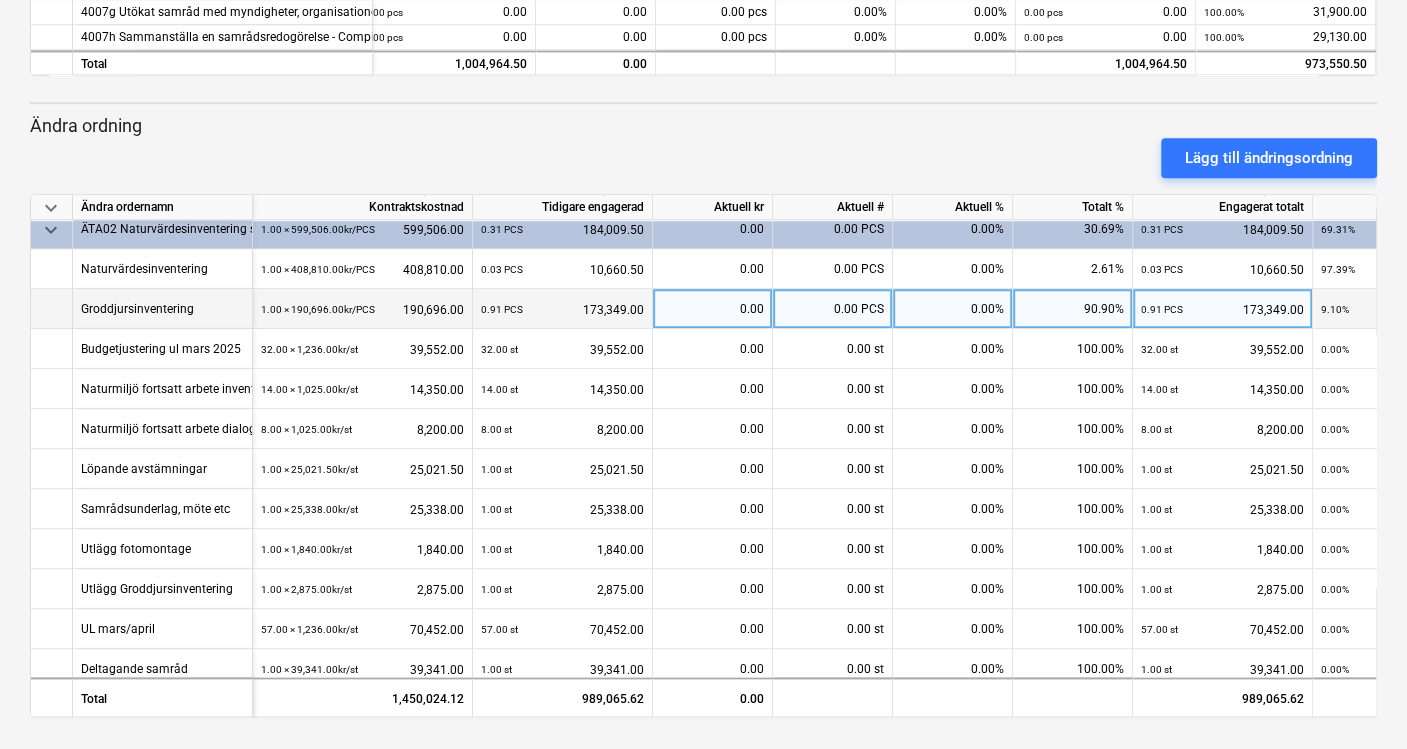 click on "0.00" at bounding box center (712, 309) 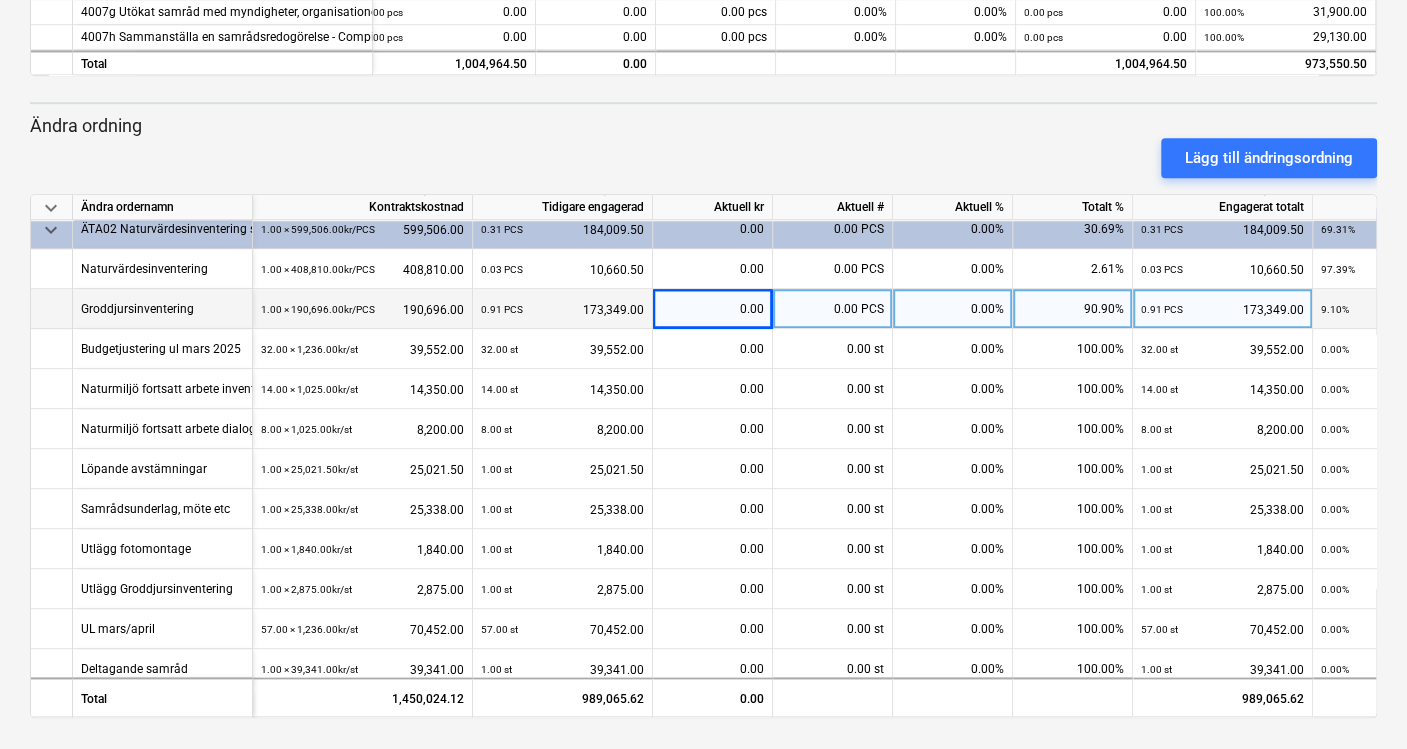 click on "0.00" at bounding box center (712, 309) 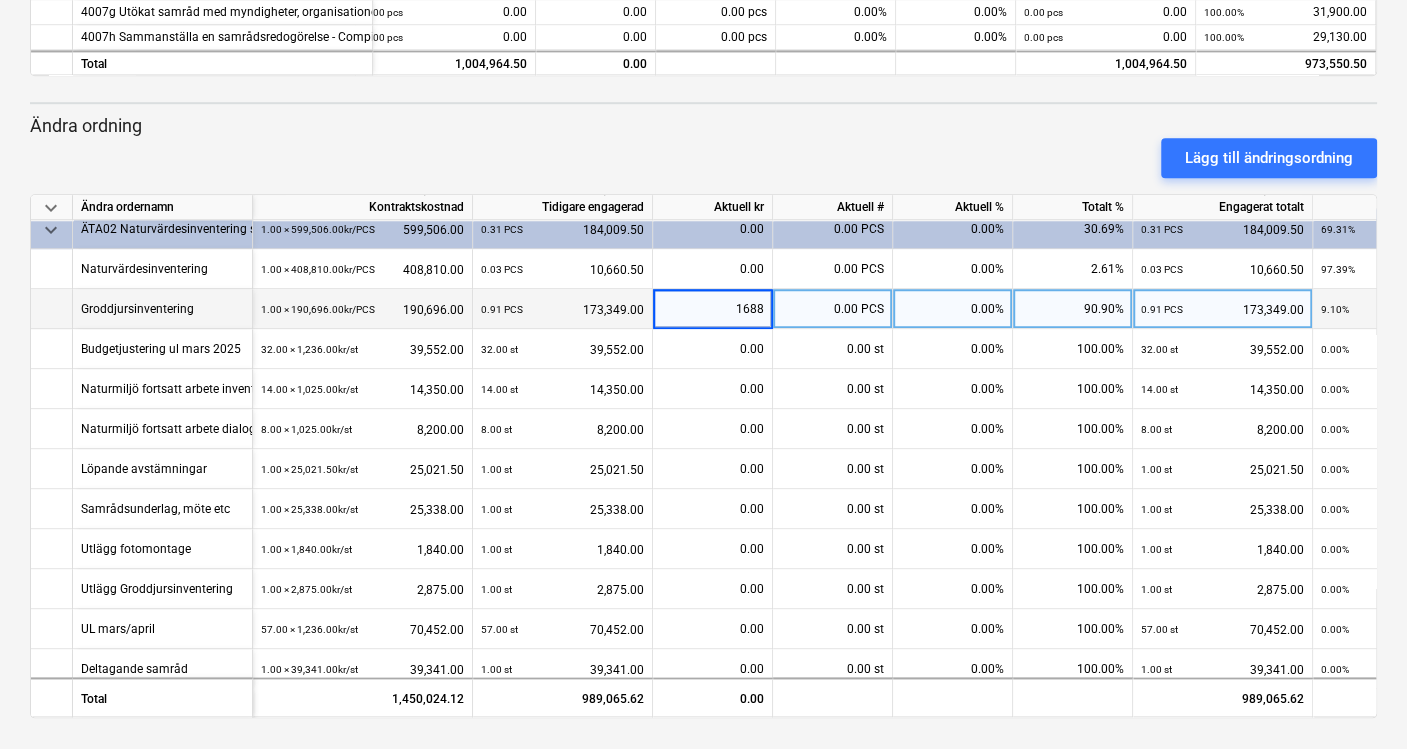 type on "16882" 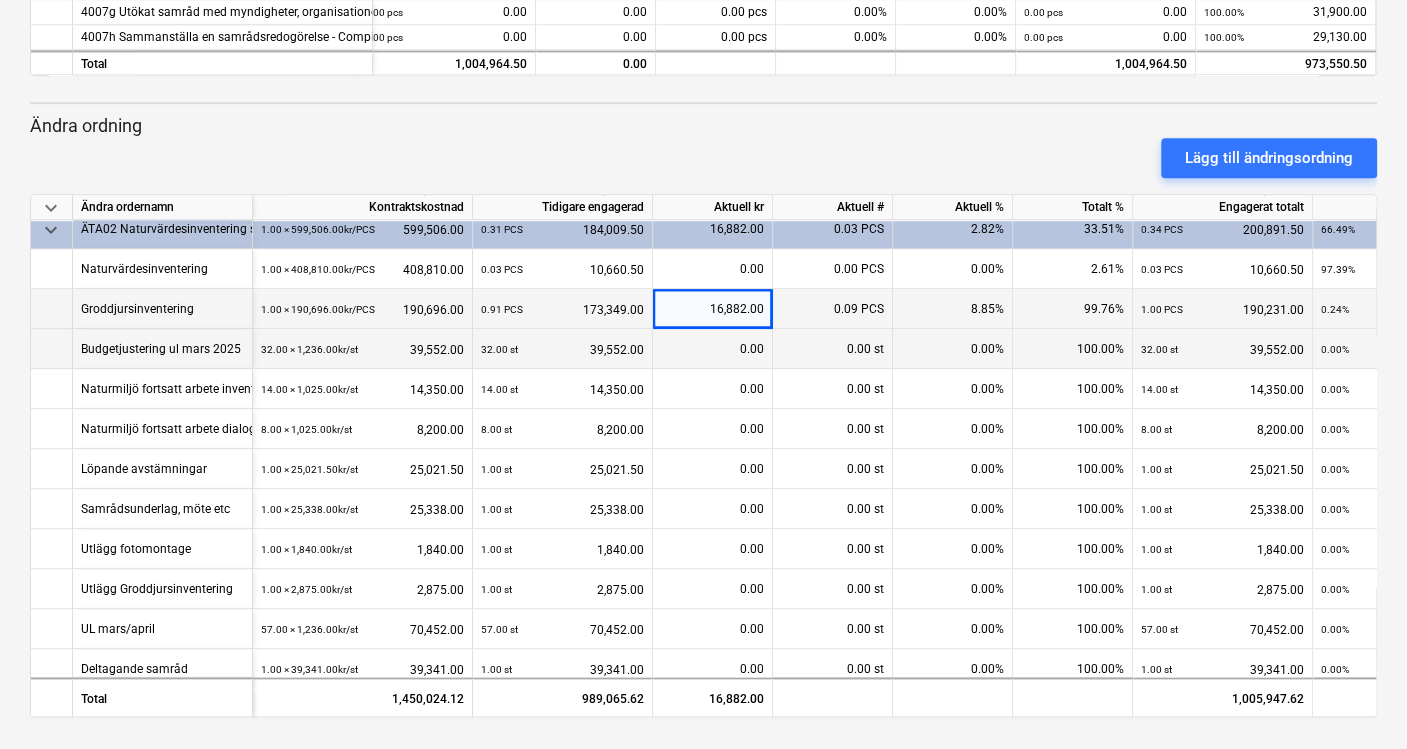click on "0.00" at bounding box center (712, 349) 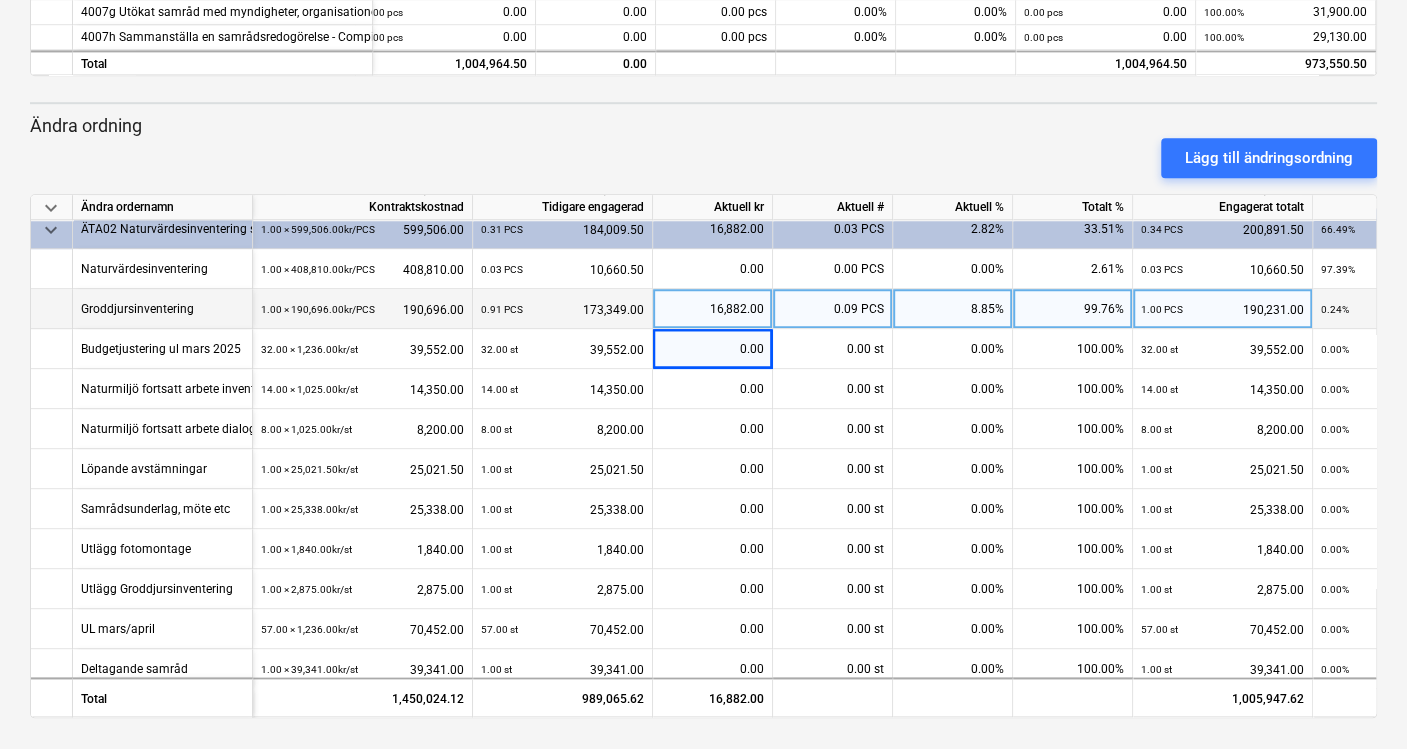 click on "Ändra ordning" at bounding box center [703, 126] 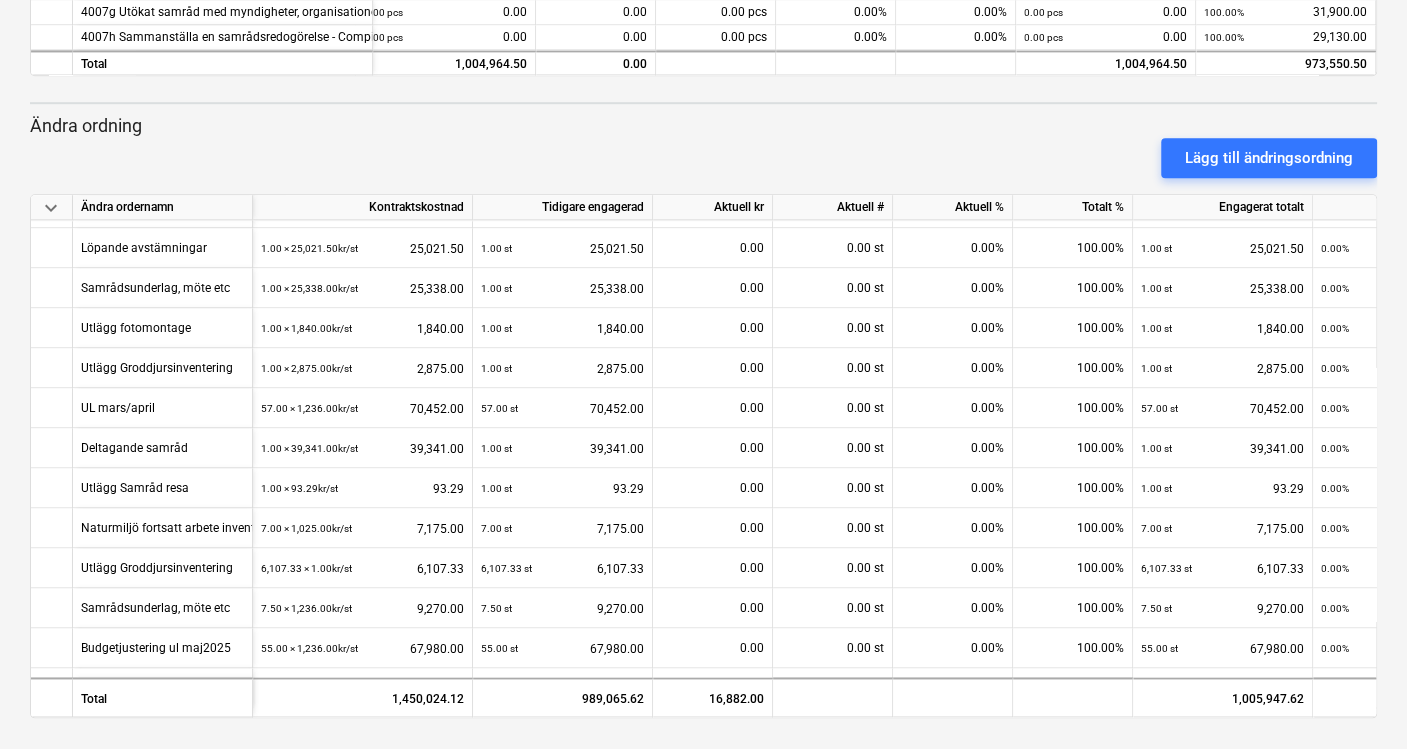 scroll, scrollTop: 1388, scrollLeft: 0, axis: vertical 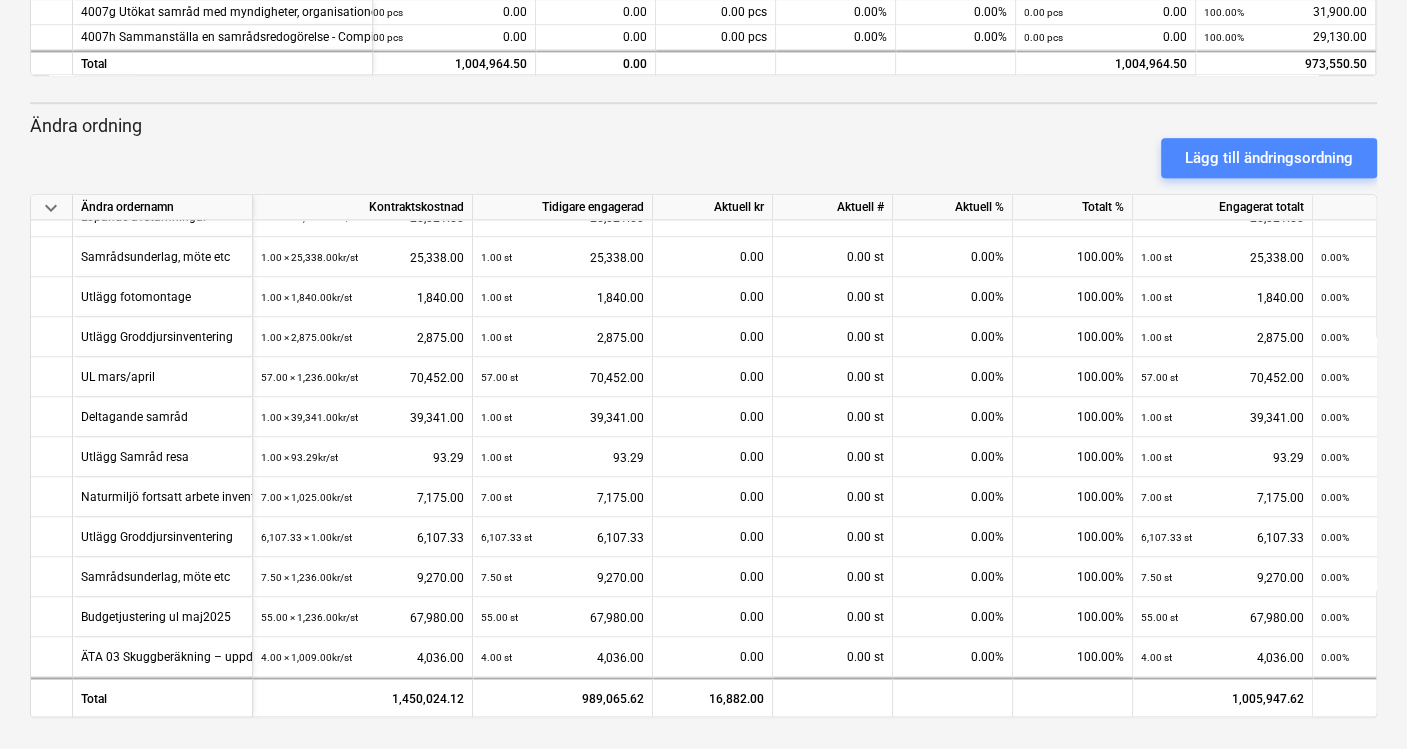 click on "Lägg till ändringsordning" at bounding box center [1269, 158] 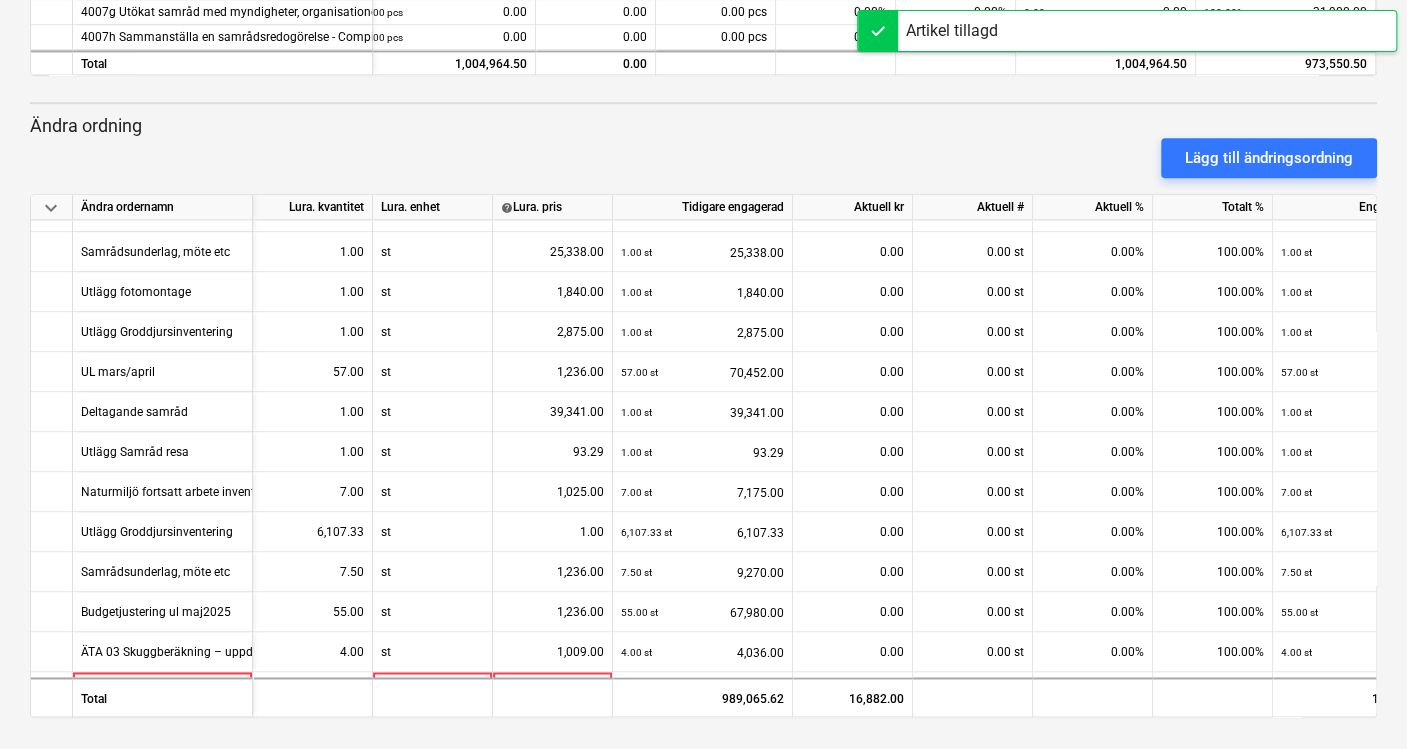 scroll, scrollTop: 1428, scrollLeft: 0, axis: vertical 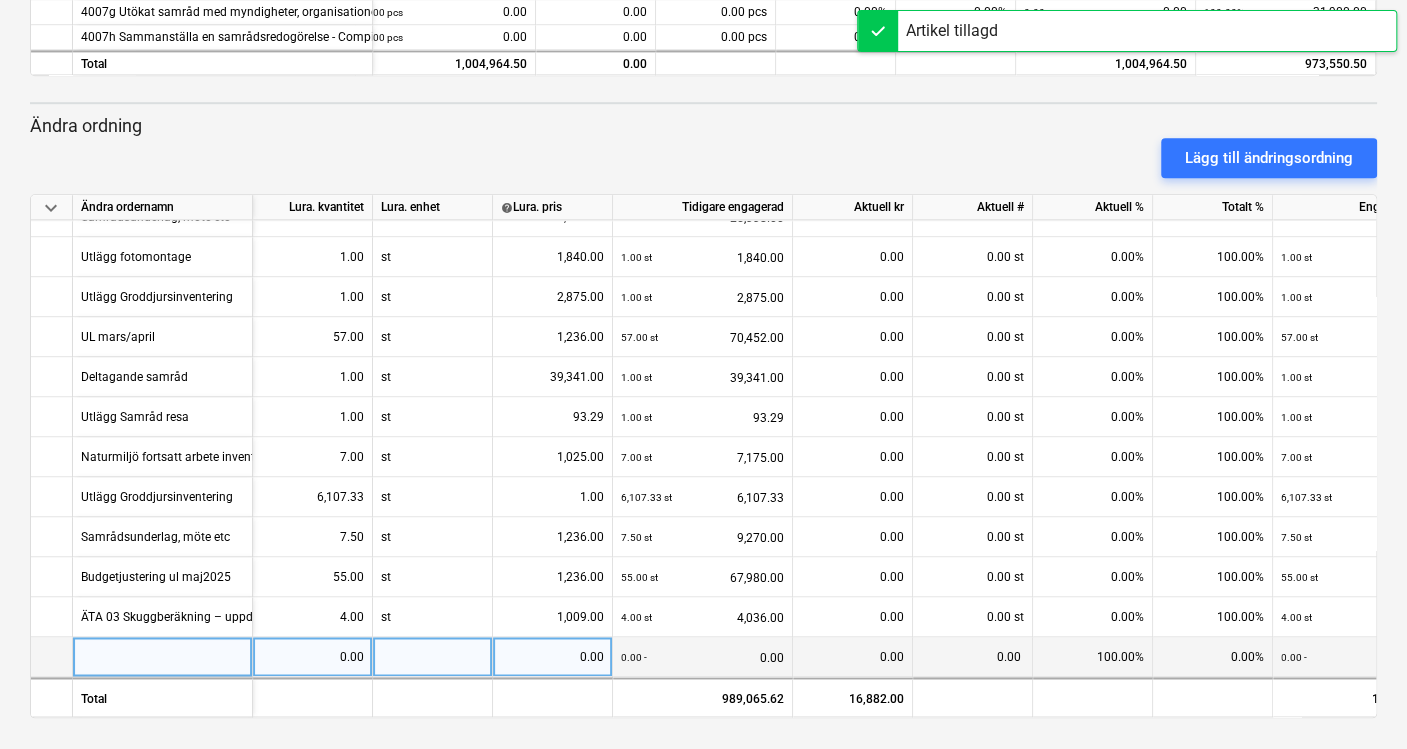 click at bounding box center (163, 657) 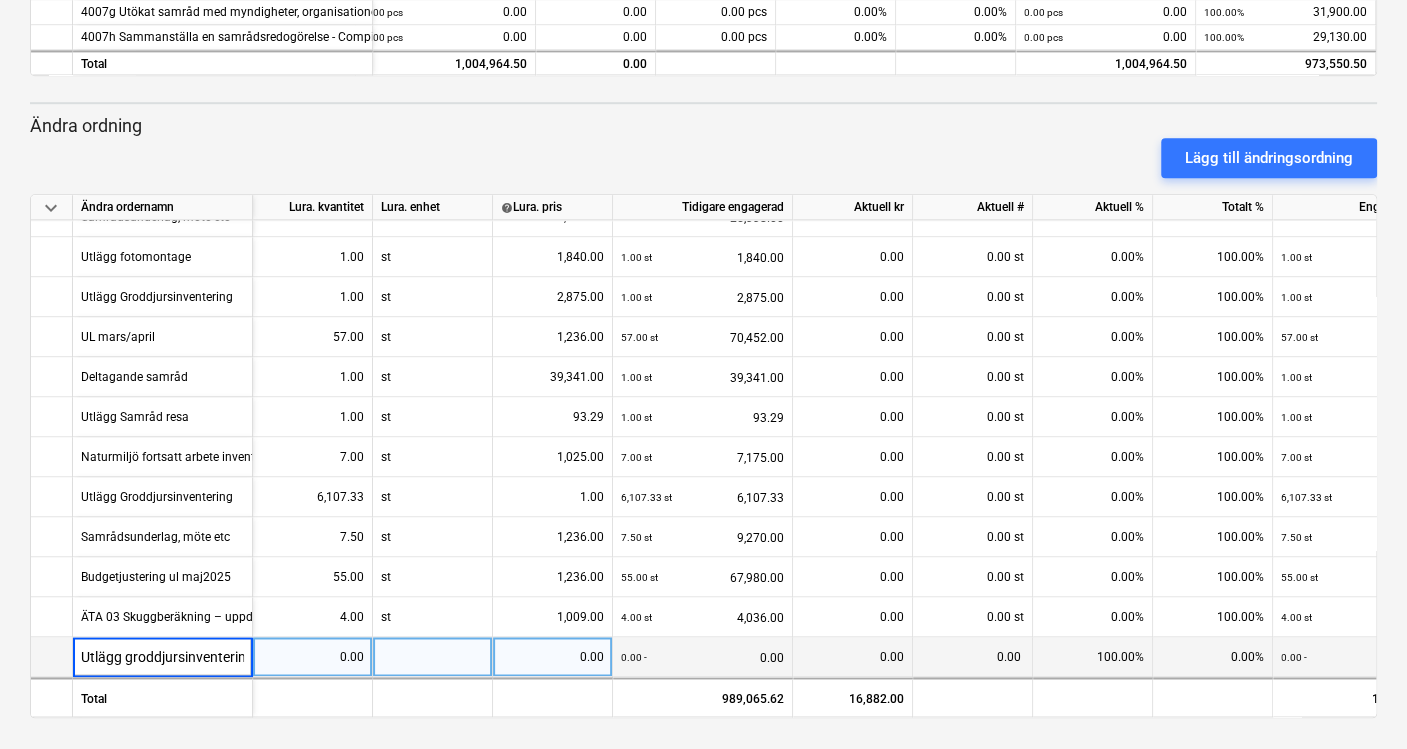 scroll, scrollTop: 0, scrollLeft: 7, axis: horizontal 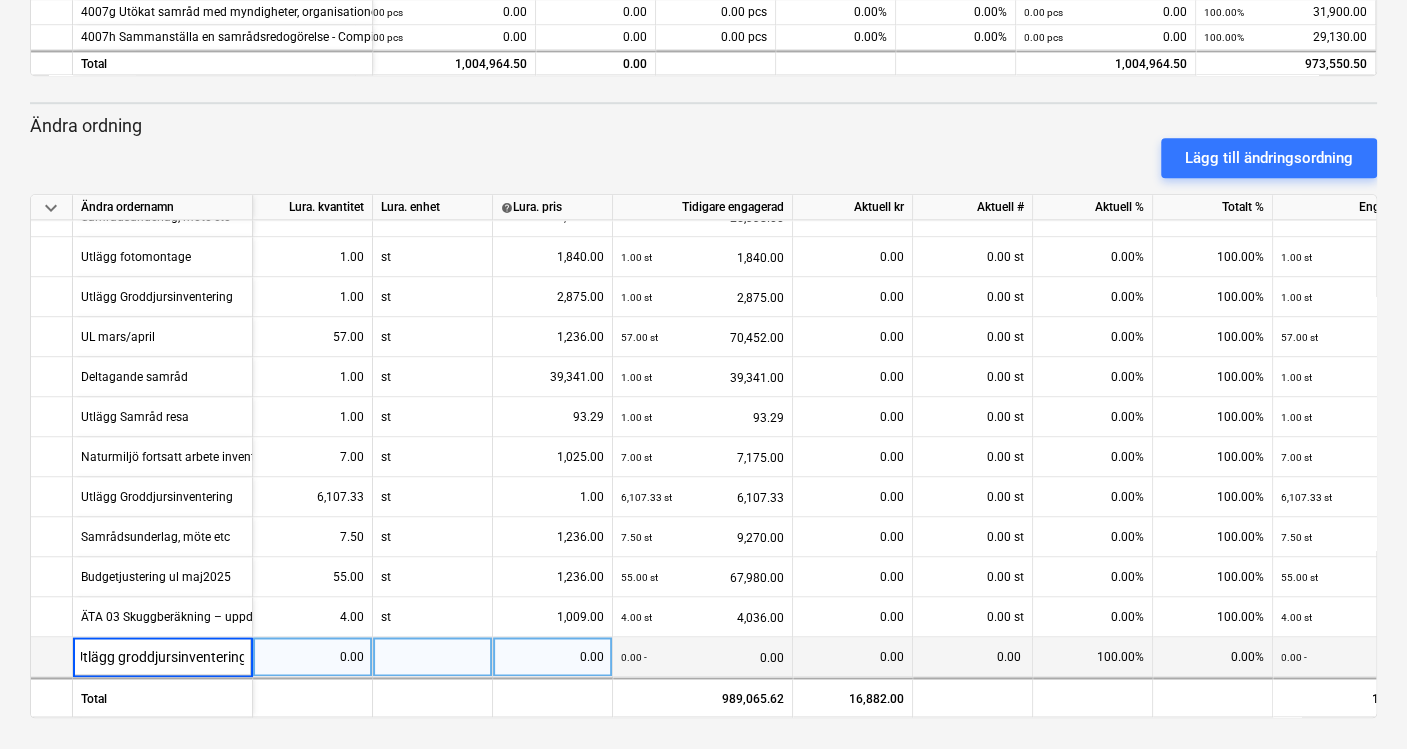 click on "Utlägg groddjursinventering" at bounding box center (162, 656) 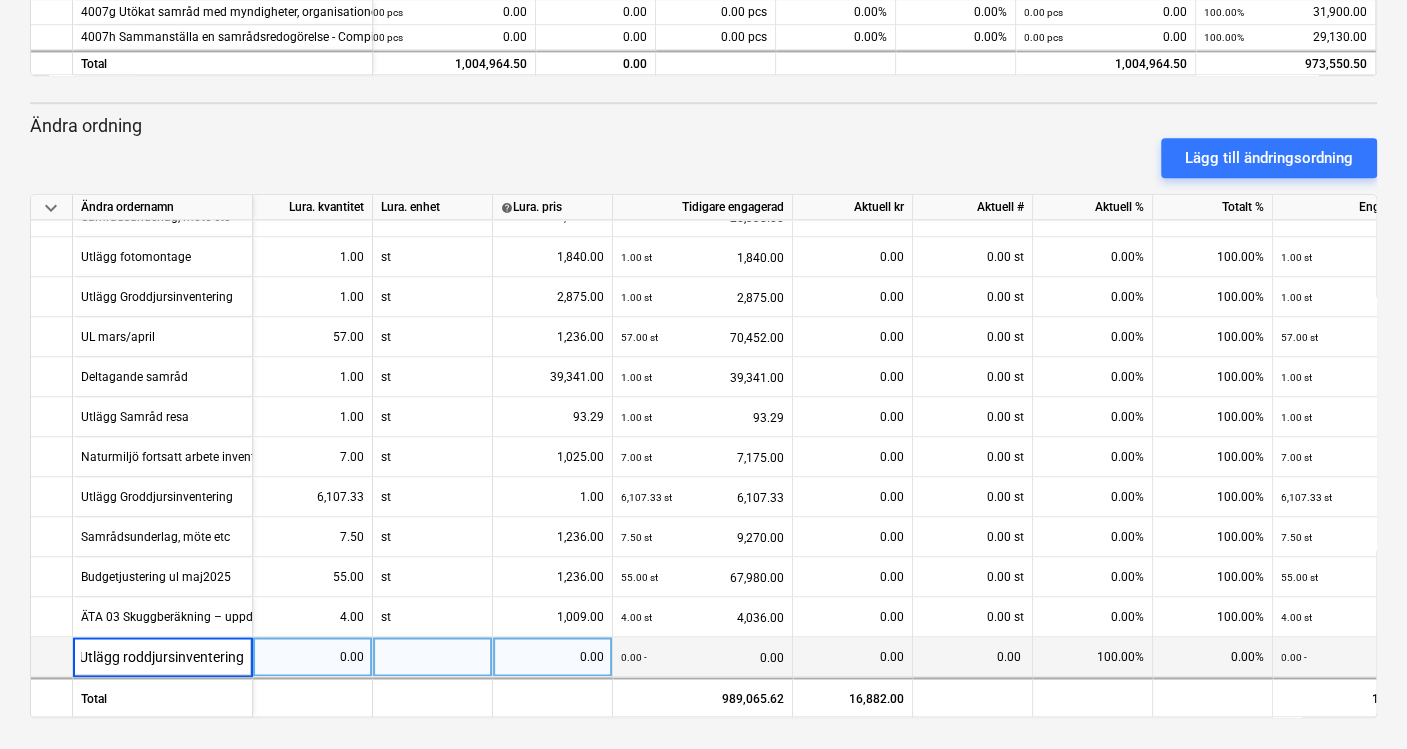 scroll, scrollTop: 0, scrollLeft: 0, axis: both 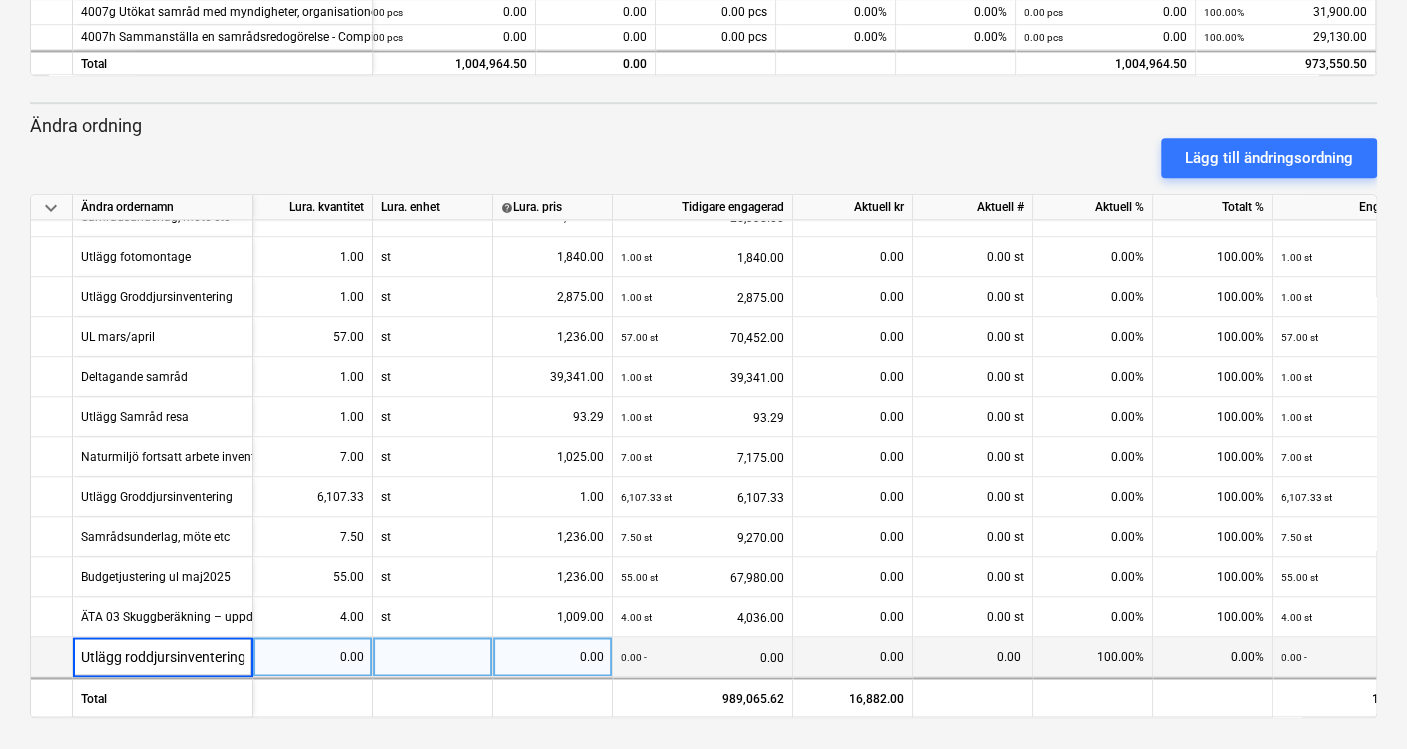 type on "Utlägg Groddjursinventering" 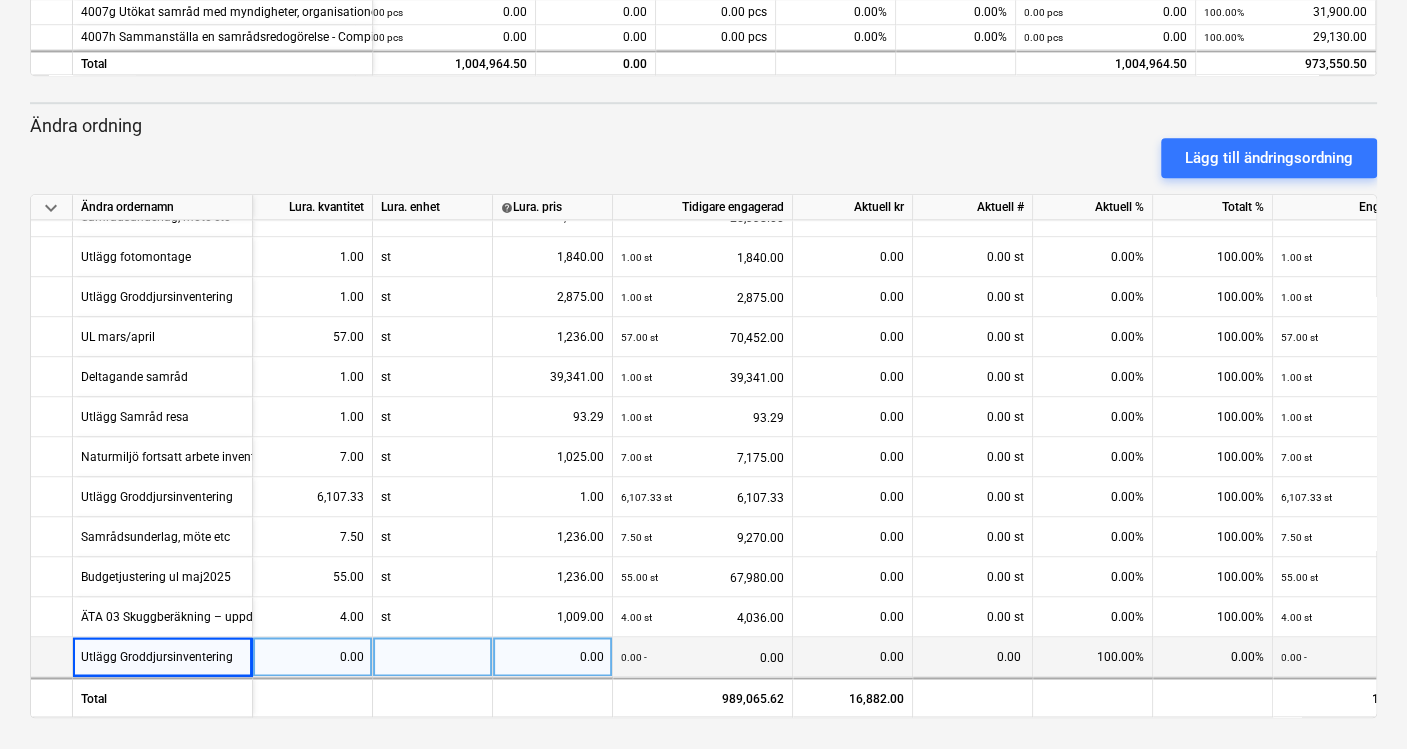 click on "0.00" at bounding box center (312, 657) 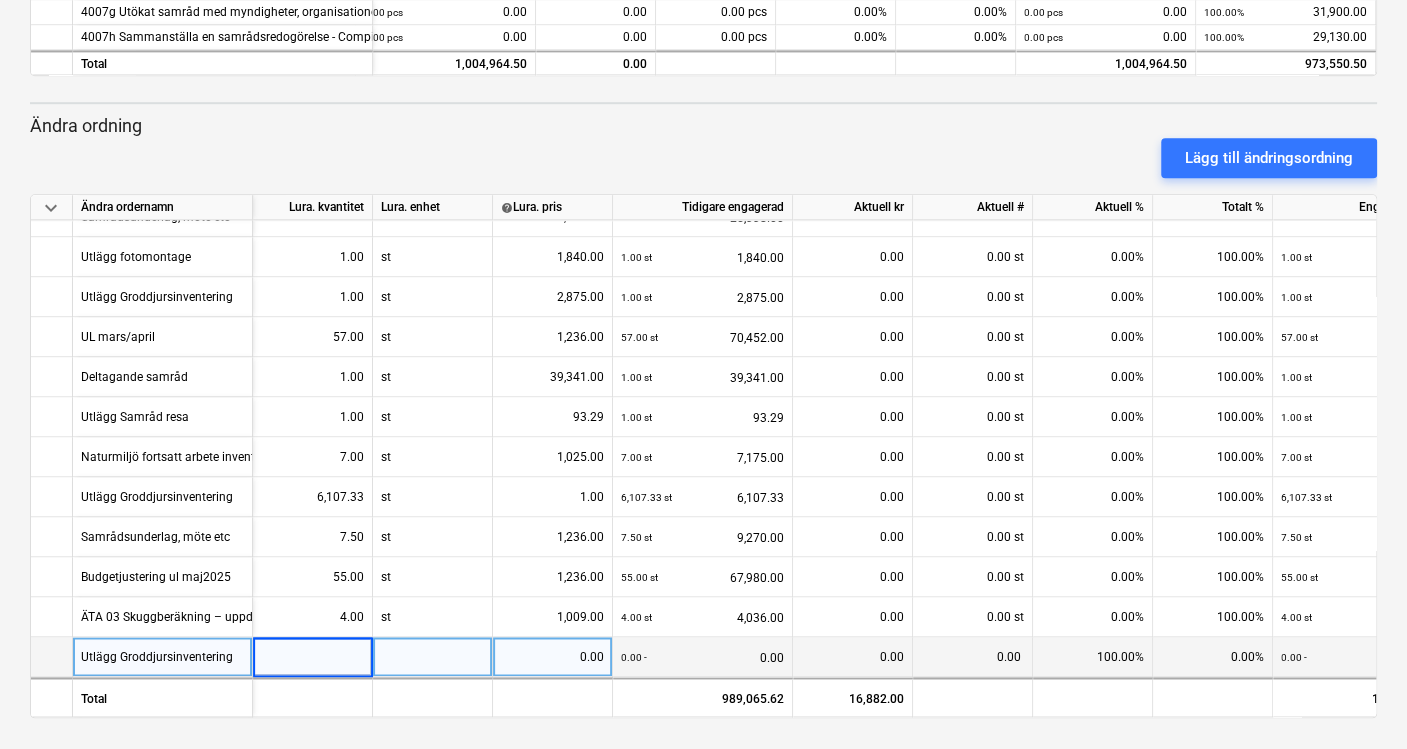 type on "1" 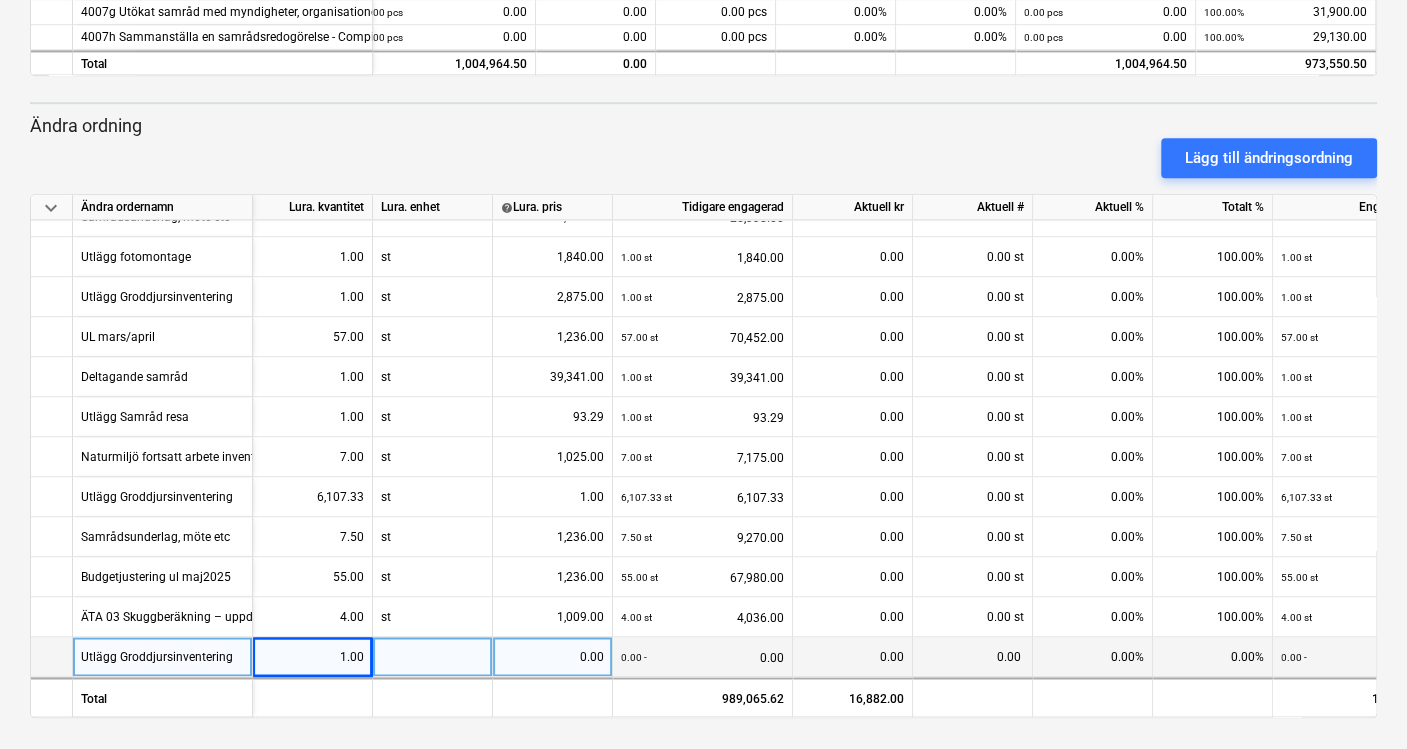 click at bounding box center [433, 657] 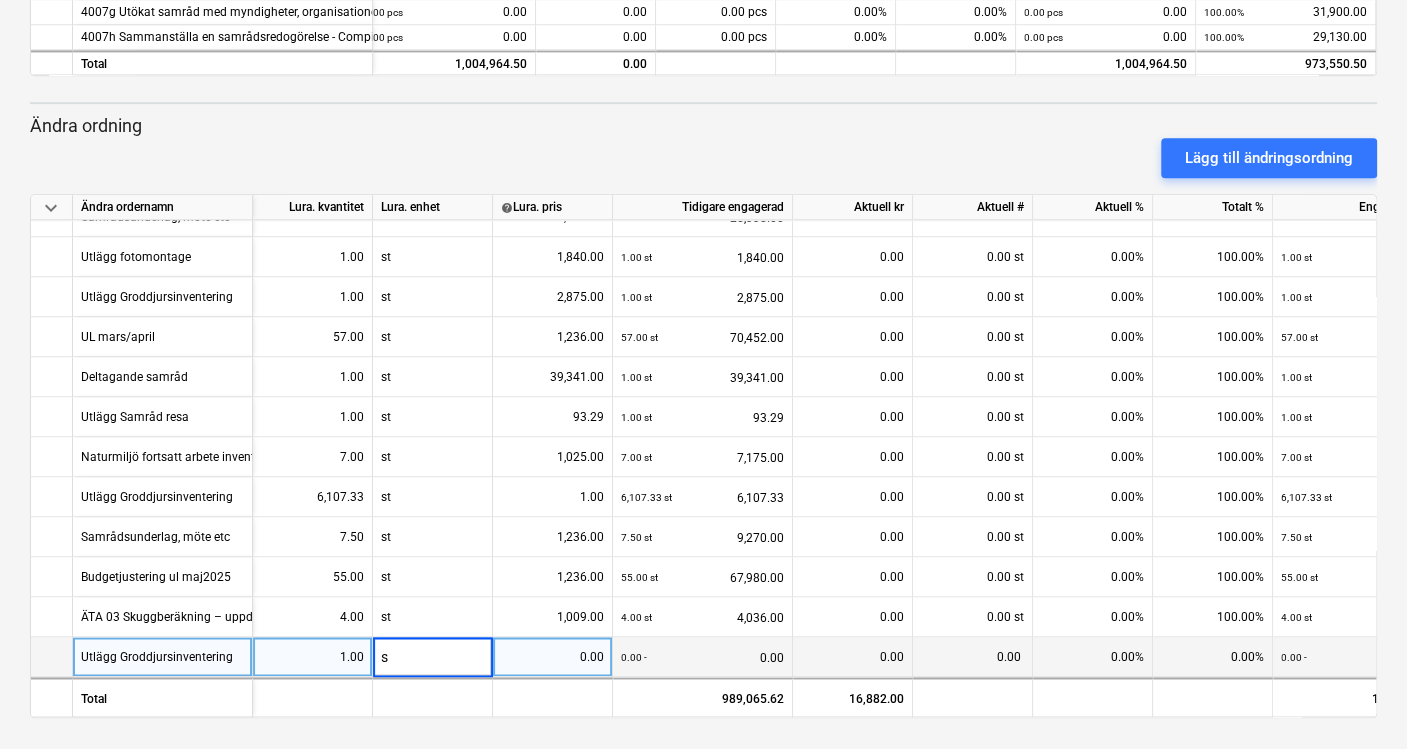 type on "st" 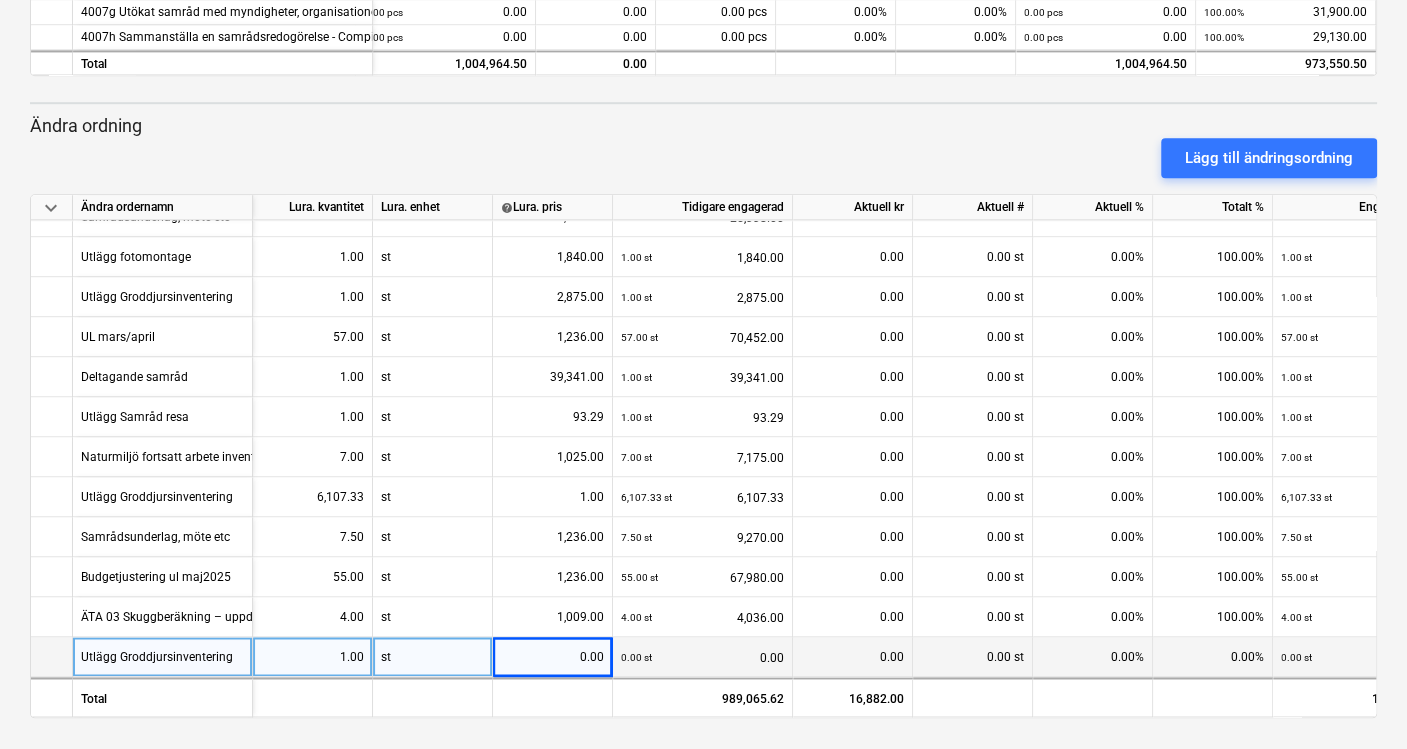 click on "0.00" at bounding box center (552, 657) 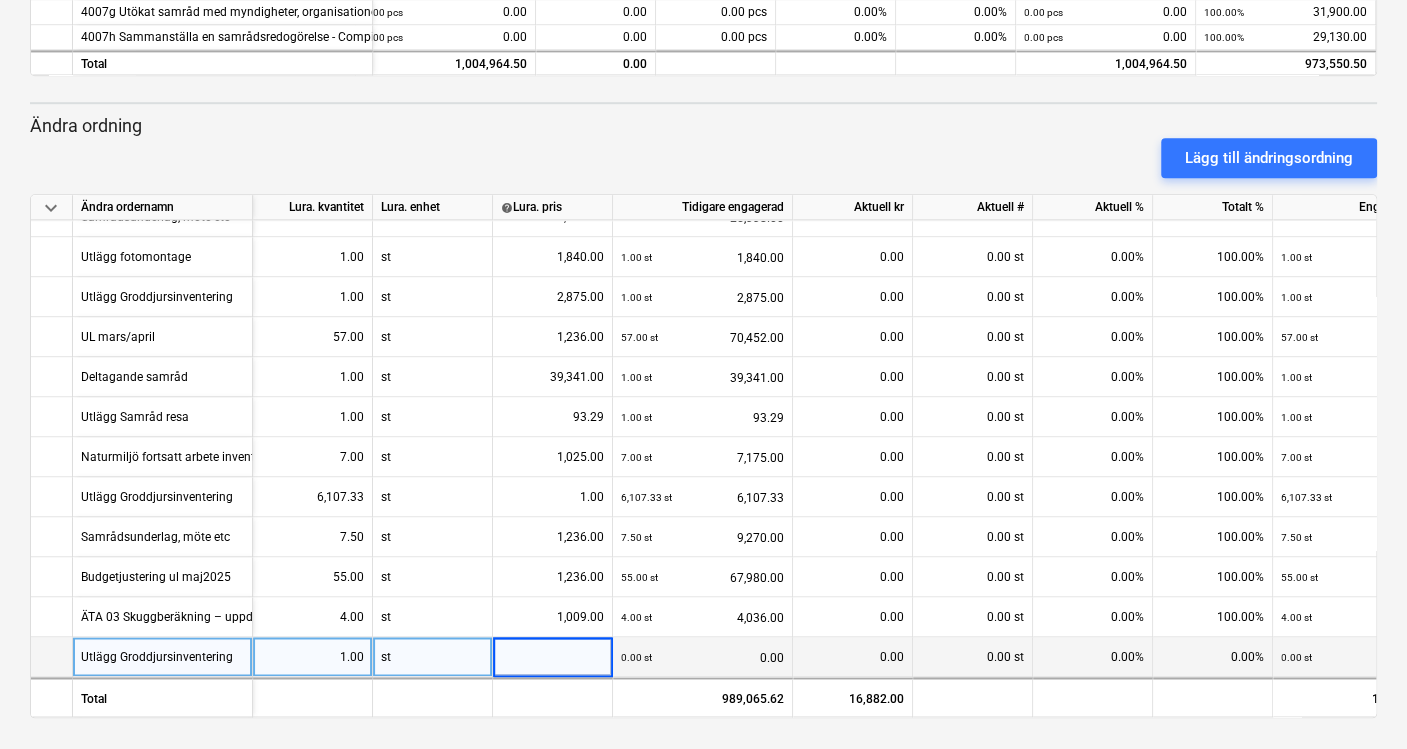 type on "9 641,20" 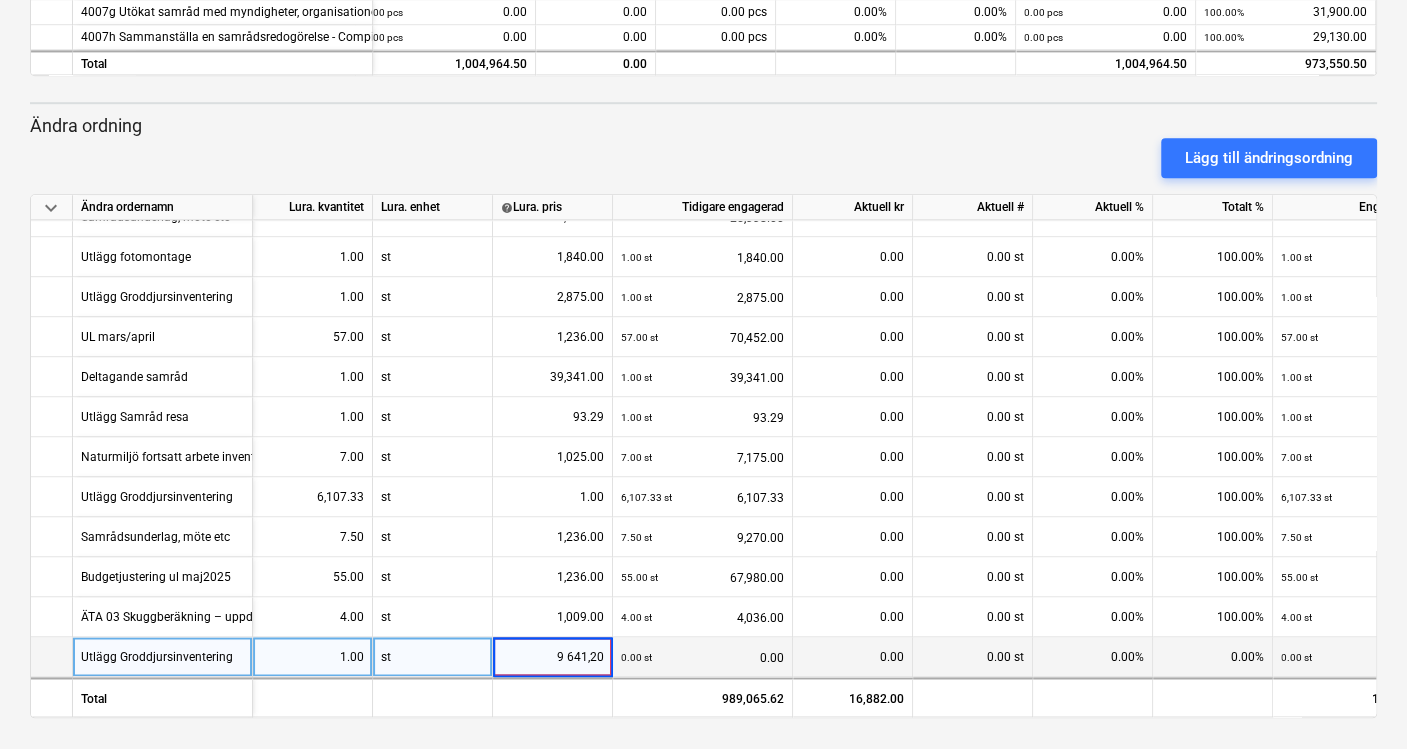 click on "0.00" at bounding box center (852, 657) 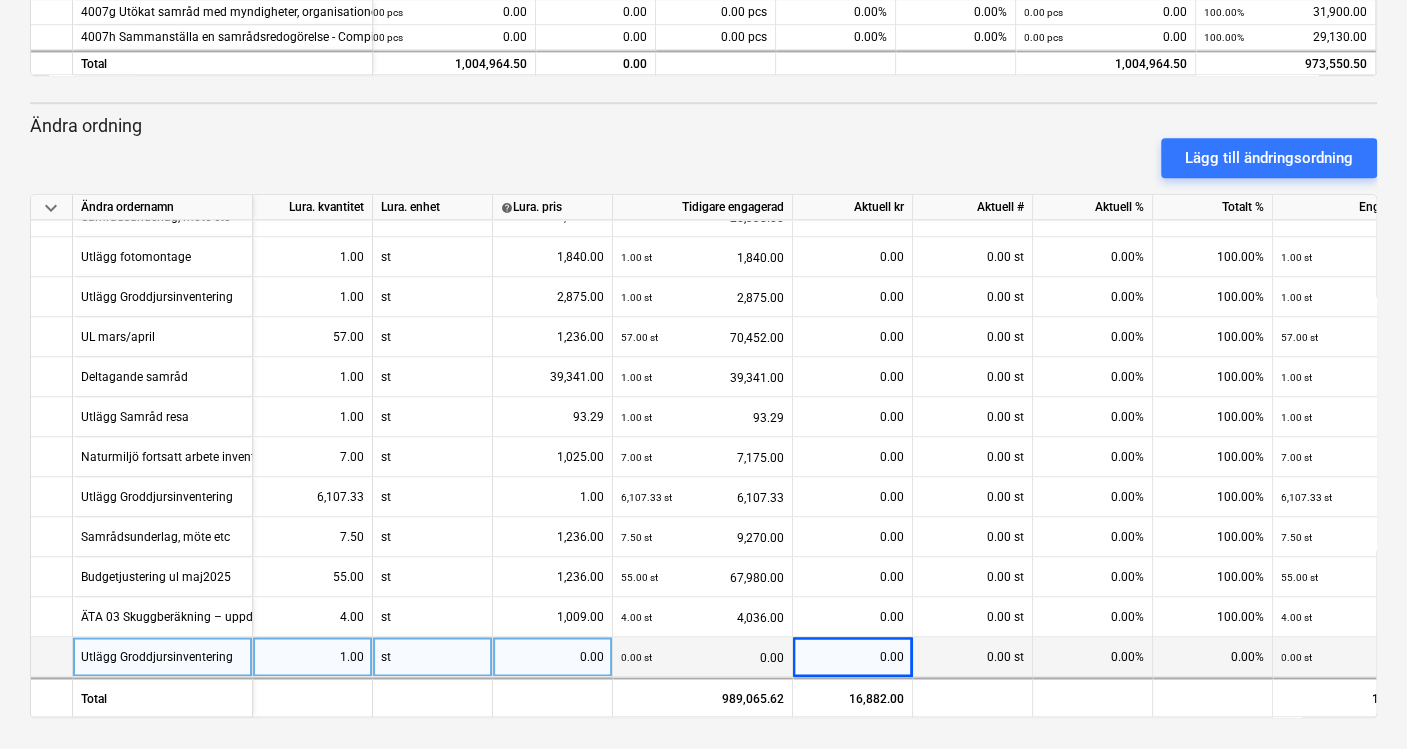 click on "0.00" at bounding box center [552, 657] 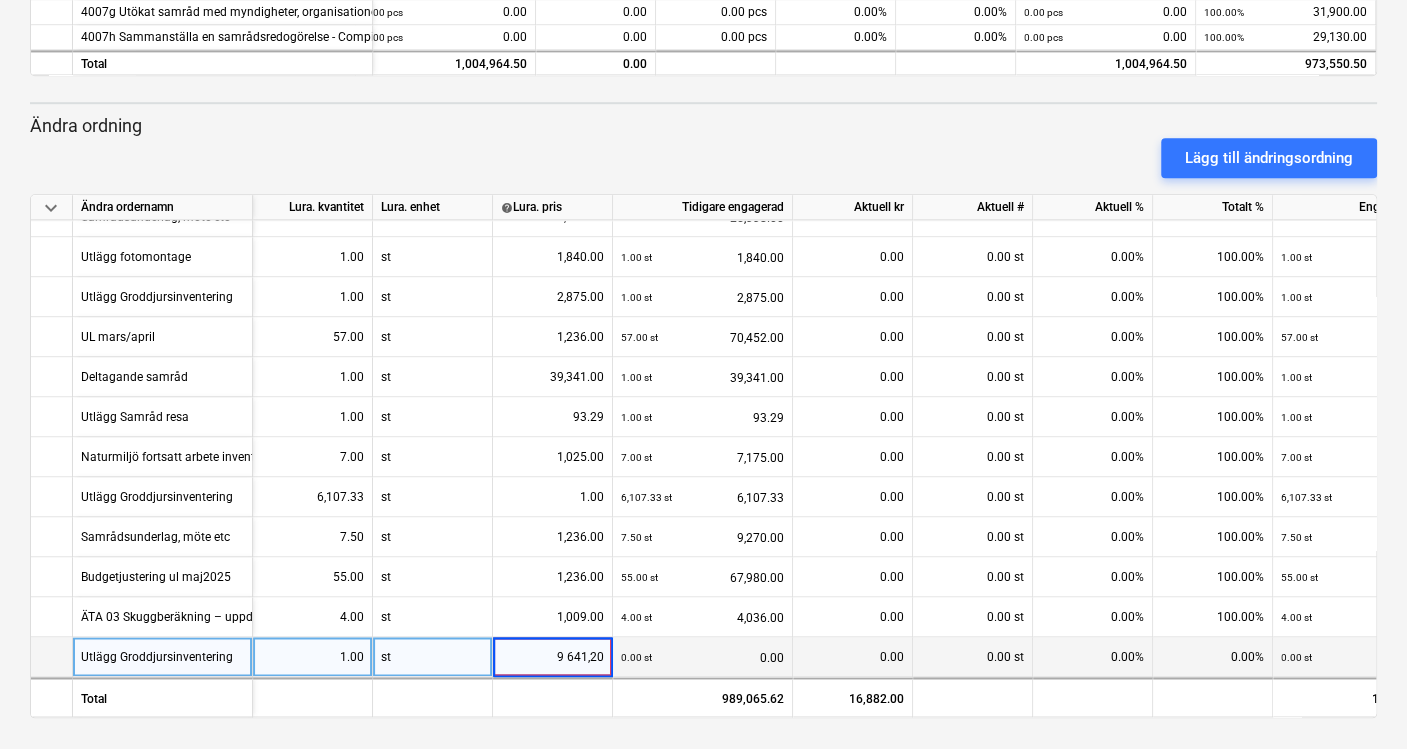 click on "9 641,20" at bounding box center [552, 656] 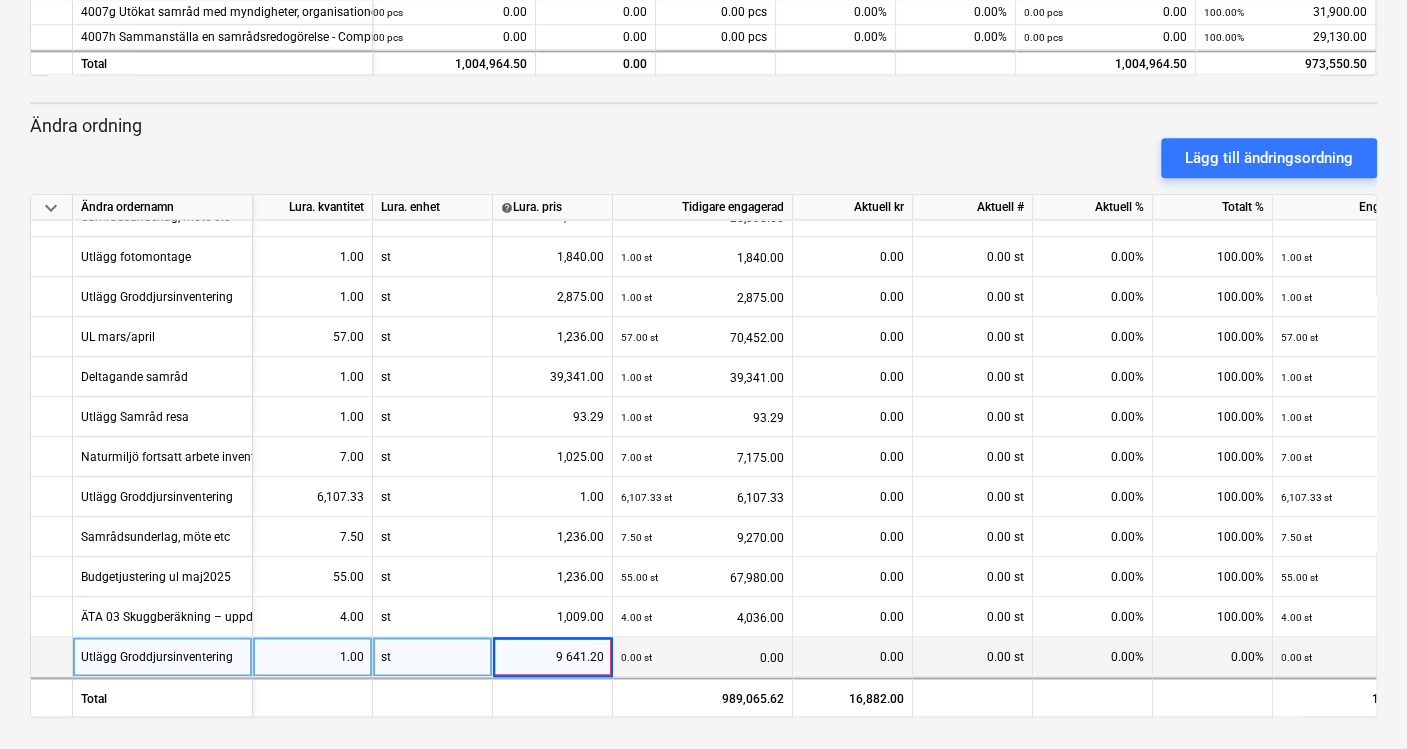 click on "9 641.20" at bounding box center (552, 656) 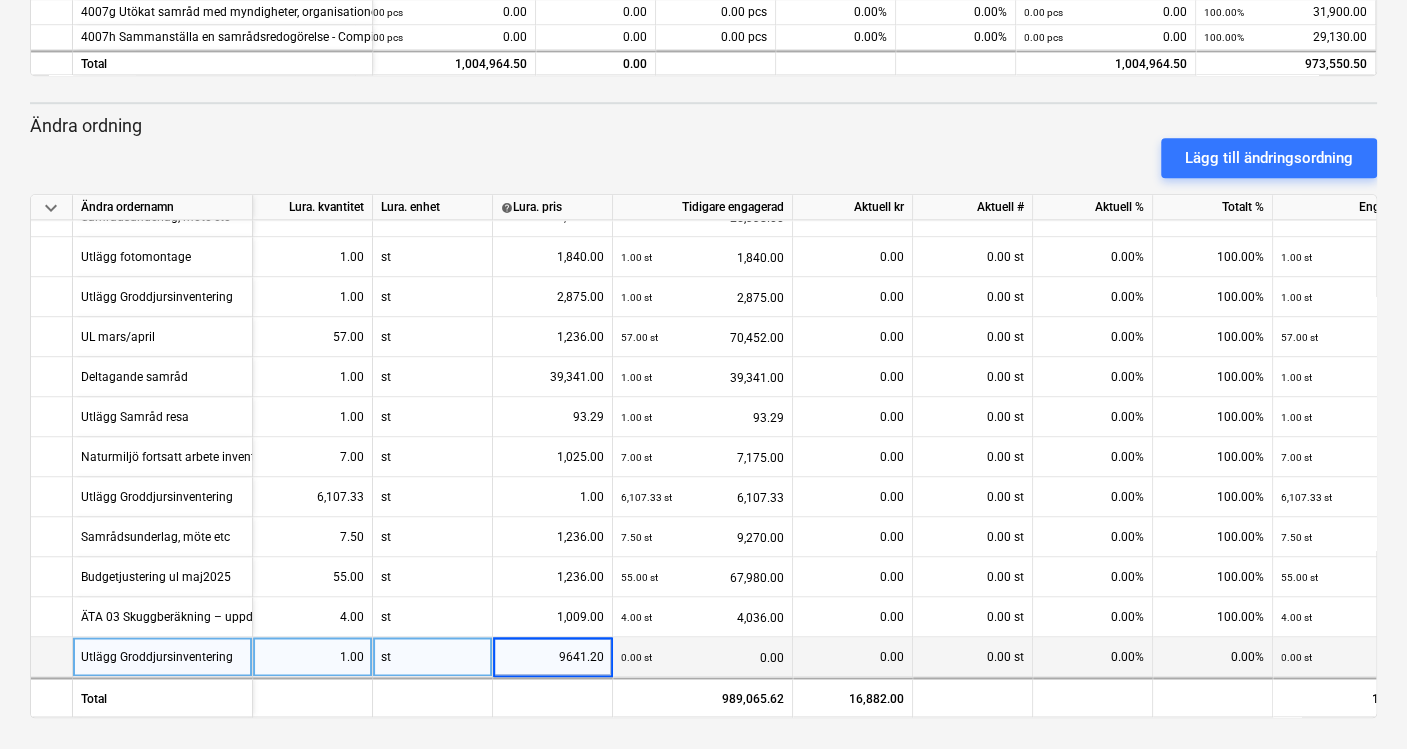click on "0.00" at bounding box center (852, 657) 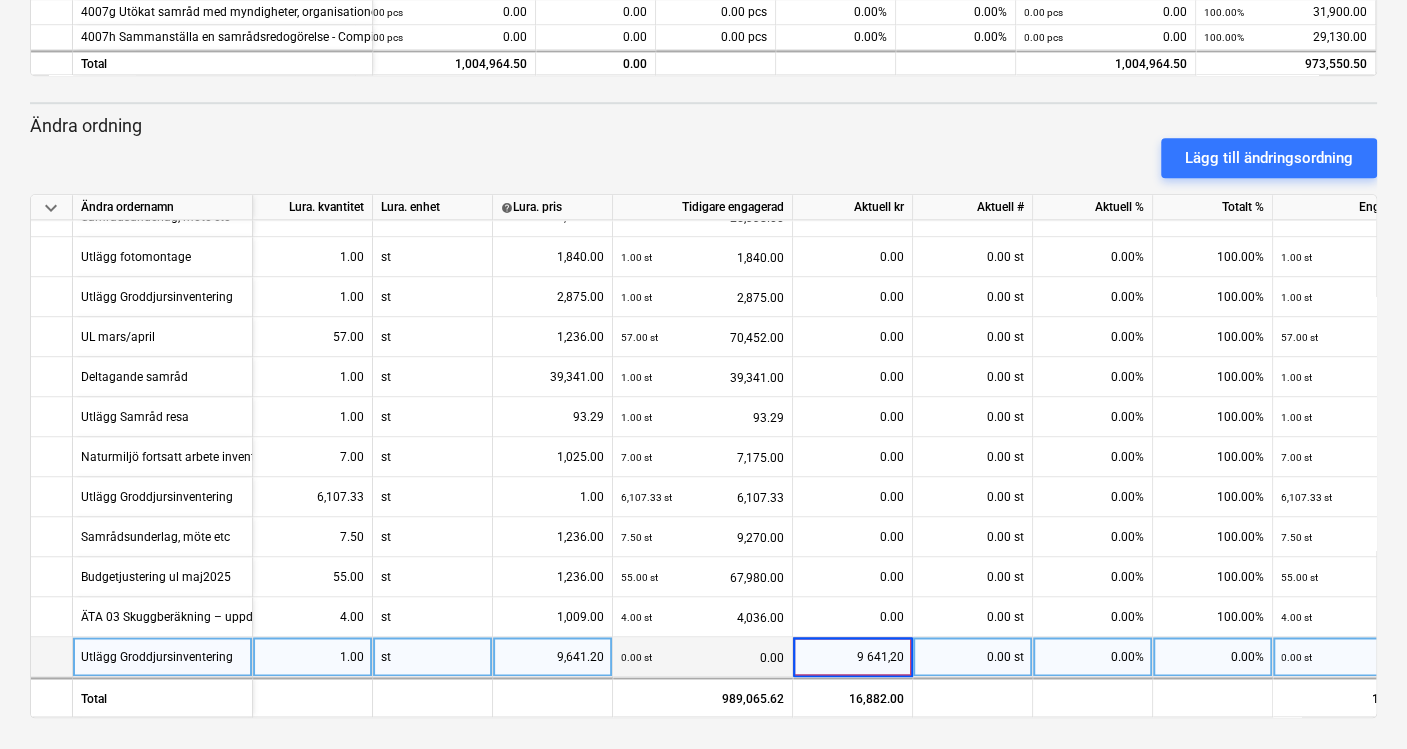 click on "9 641,20" at bounding box center (852, 656) 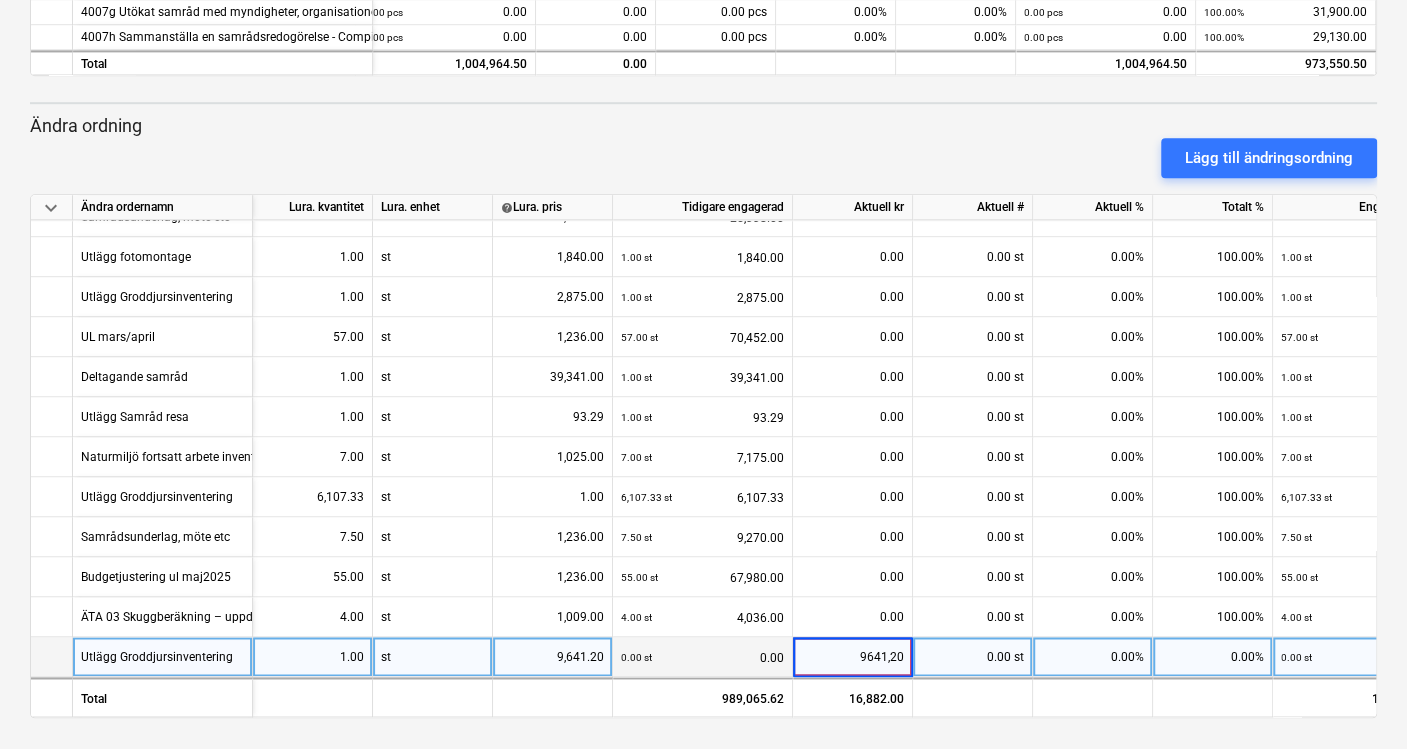 click on "9641,20" at bounding box center [852, 656] 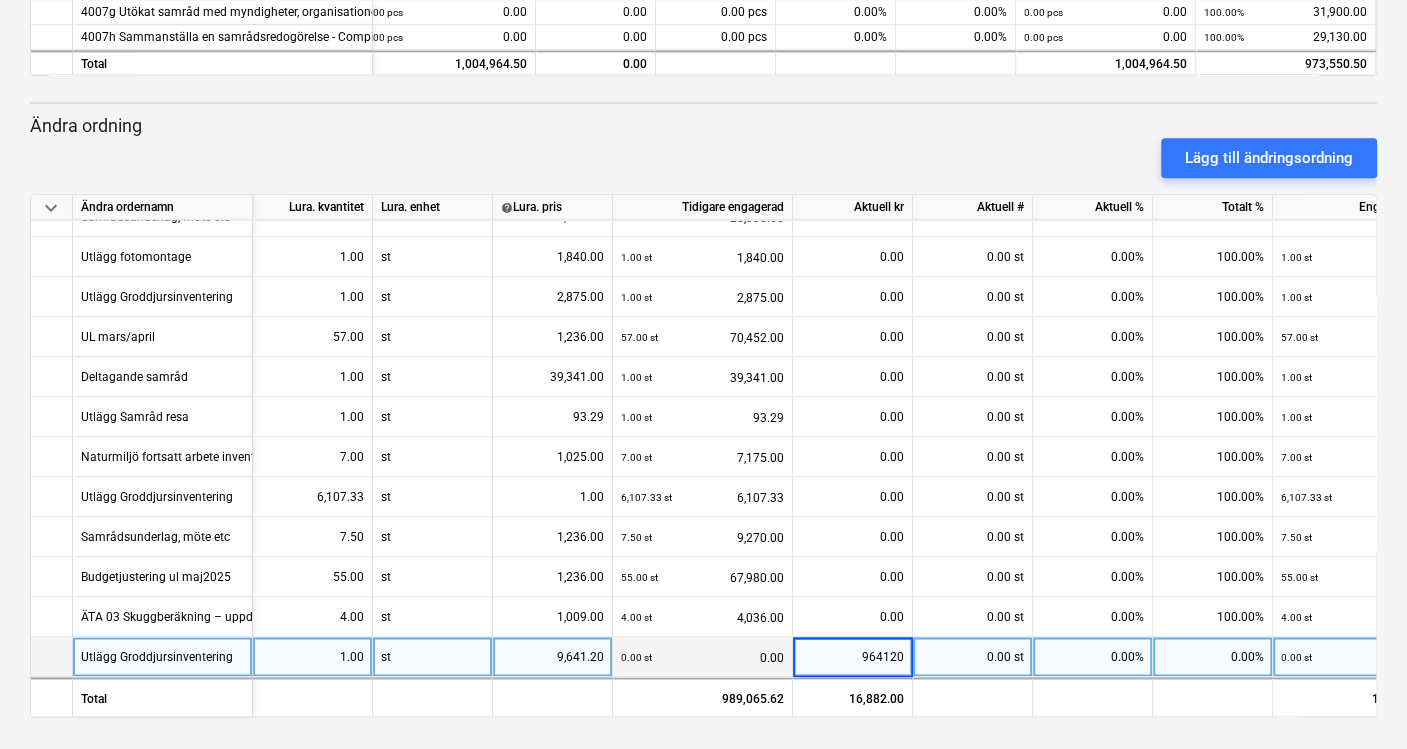 type on "9641.20" 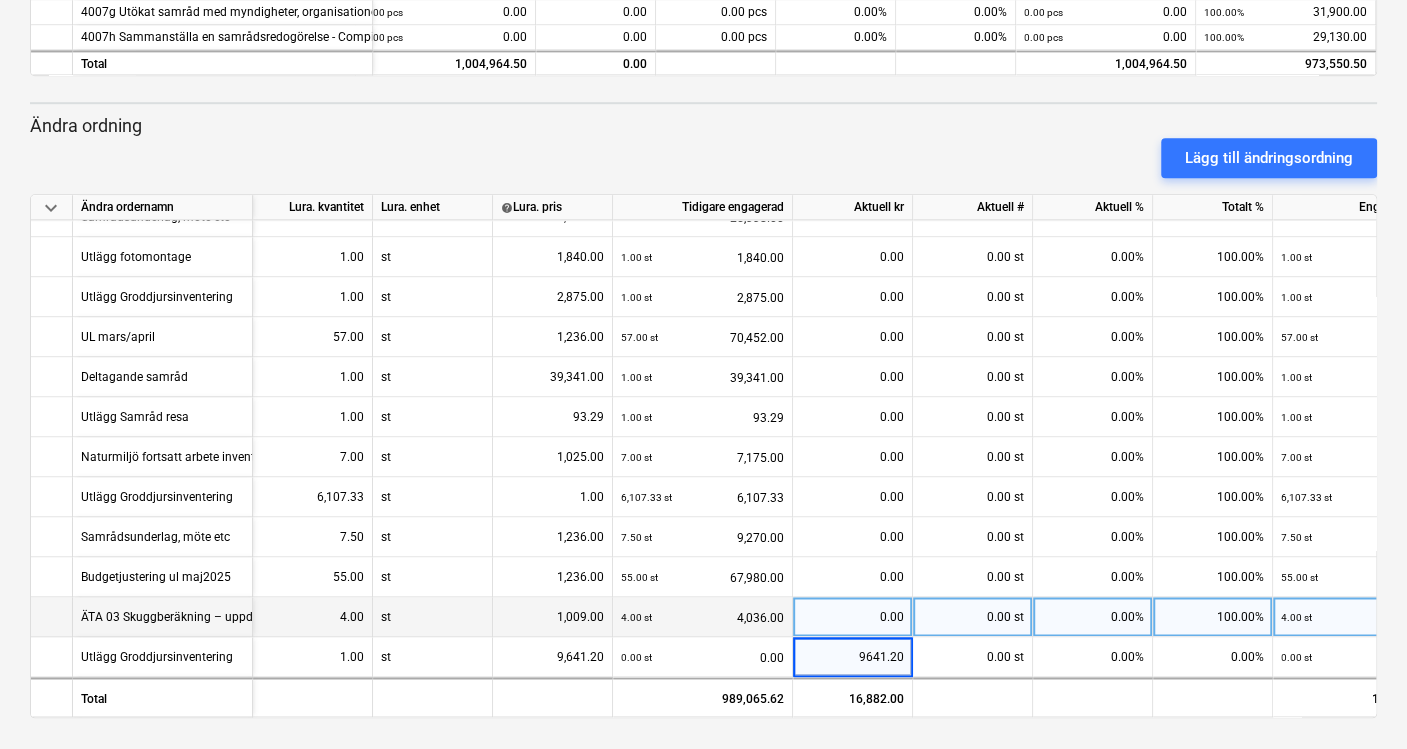 click on "0.00" at bounding box center (852, 617) 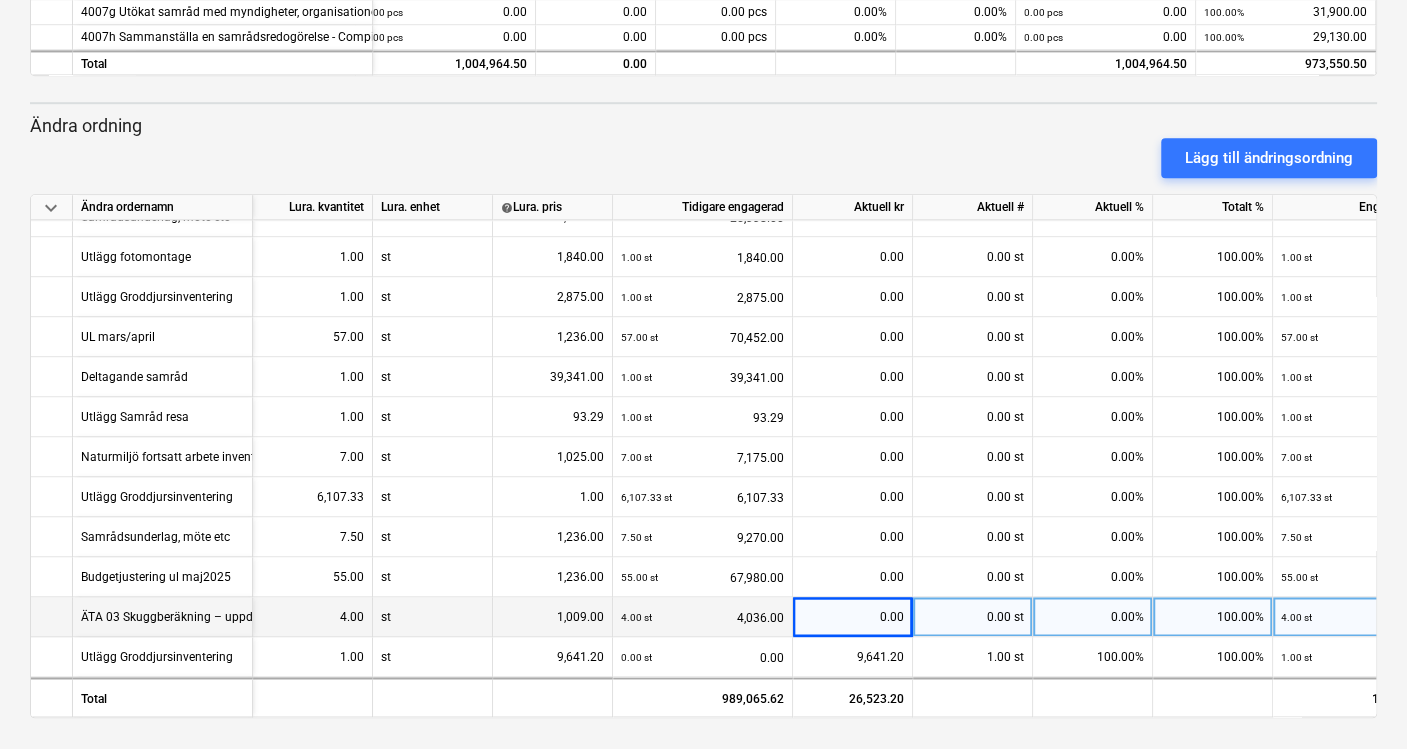 click on "keyboard_arrow_down Ändra ordernamn Lura. kvantitet Lura. enhet help Lura. pris Tidigare engagerad Aktuell kr Aktuell # Aktuell % Totalt % Engagerat totalt Lägesrapport kvar Budgetjustering ul mars 2025 32.00 st 1,236.00 32.00   st 39,552.00 0.00 0.00   st 0.00% 100.00% 32.00   st 39,552.00 0.00% 0.00 Naturmiljö fortsatt arbete inventeringar 14.00 st 1,025.00 14.00   st 14,350.00 0.00 0.00   st 0.00% 100.00% 14.00   st 14,350.00 0.00% 0.00 Naturmiljö fortsatt arbete dialog kund inventeringar 8.00 st 1,025.00 8.00   st 8,200.00 0.00 0.00   st 0.00% 100.00% 8.00   st 8,200.00 0.00% 0.00 Löpande avstämningar 1.00 st 25,021.50 1.00   st 25,021.50 0.00 0.00   st 0.00% 100.00% 1.00   st 25,021.50 0.00% 0.00 Samrådsunderlag, möte etc 1.00 st 25,338.00 1.00   st 25,338.00 0.00 0.00   st 0.00% 100.00% 1.00   st 25,338.00 0.00% 0.00 Utlägg fotomontage 1.00 st 1,840.00 1.00   st 1,840.00 0.00 0.00   st 0.00% 100.00% 1.00   st 1,840.00 0.00% 0.00 Utlägg Groddjursinventering 1.00 st 2,875.00" at bounding box center [703, 456] 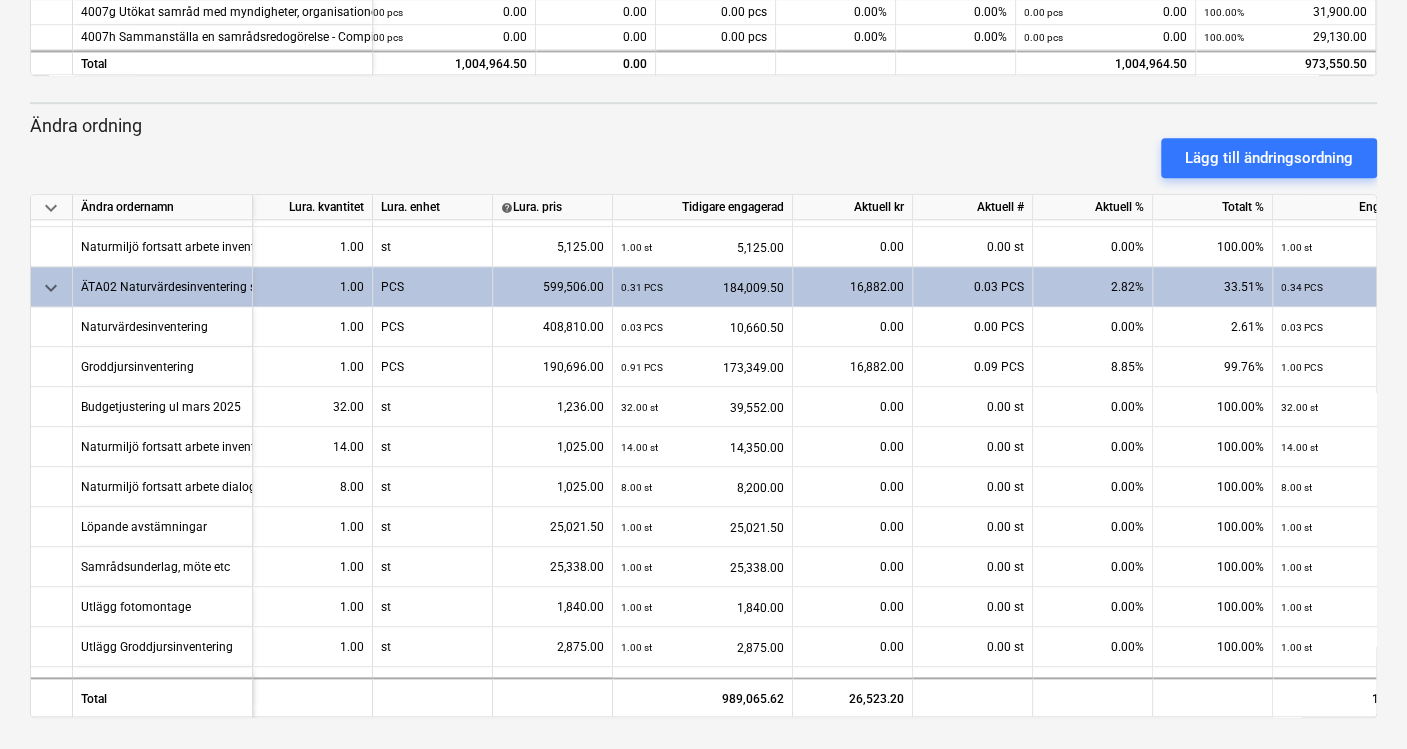 scroll, scrollTop: 1057, scrollLeft: 0, axis: vertical 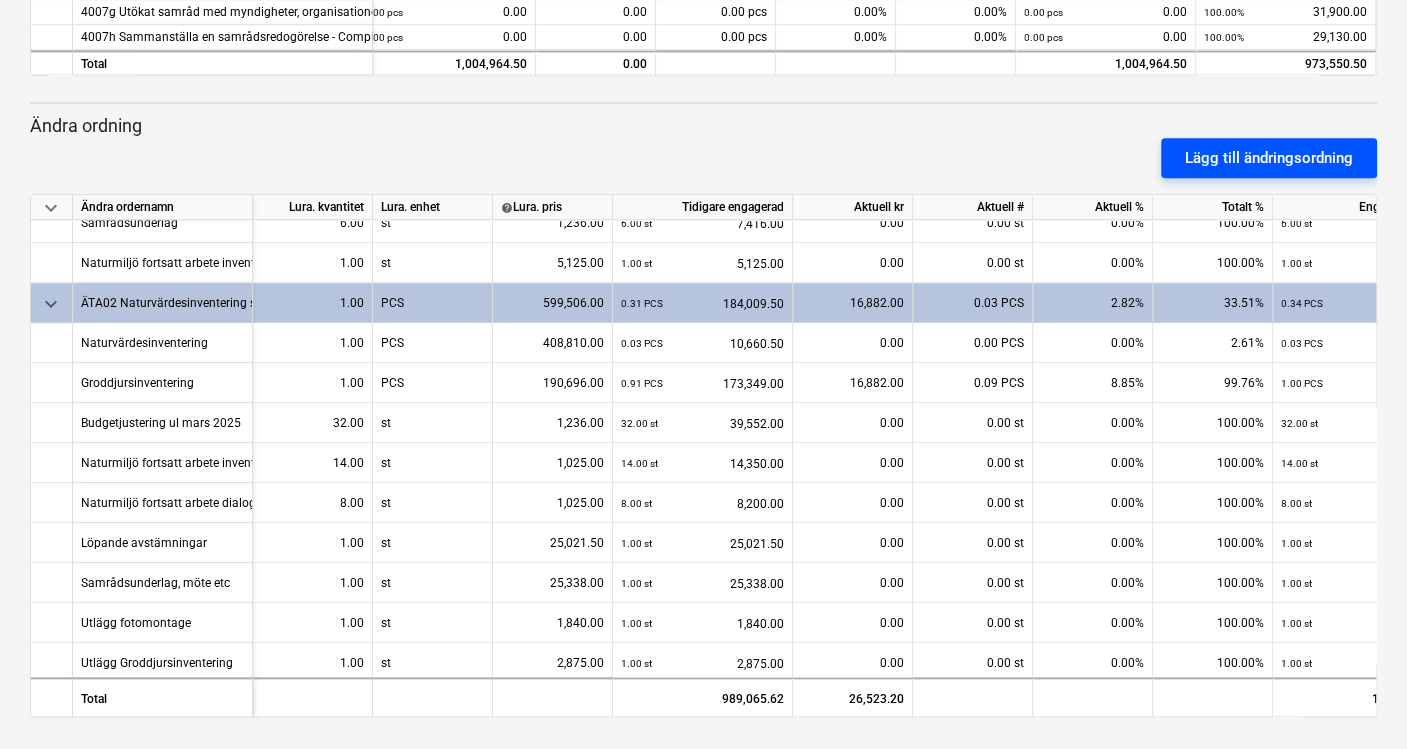 click on "Lägg till ändringsordning" at bounding box center (1269, 158) 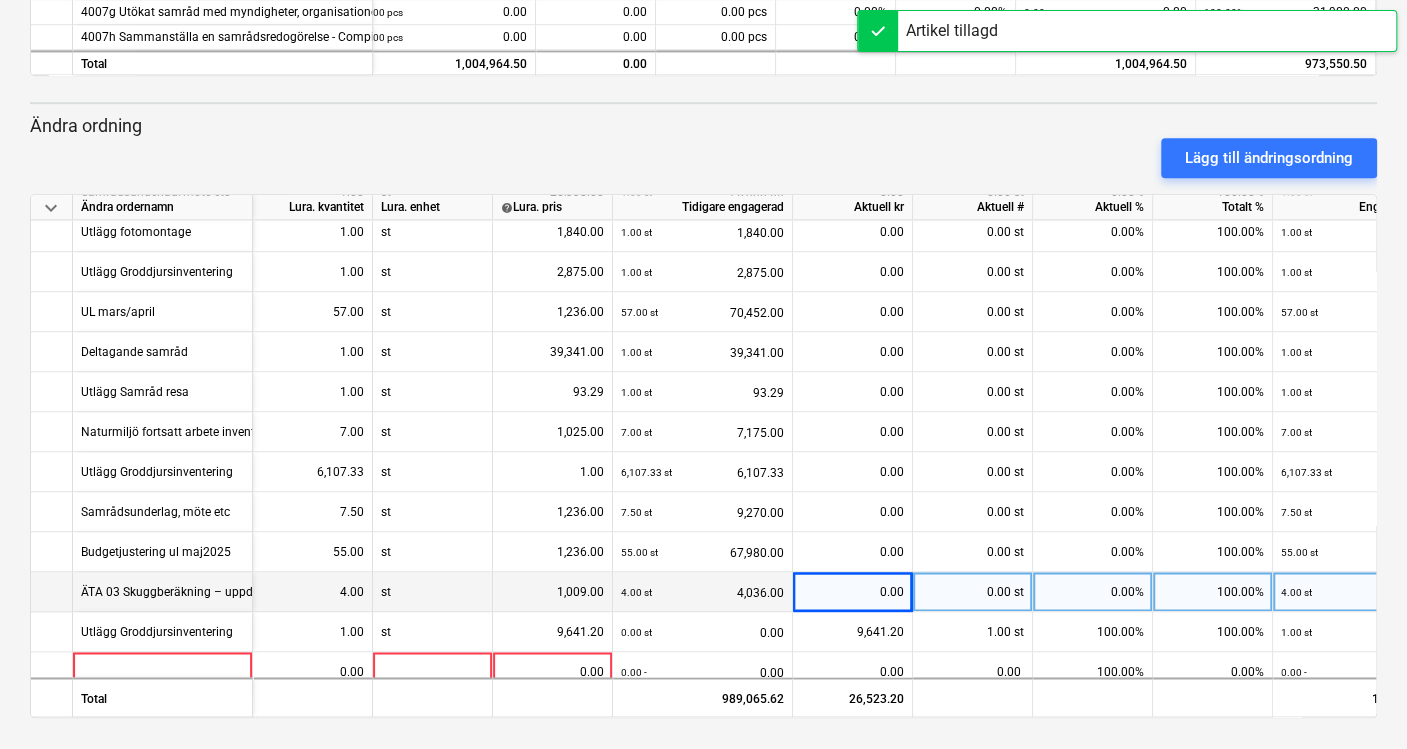 scroll, scrollTop: 1468, scrollLeft: 0, axis: vertical 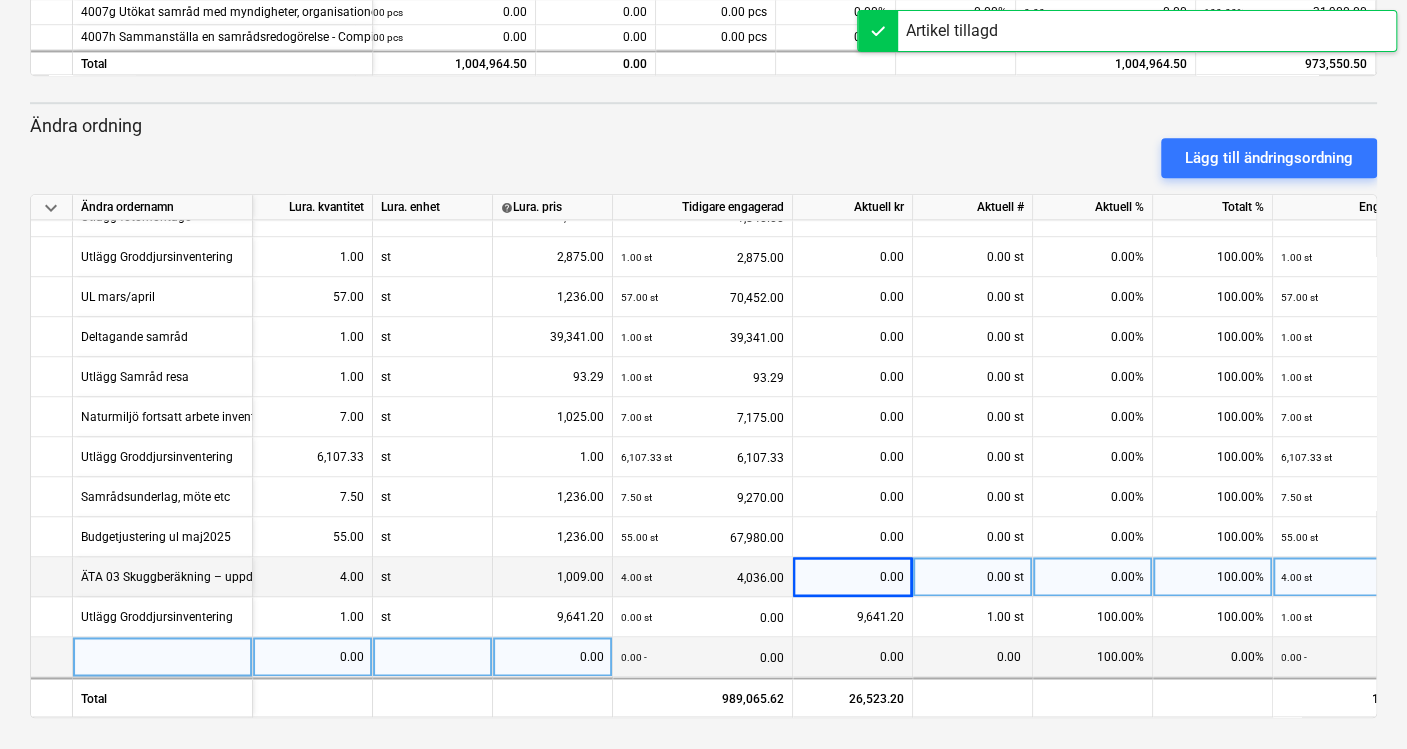 click at bounding box center [163, 657] 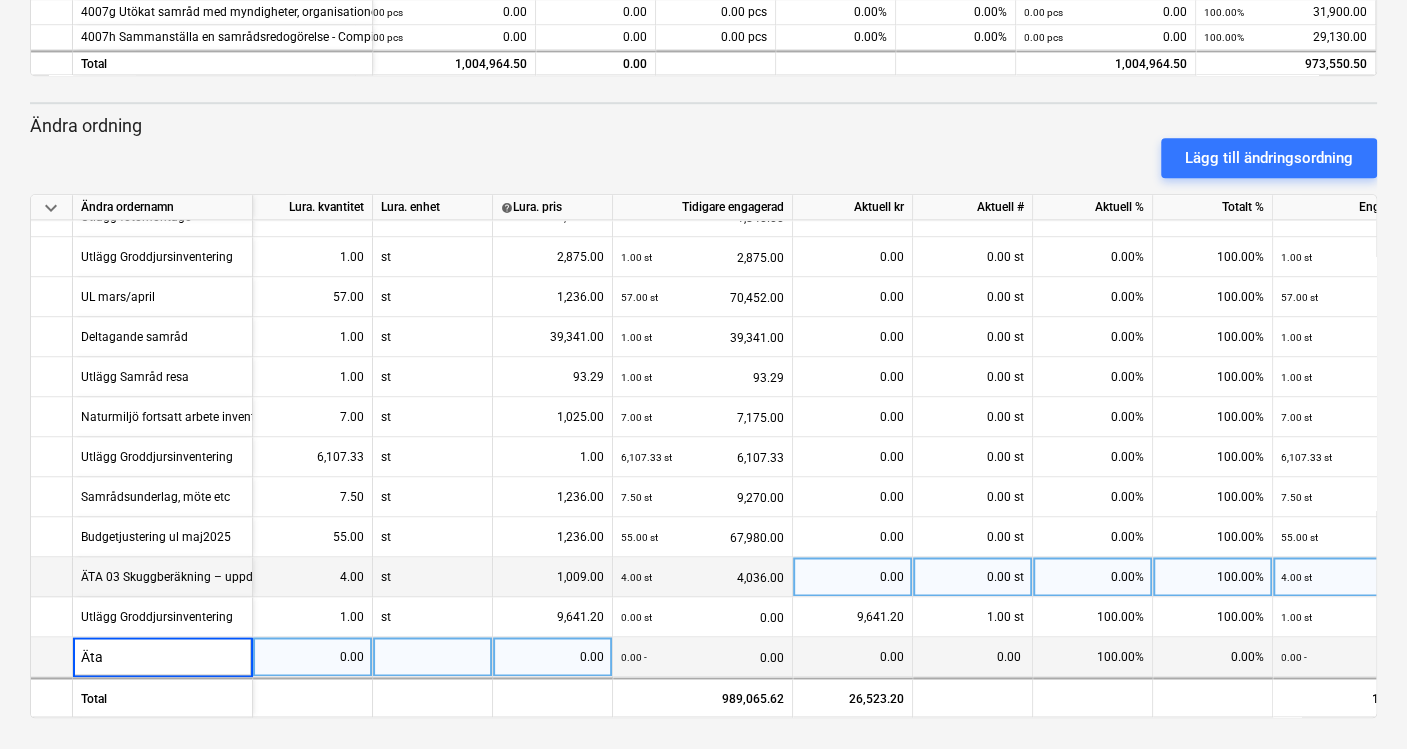 type on "Äta" 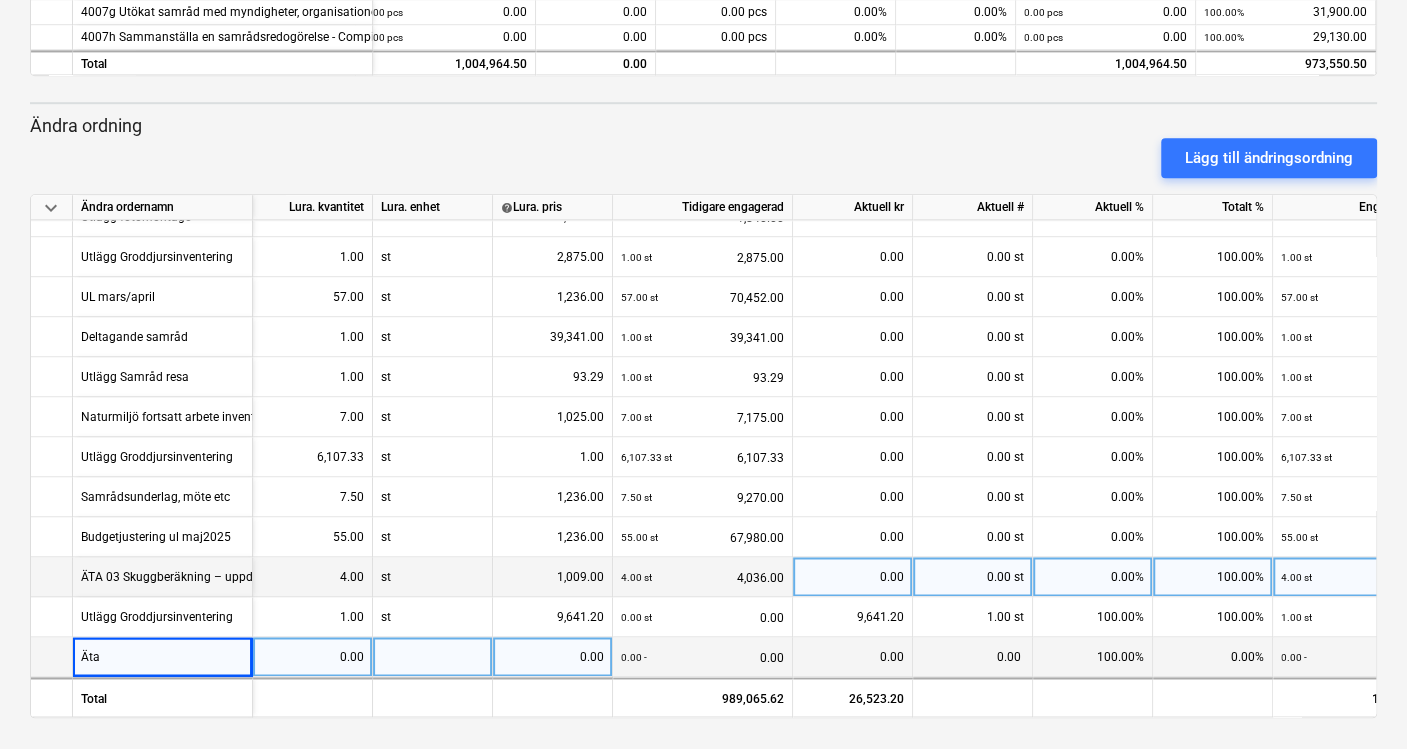 click on "Äta" at bounding box center [163, 657] 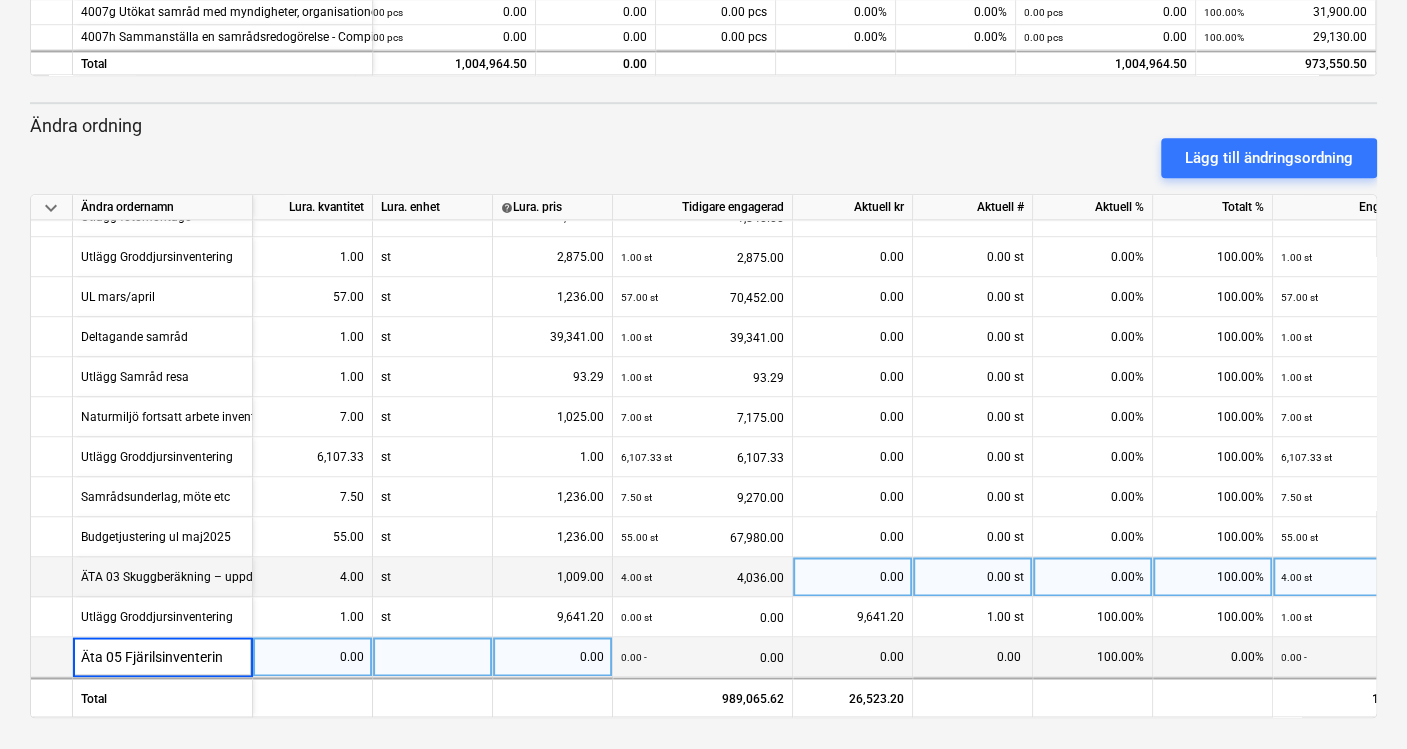 type on "Äta 05 Fjärilsinventering" 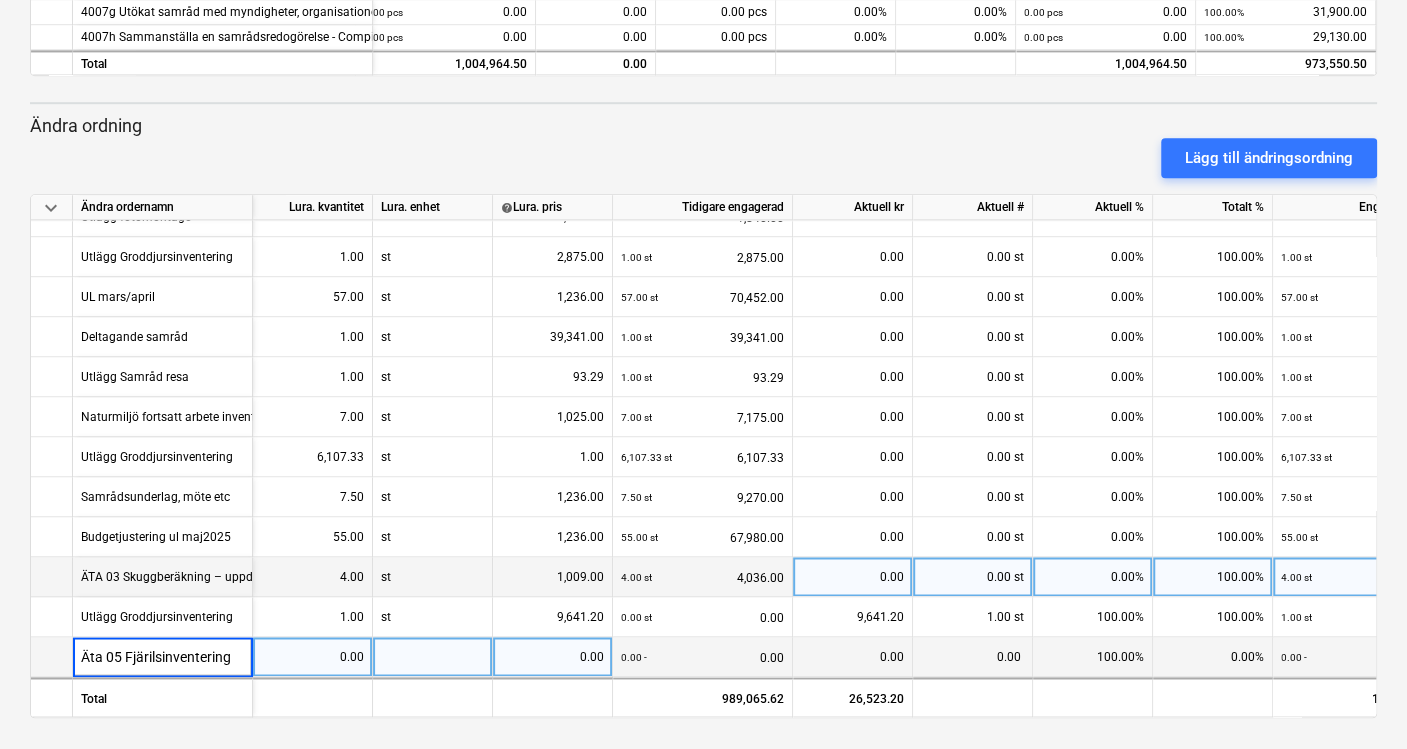 click on "0.00" at bounding box center (312, 657) 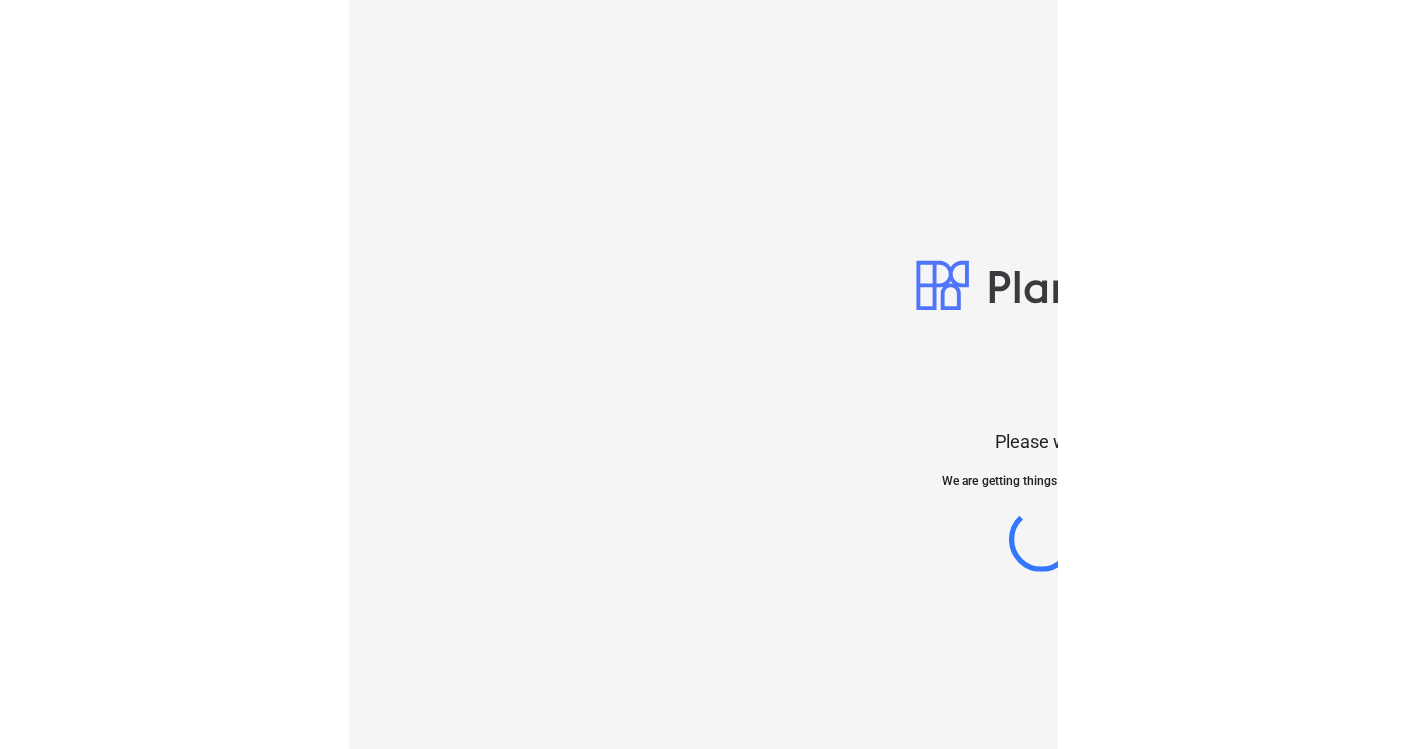 scroll, scrollTop: 0, scrollLeft: 0, axis: both 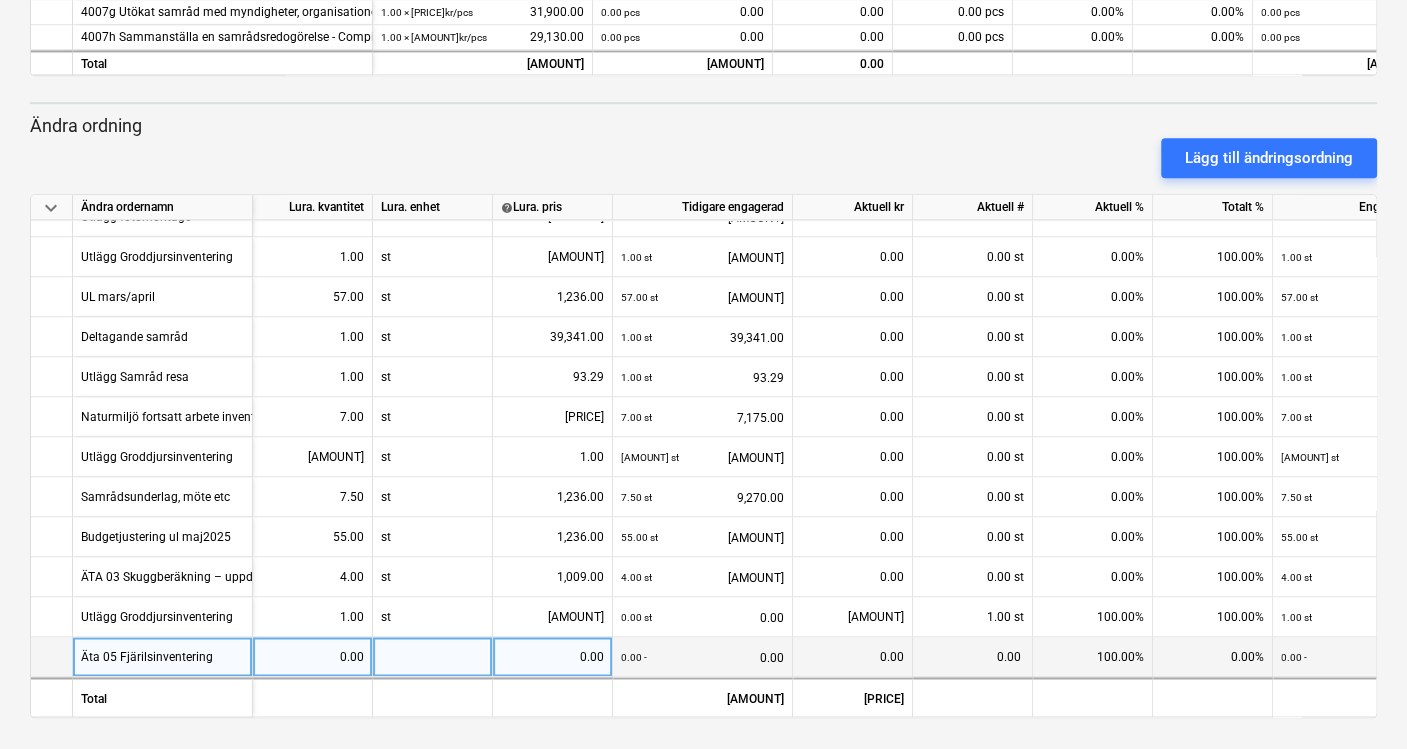 click on "0.00" at bounding box center [312, 657] 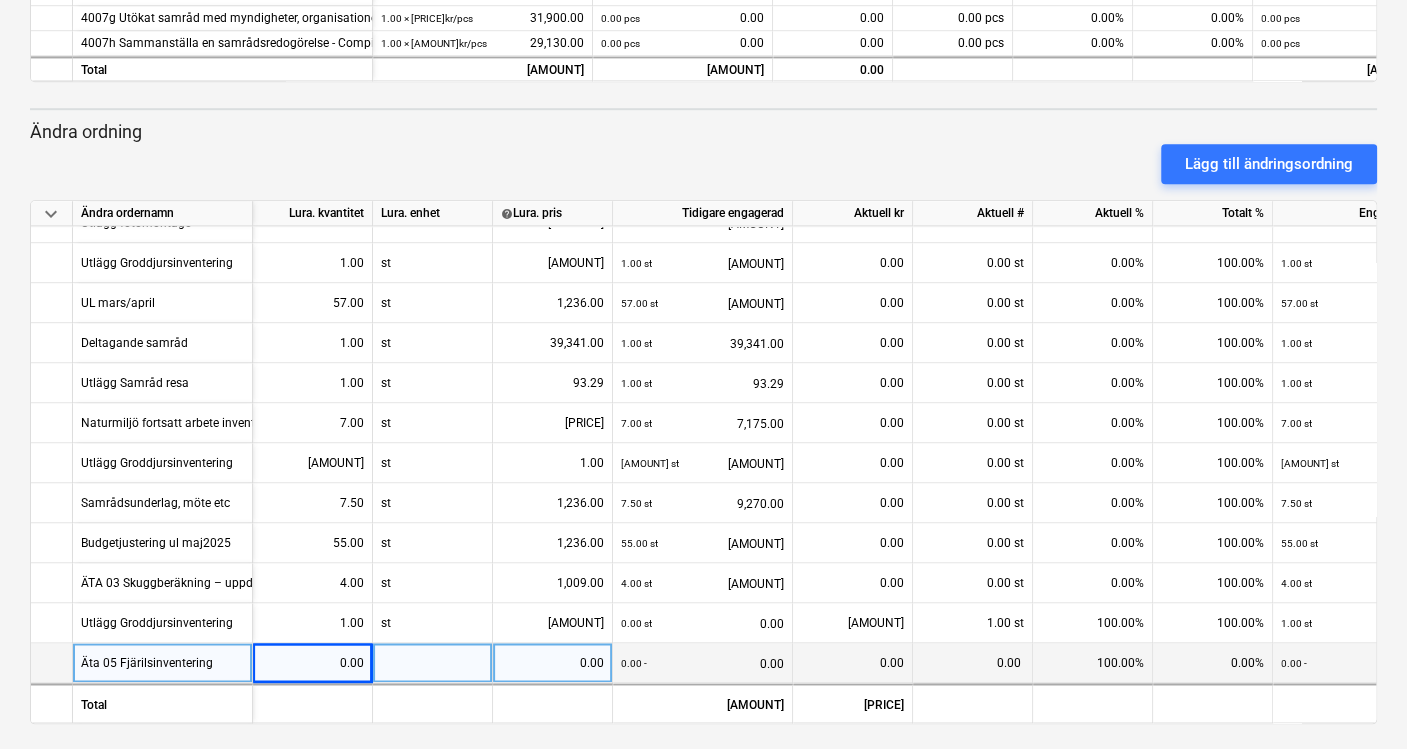 scroll, scrollTop: 726, scrollLeft: 0, axis: vertical 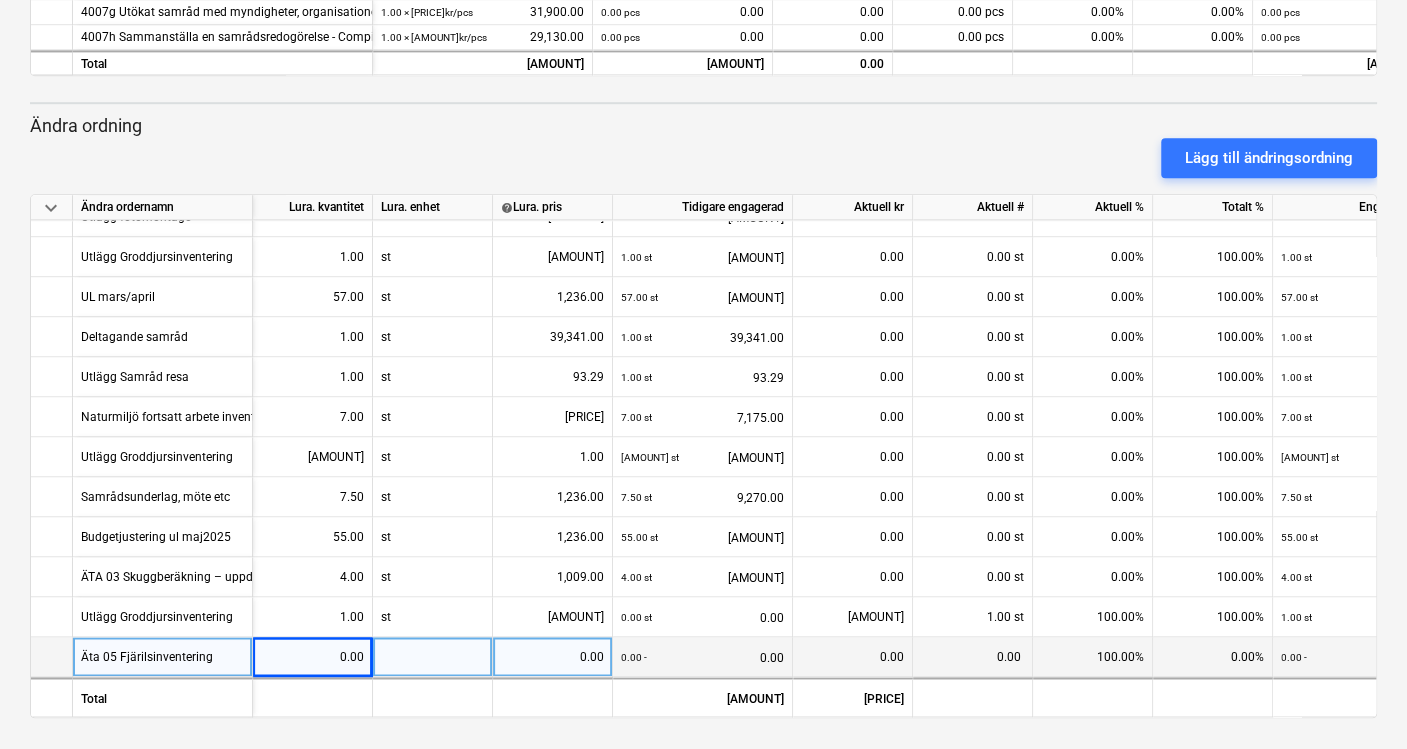 click on "0.00" at bounding box center [552, 657] 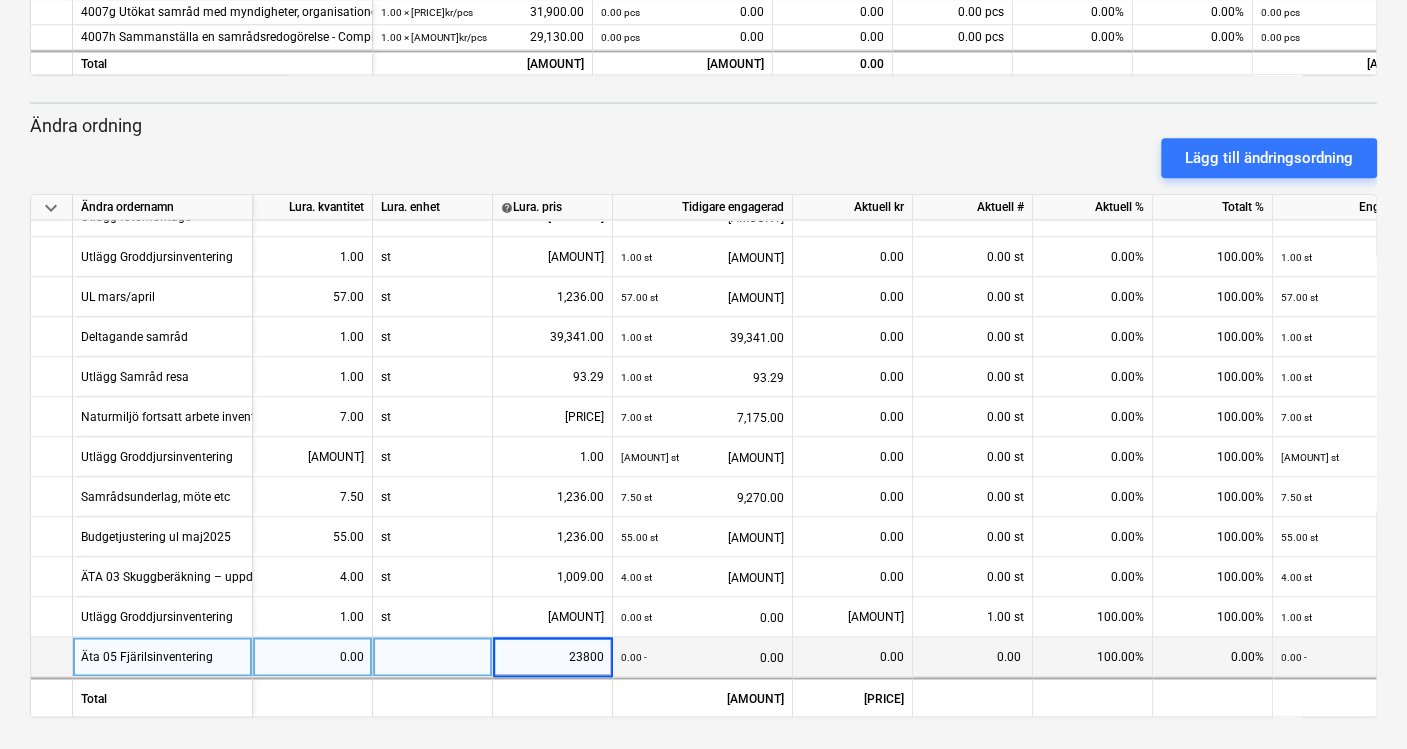 type on "238000" 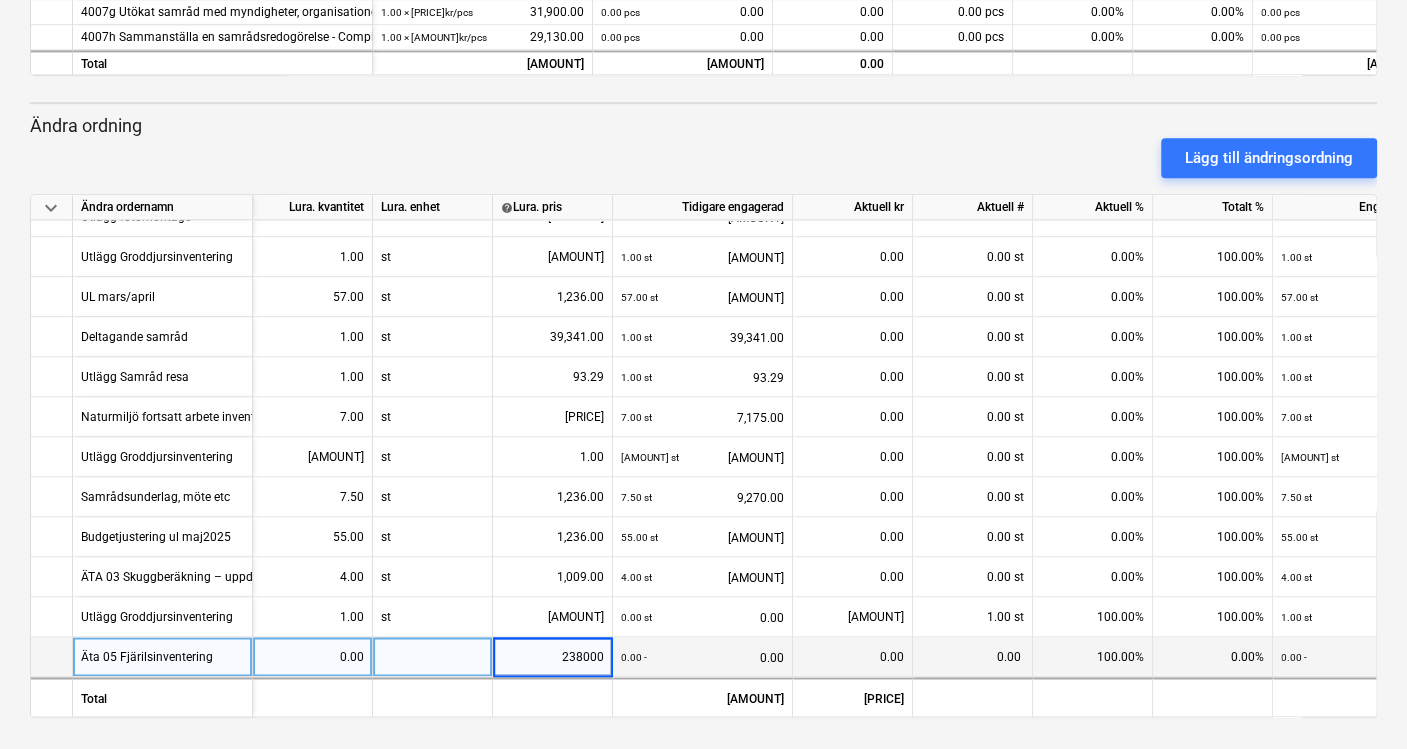click at bounding box center (433, 657) 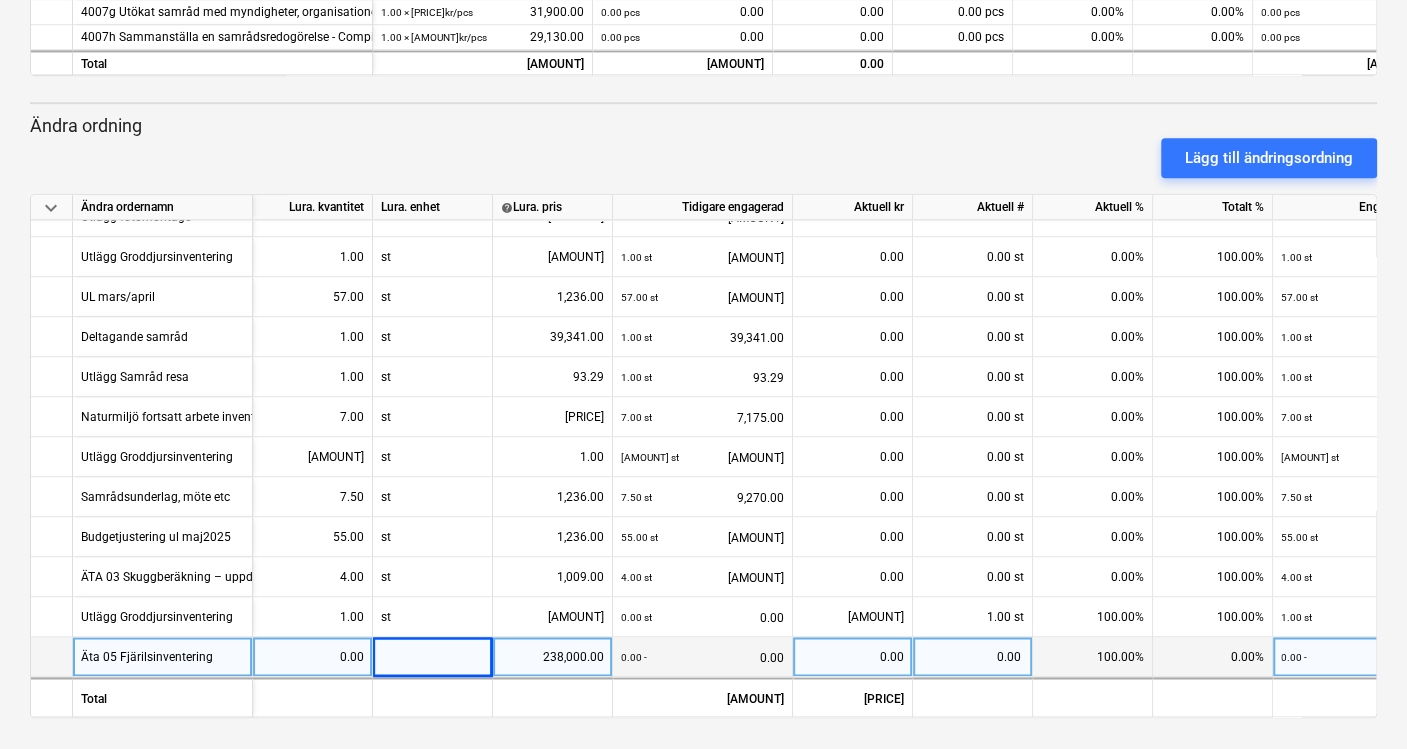 click on "0.00" at bounding box center (312, 657) 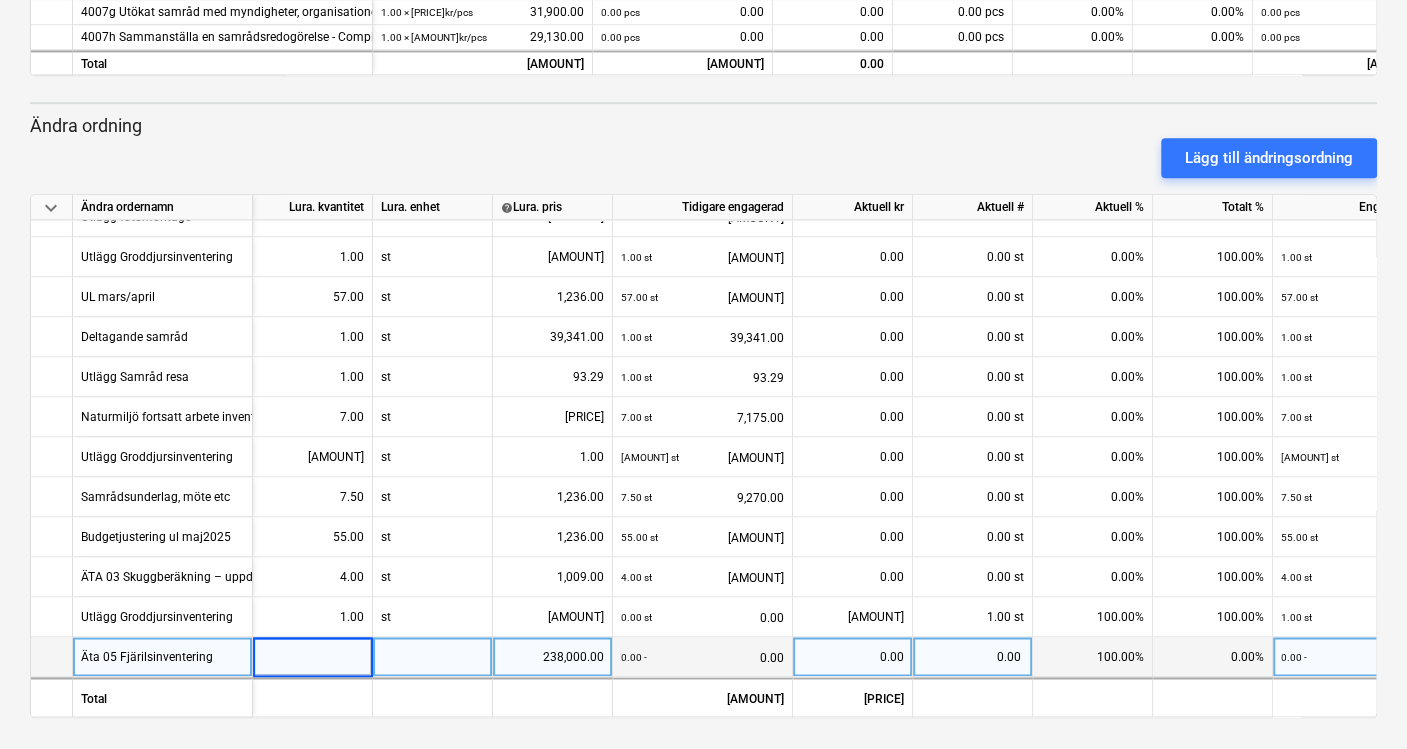 type on "1" 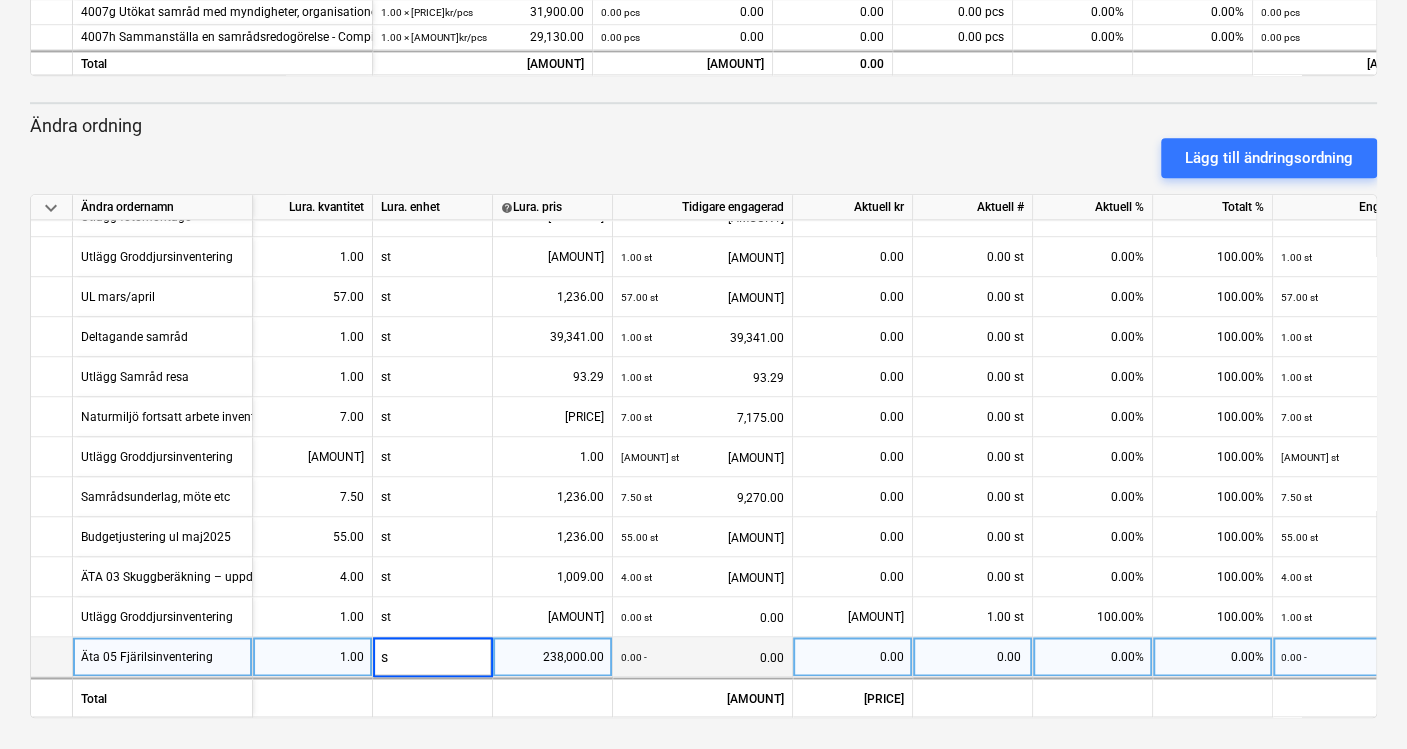 type on "st" 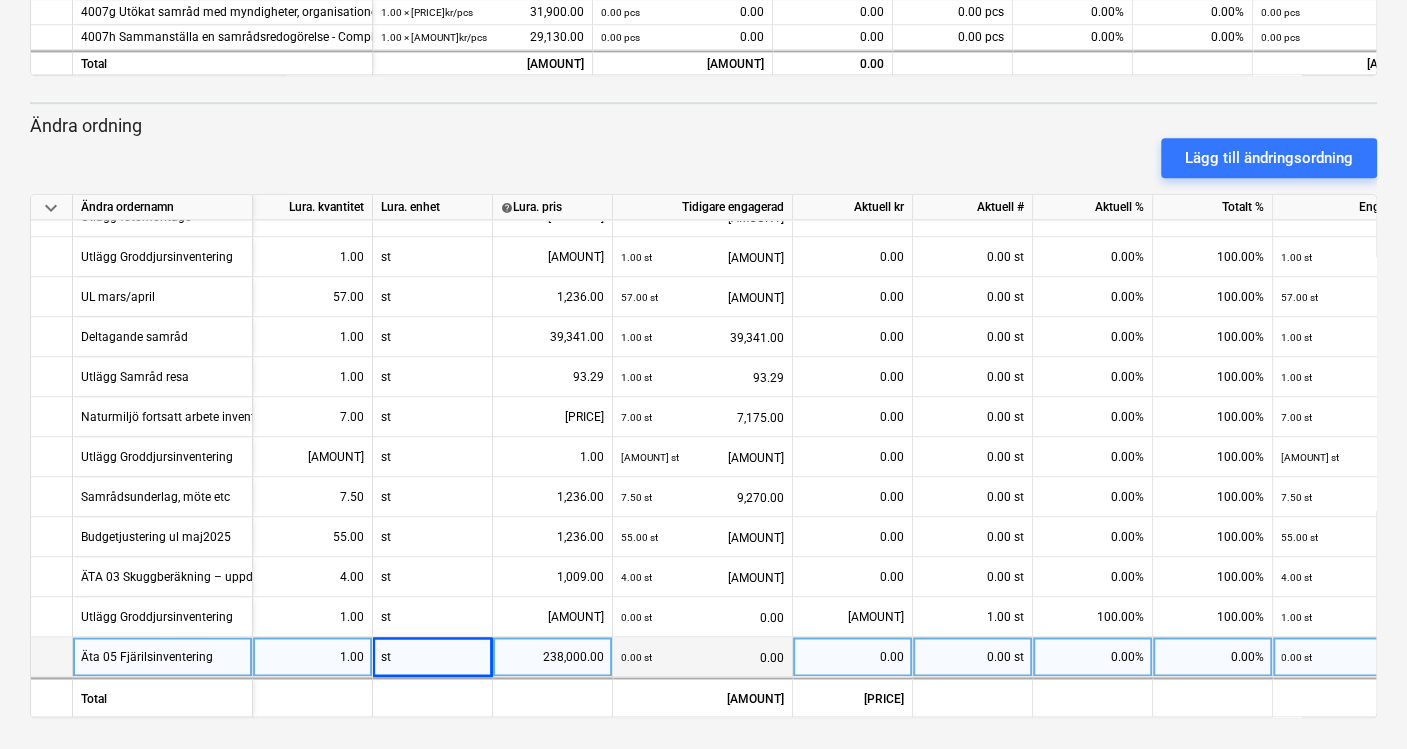 click on "0.00" at bounding box center [852, 657] 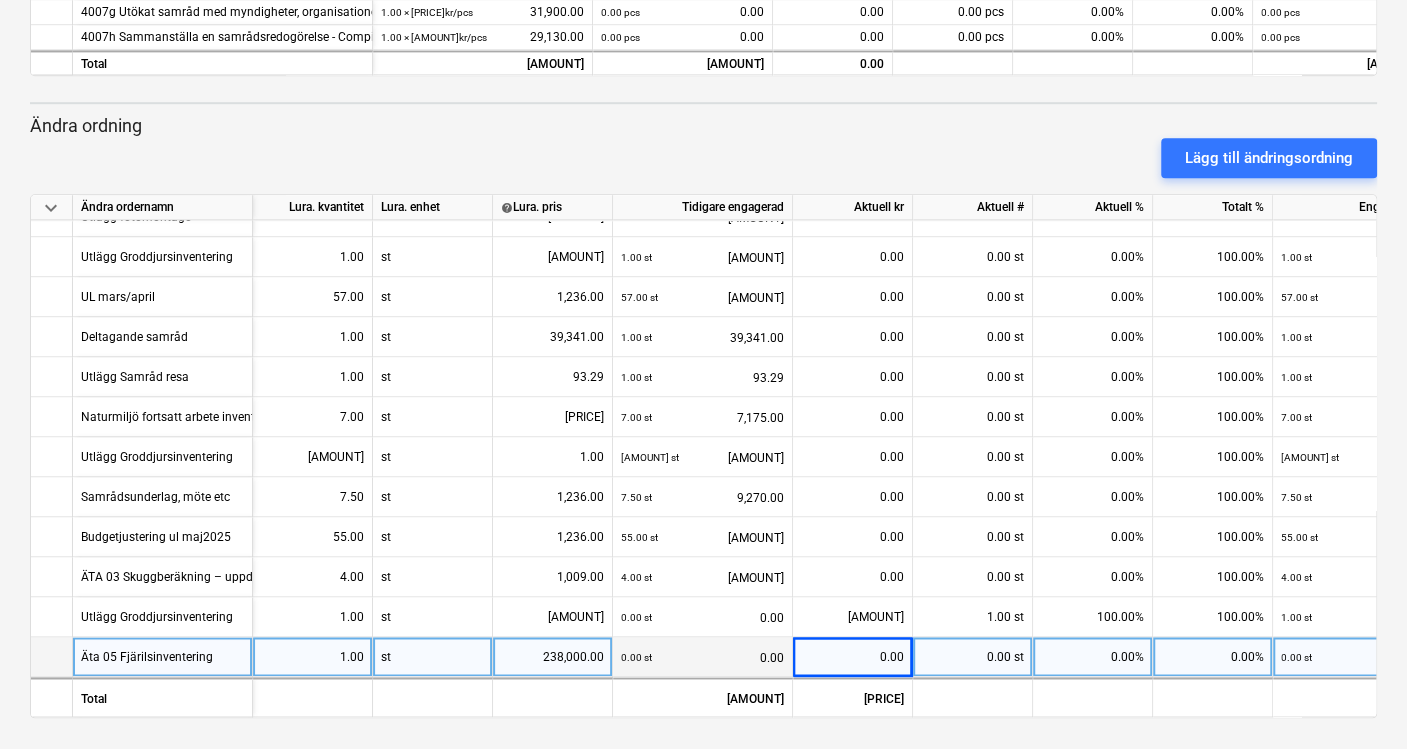 drag, startPoint x: 1376, startPoint y: 637, endPoint x: 1380, endPoint y: 550, distance: 87.0919 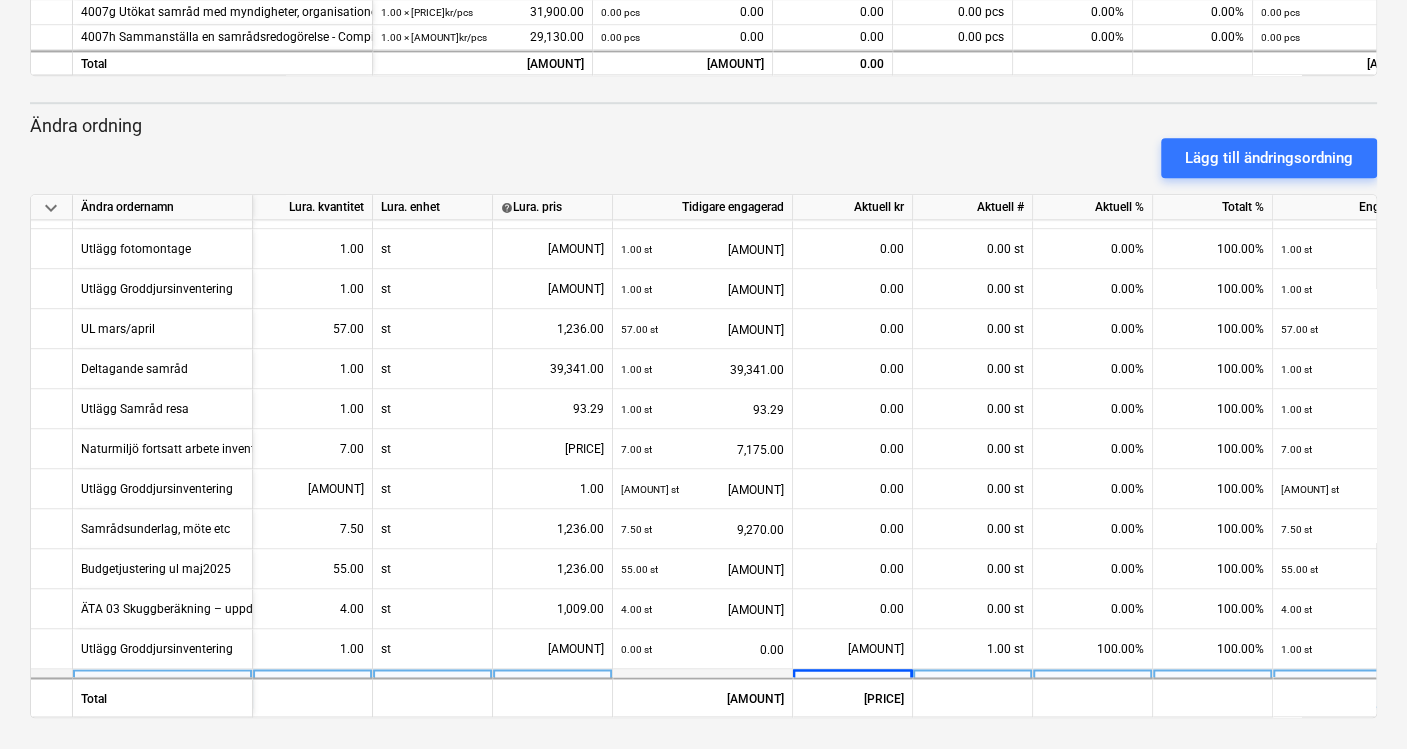 scroll, scrollTop: 1468, scrollLeft: 0, axis: vertical 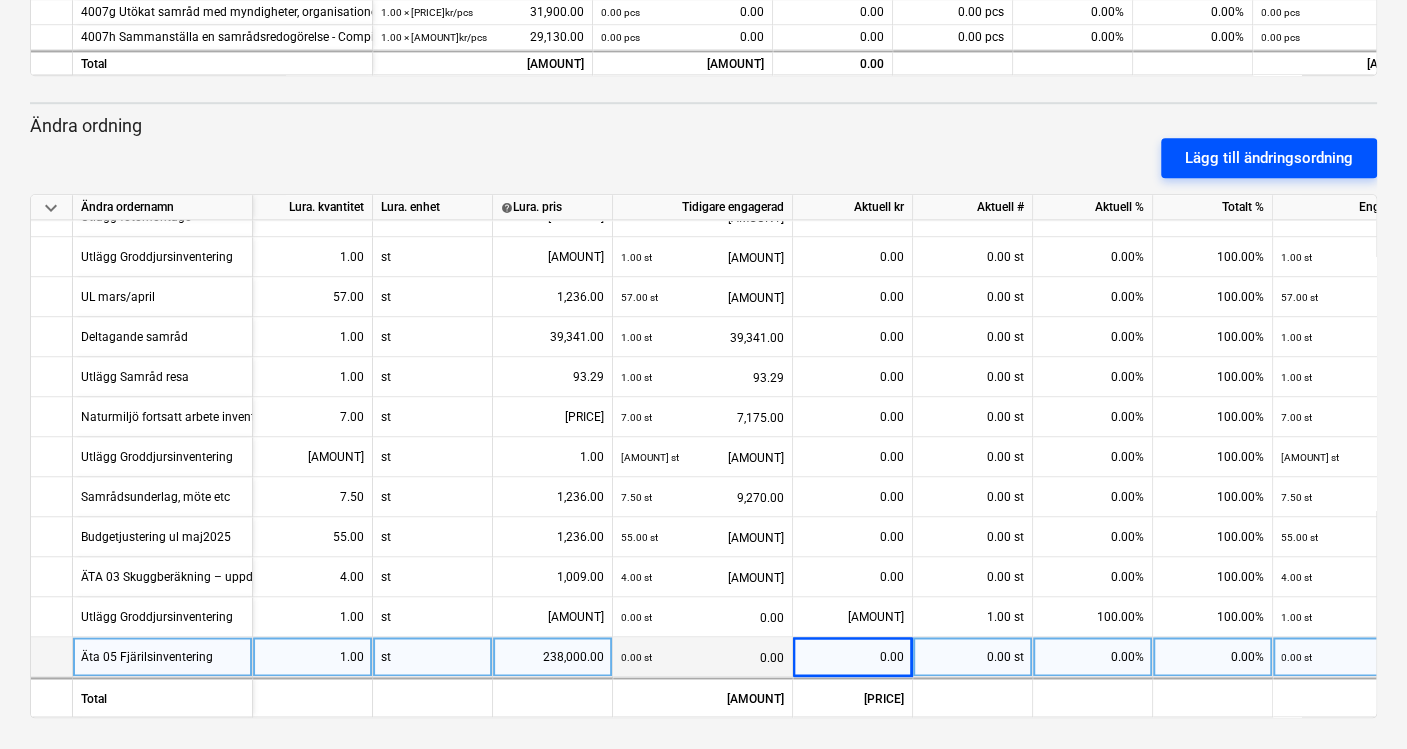 click on "Lägg till ändringsordning" at bounding box center [1269, 158] 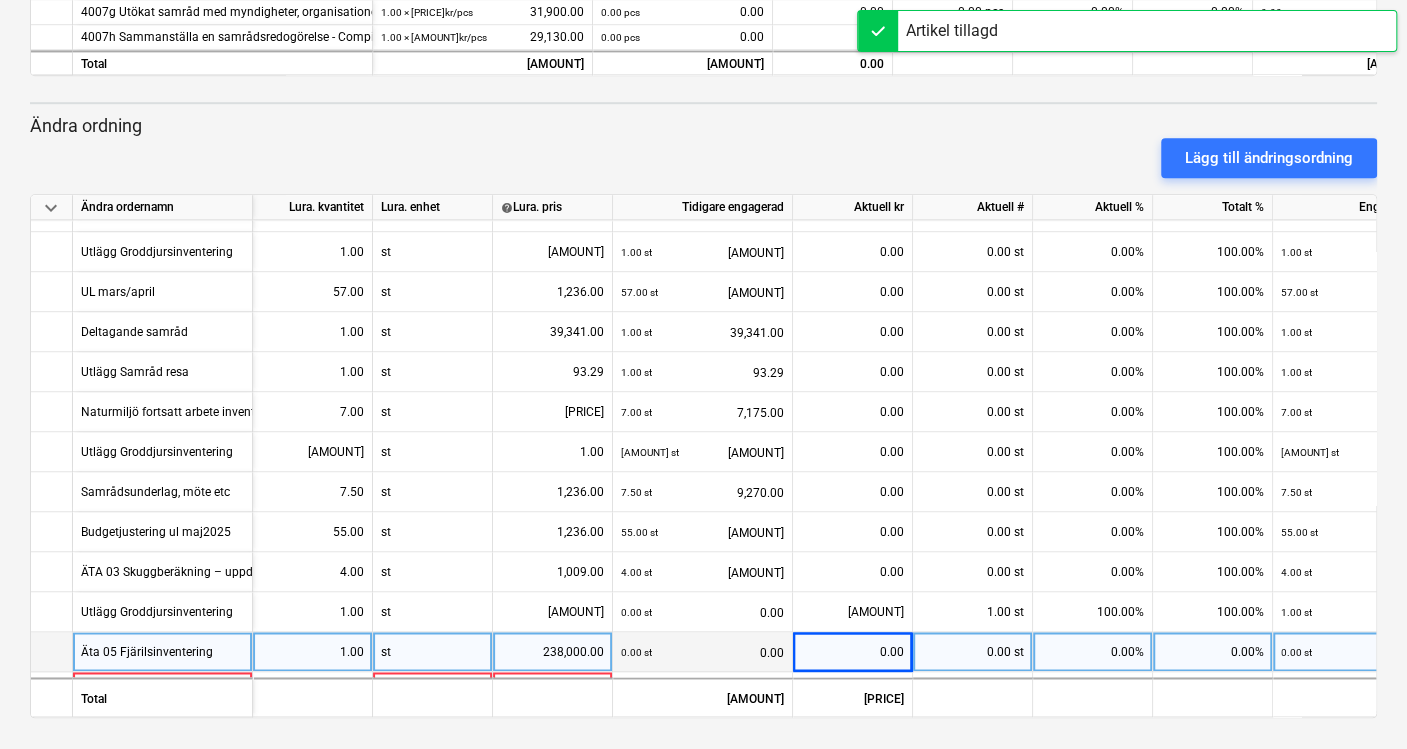 scroll, scrollTop: 1508, scrollLeft: 0, axis: vertical 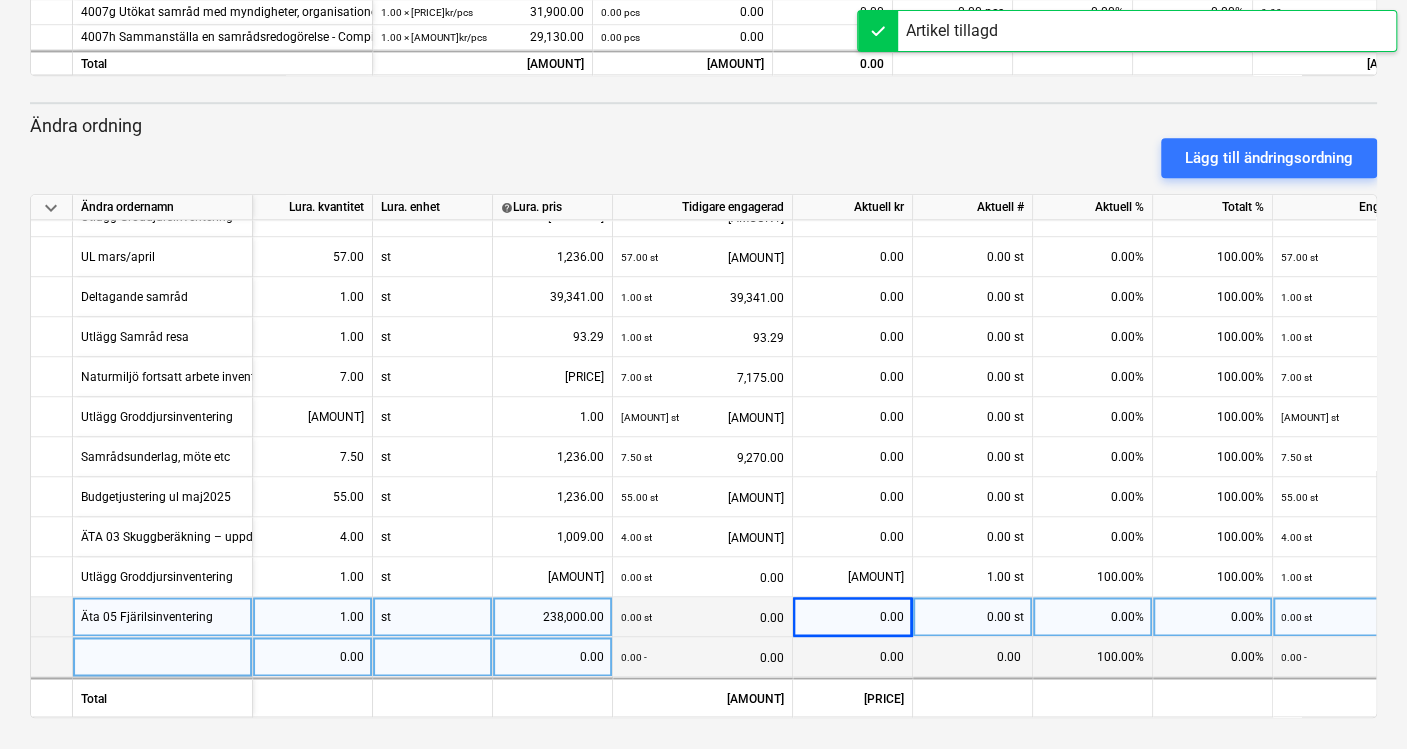 click at bounding box center [163, 657] 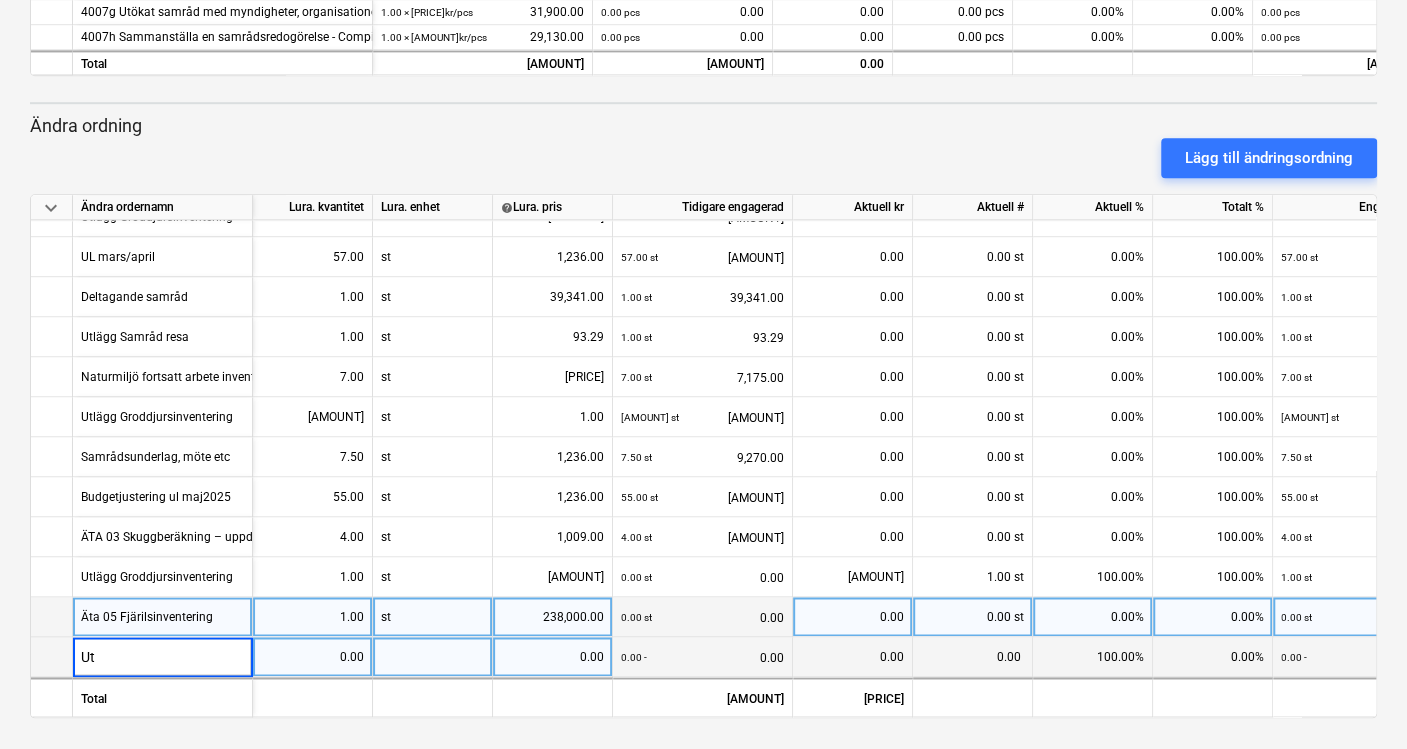 type on "U" 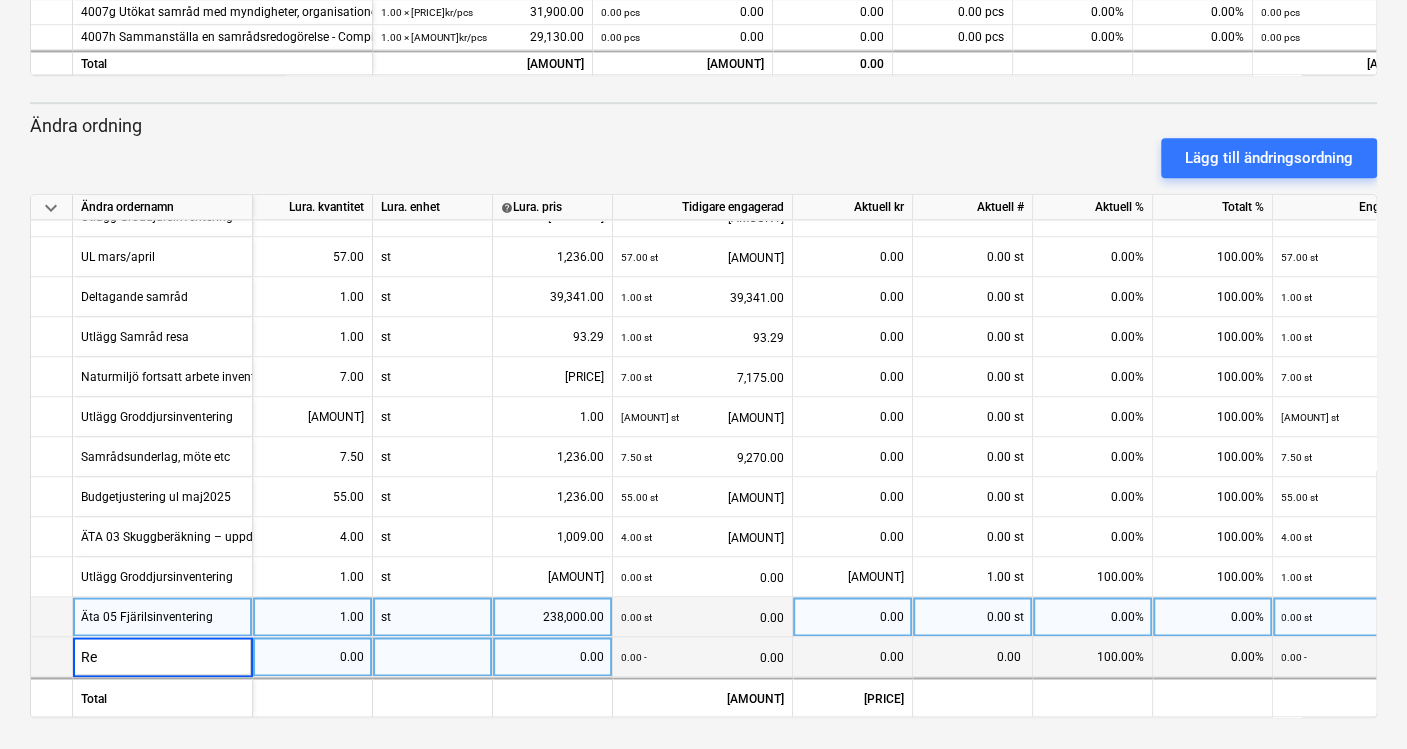 type on "R" 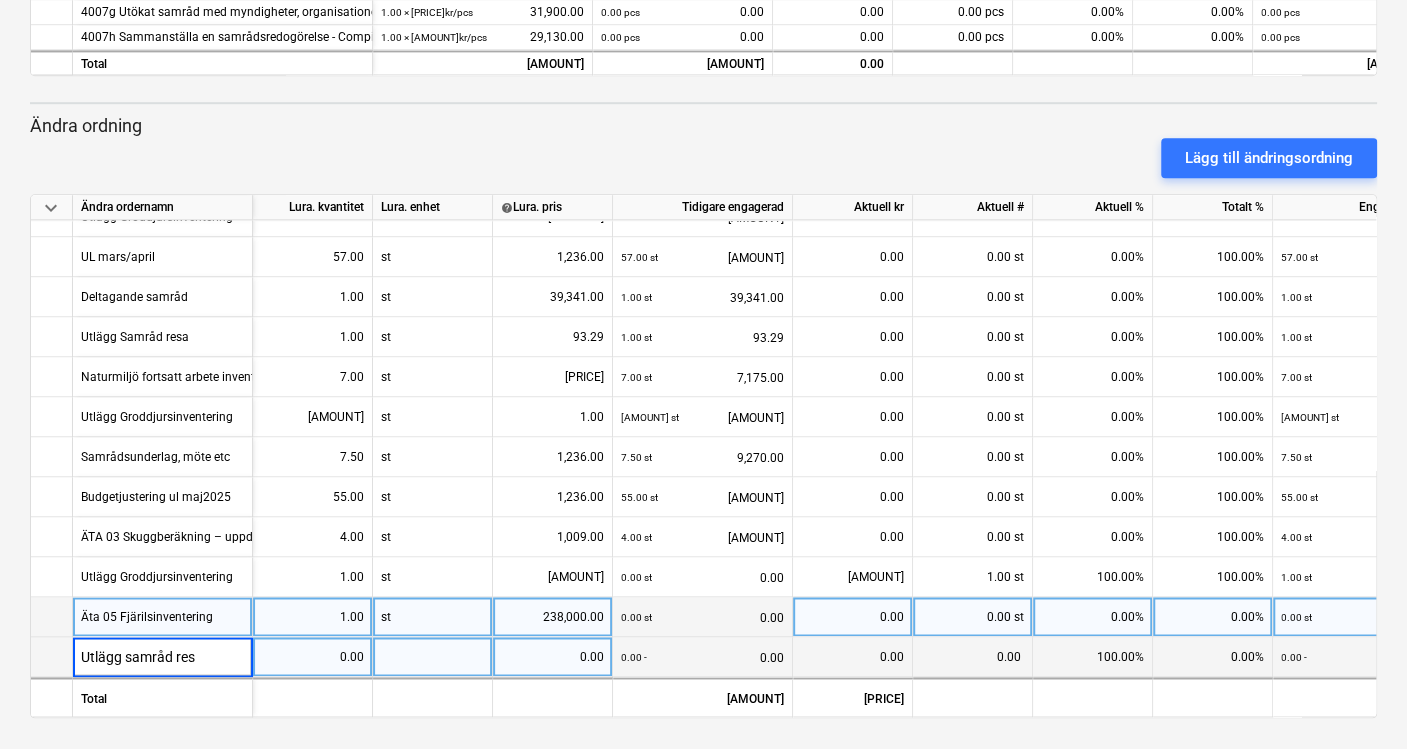 type on "Utlägg samråd resa" 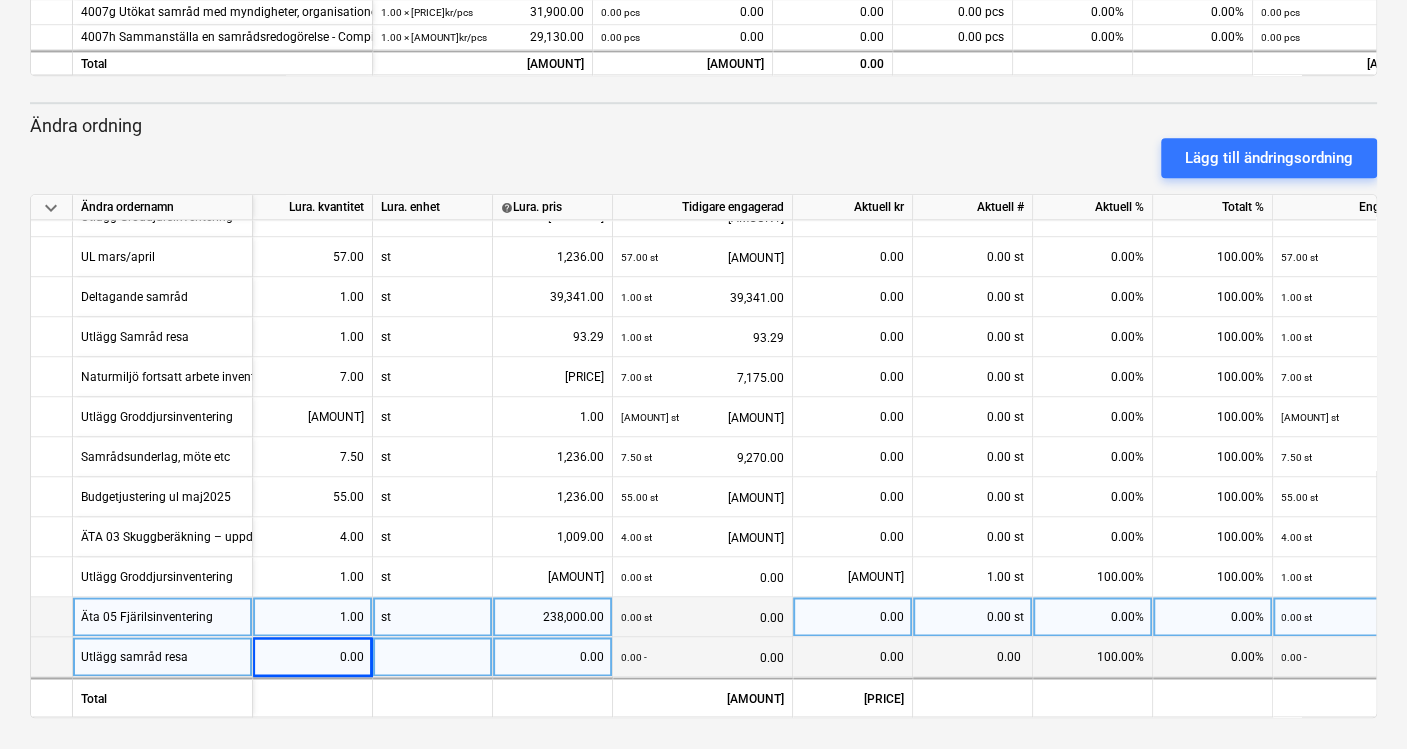 click on "0.00" at bounding box center [312, 657] 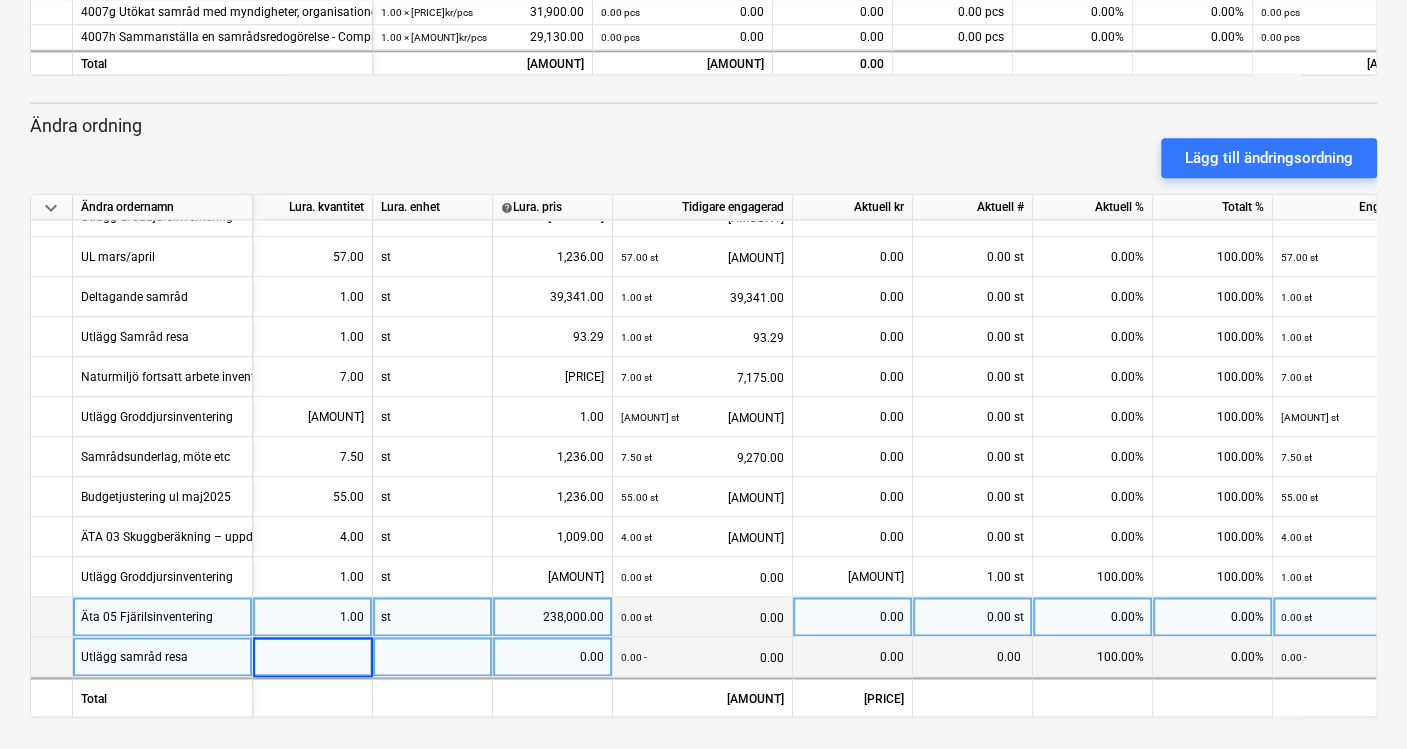 type on "1" 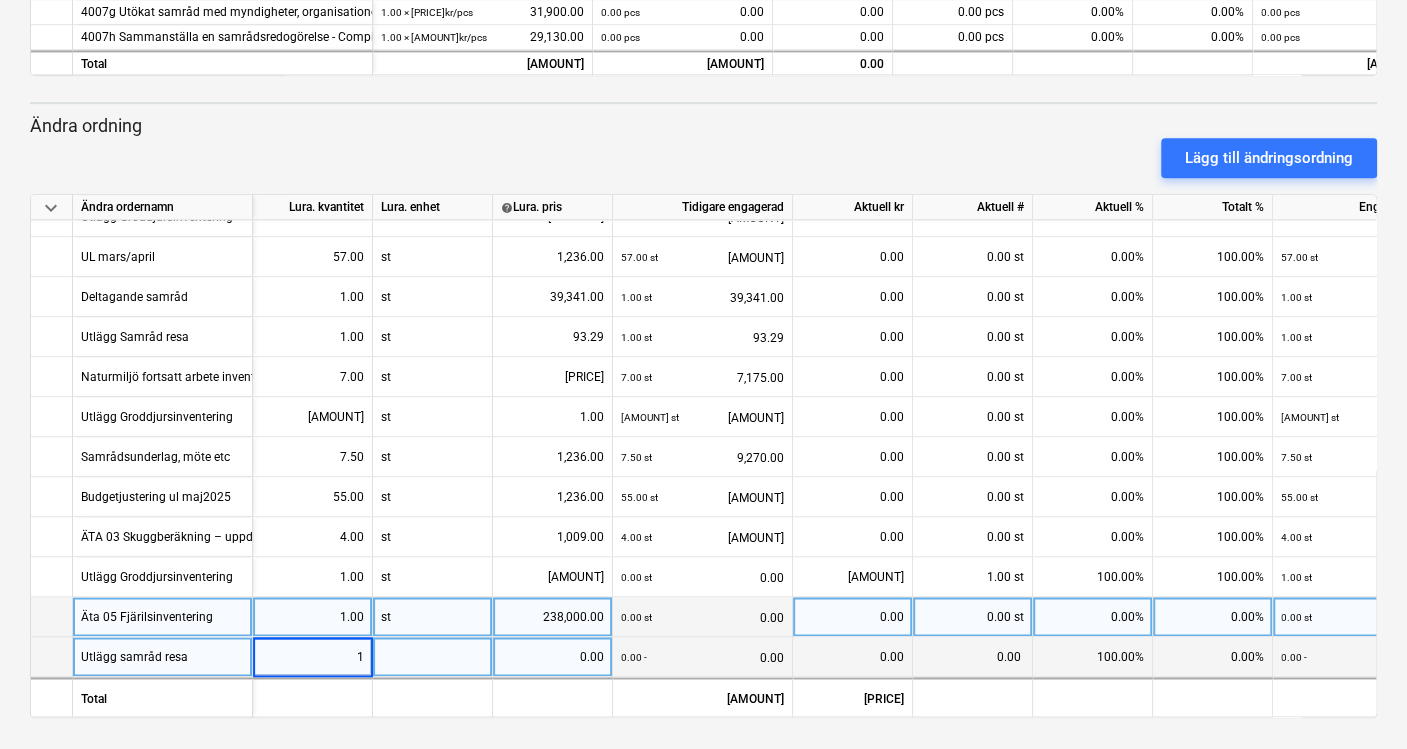 click at bounding box center (433, 657) 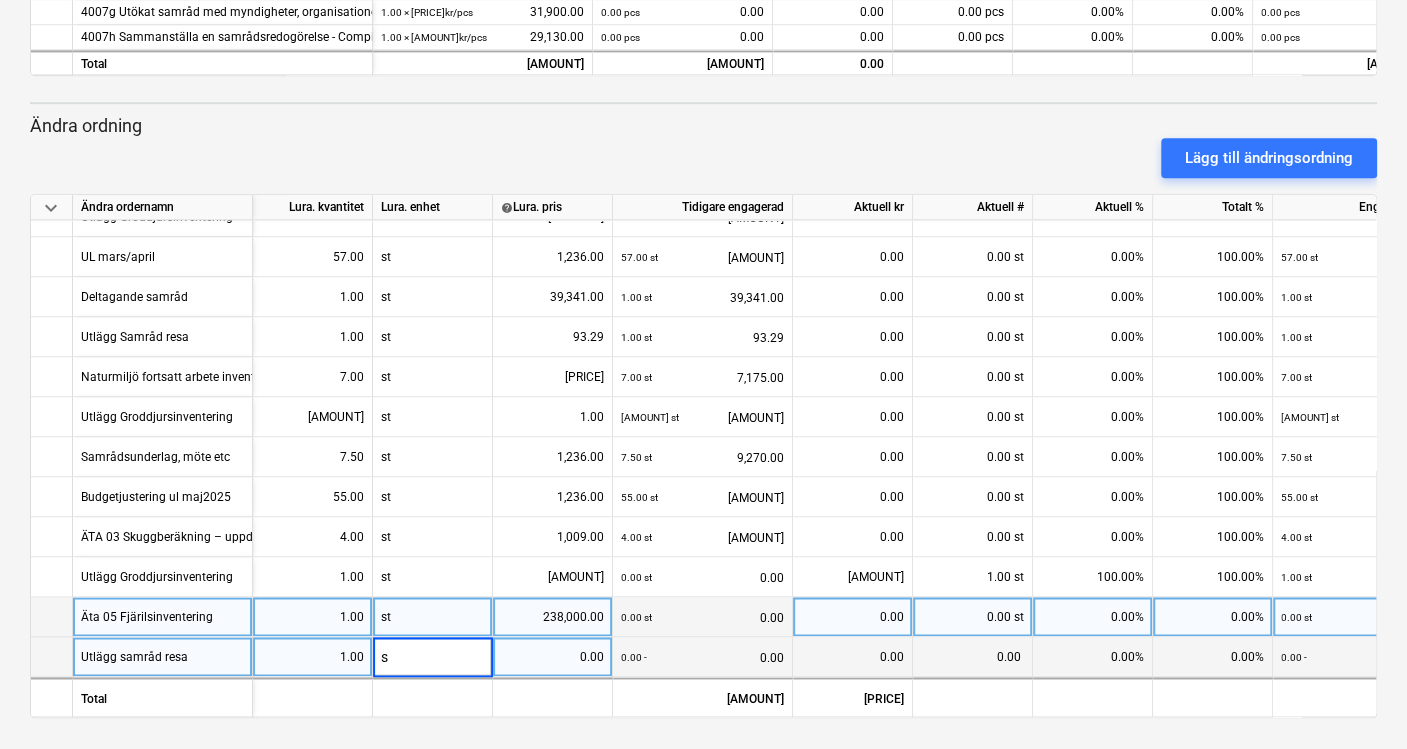 type on "st" 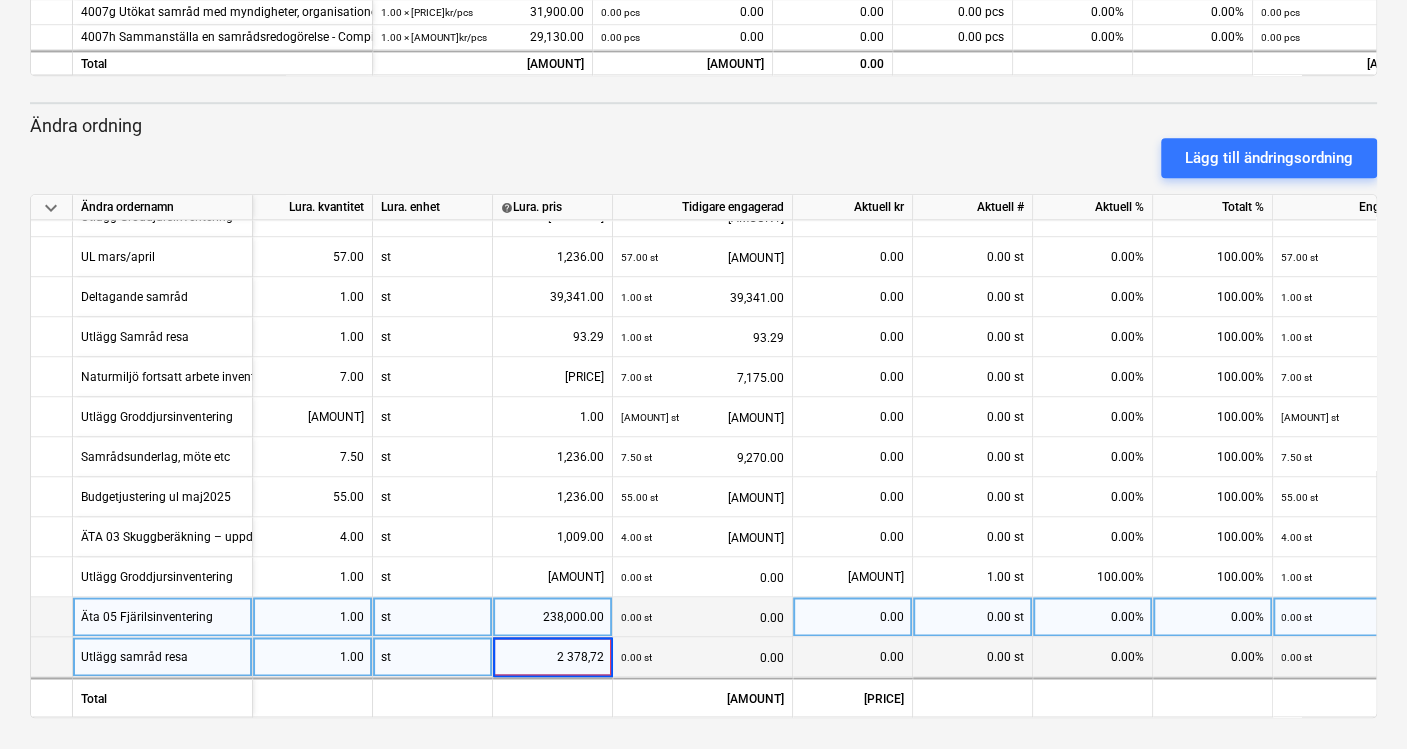 click on "2 378,72" at bounding box center (552, 656) 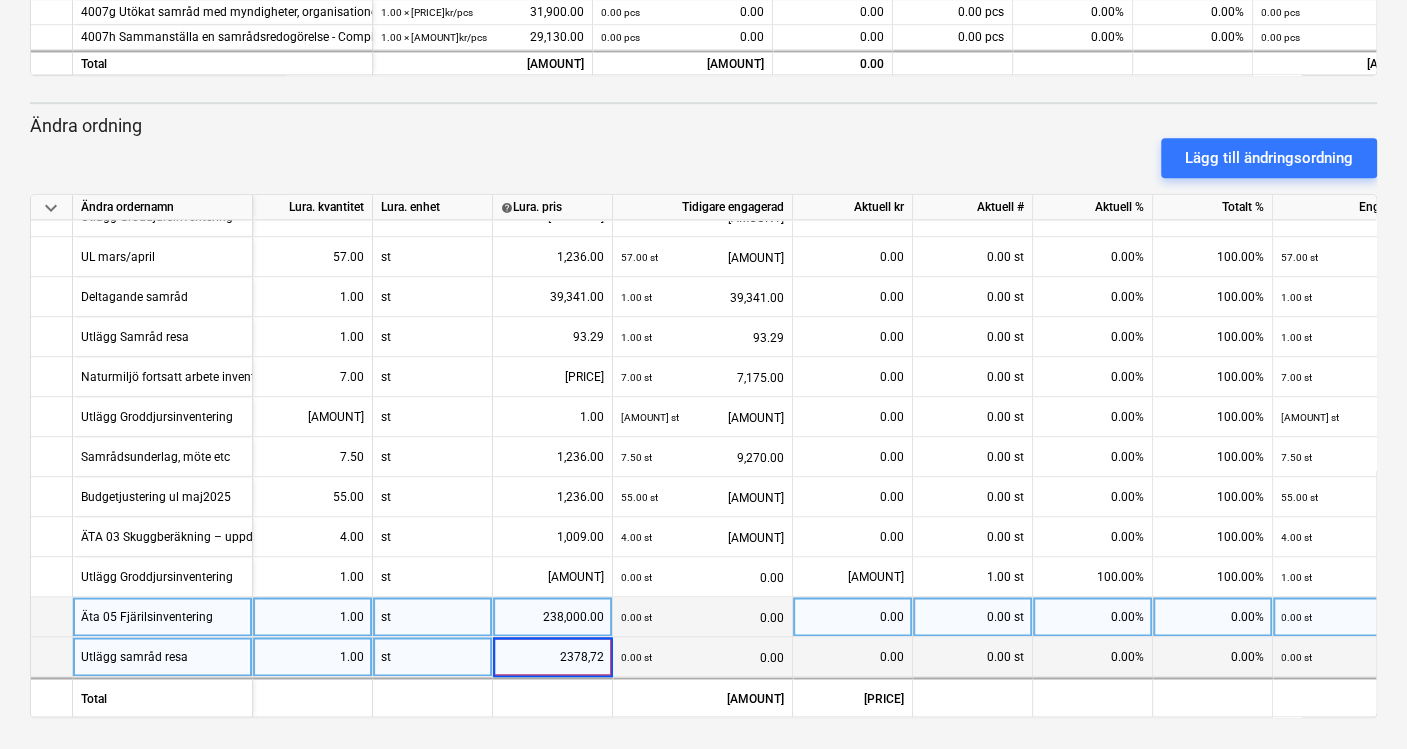 click on "2378,72" at bounding box center (552, 656) 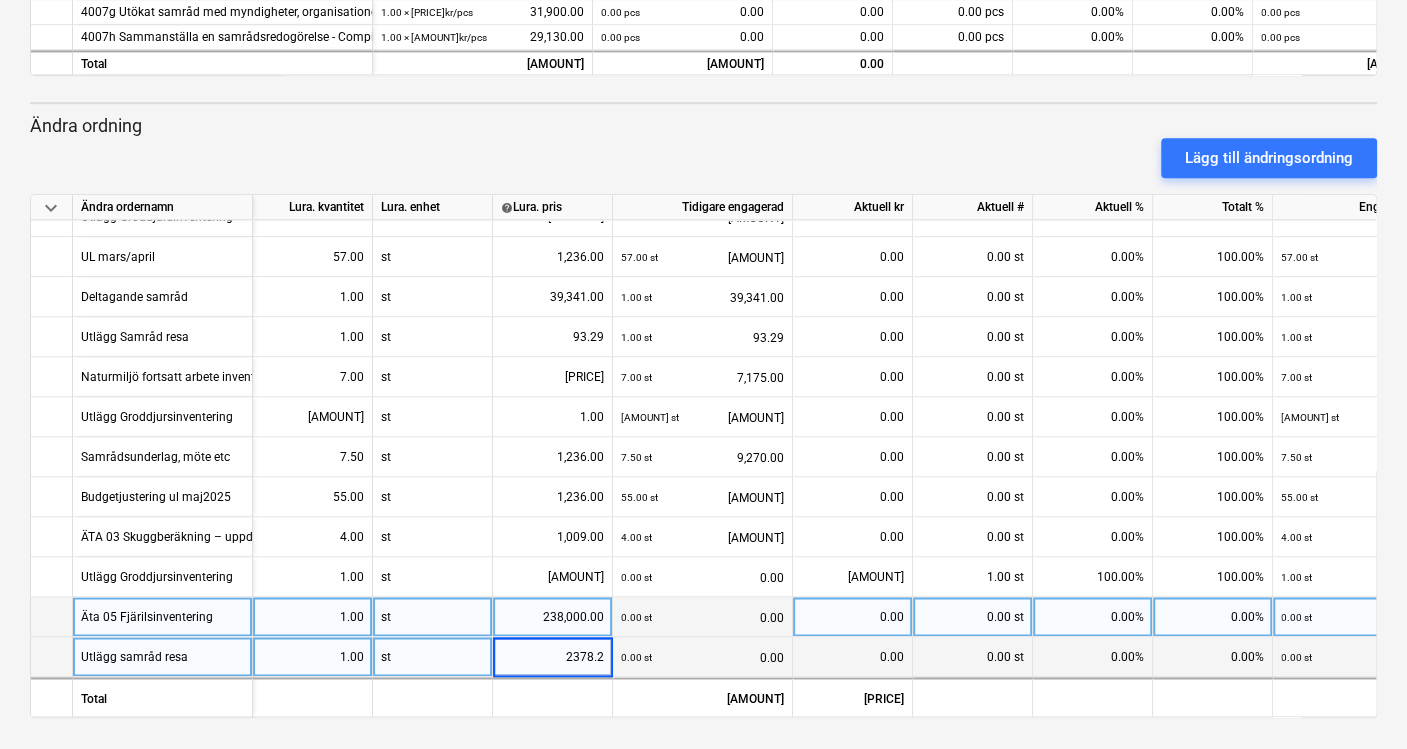 type on "2378.72" 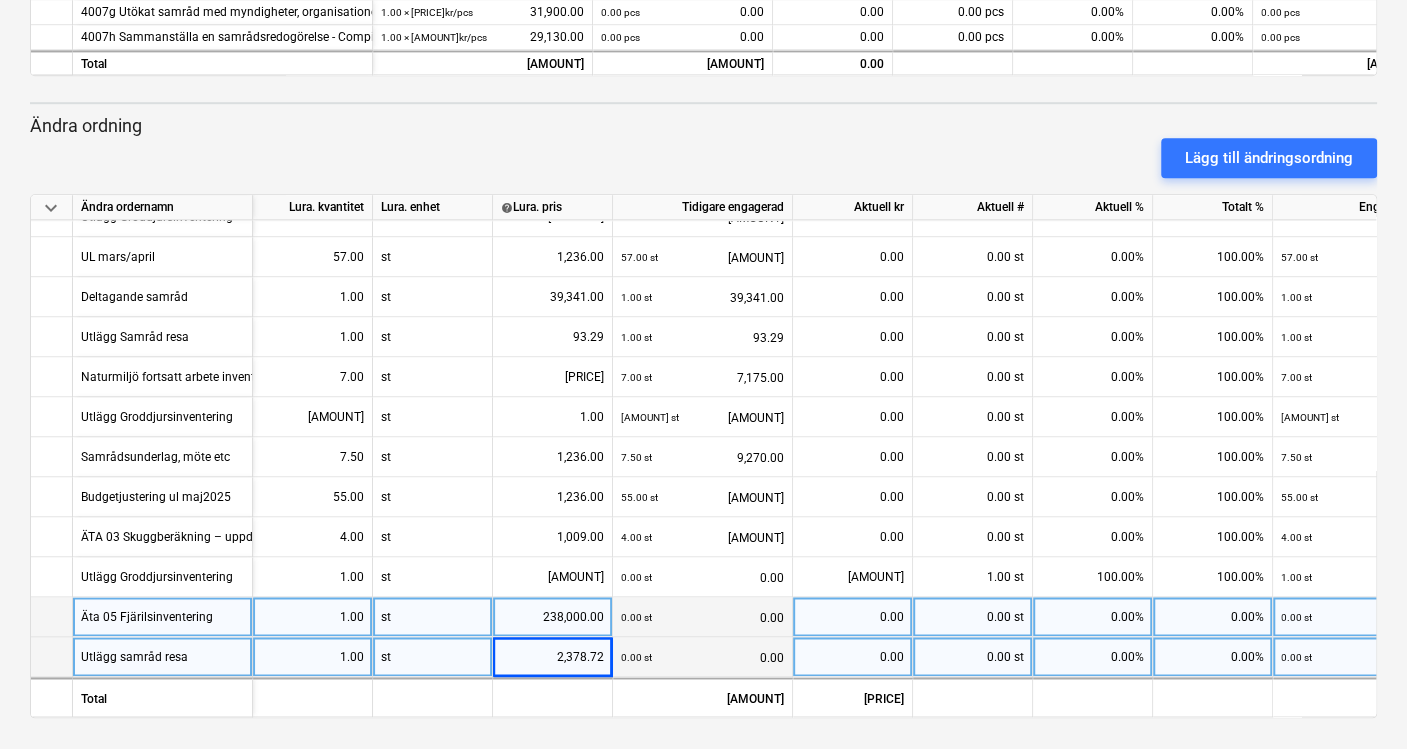 click on "0.00" at bounding box center [852, 657] 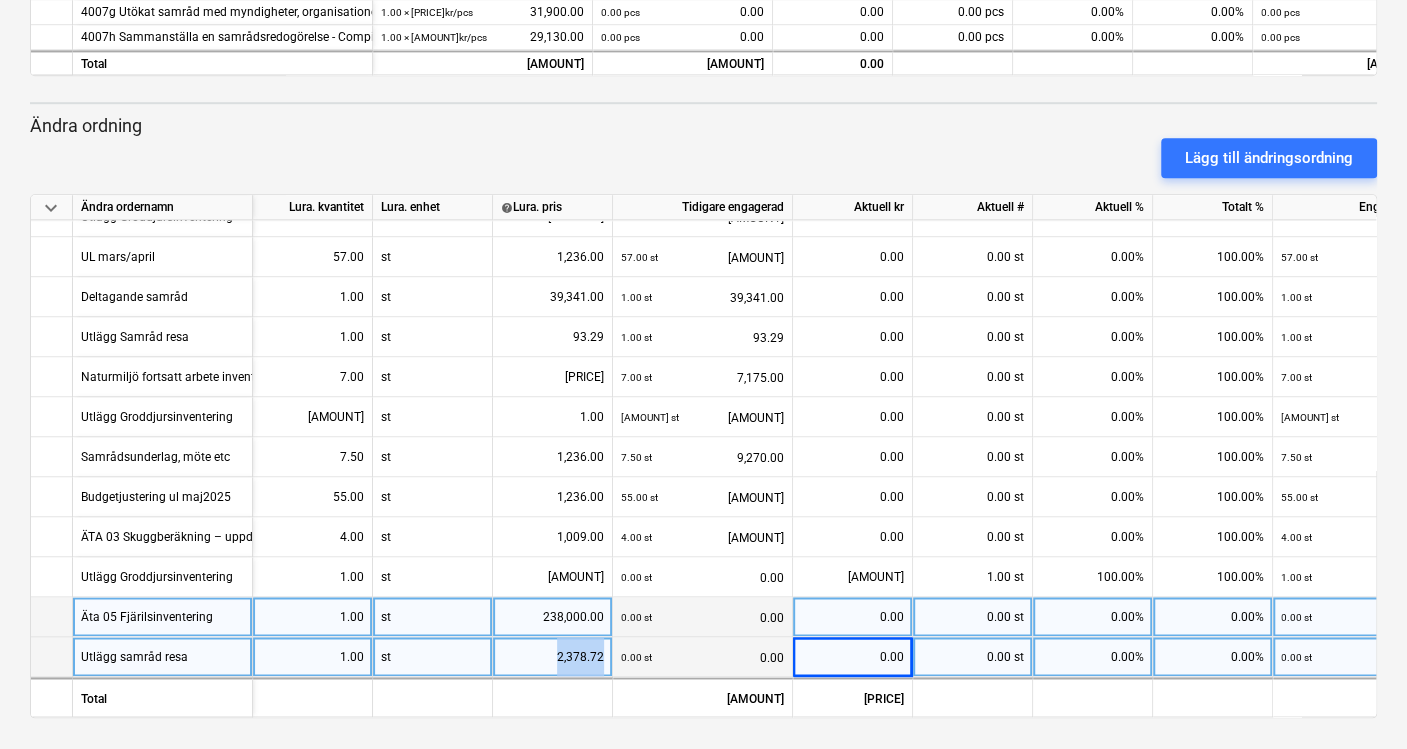 drag, startPoint x: 557, startPoint y: 650, endPoint x: 601, endPoint y: 651, distance: 44.011364 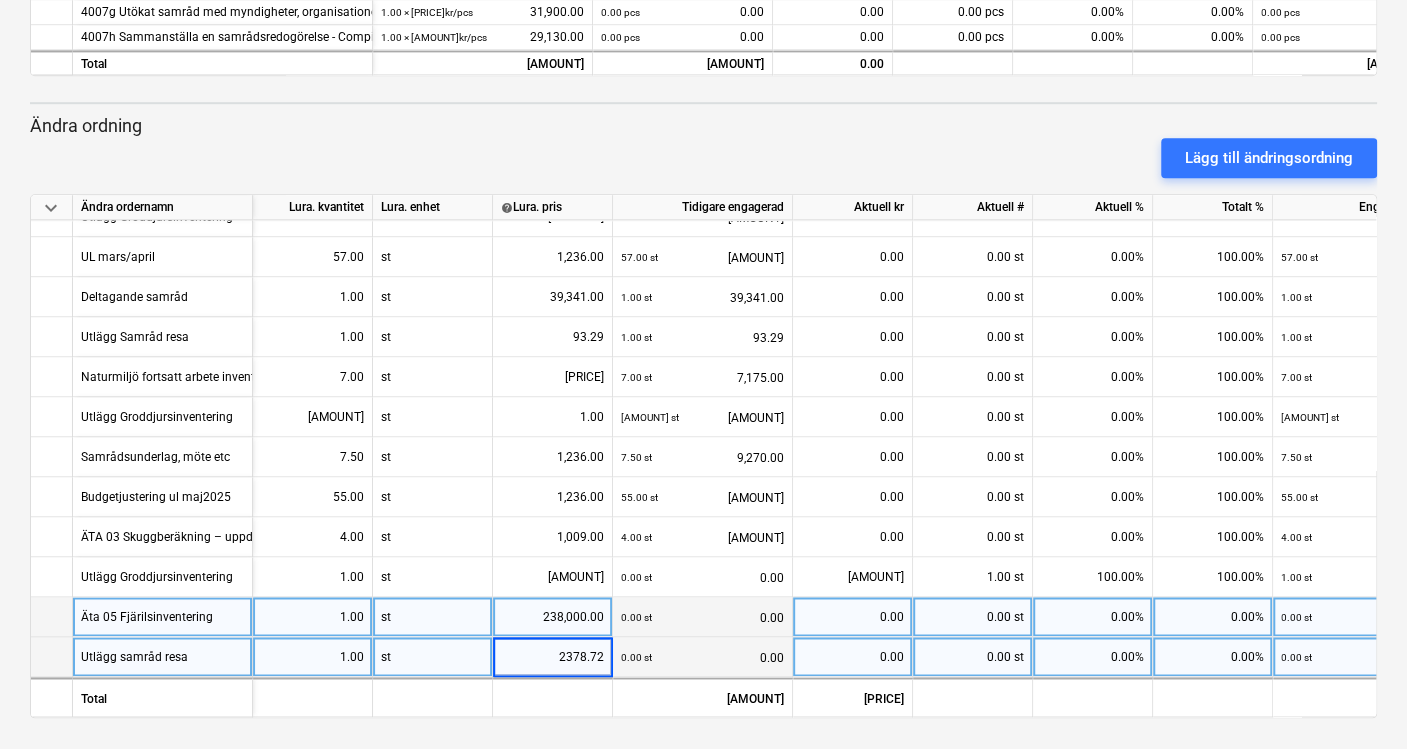 click on "0.00" at bounding box center (852, 657) 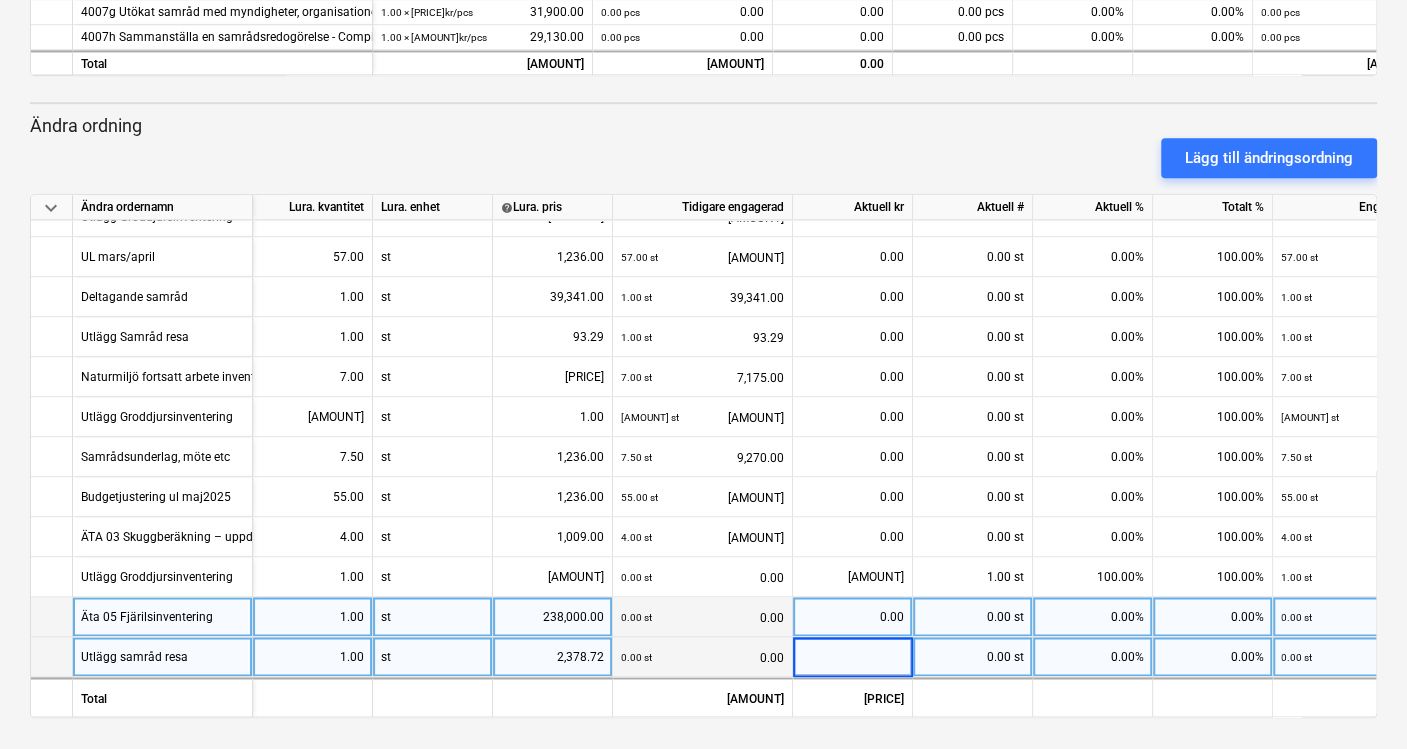 type on "2378.72" 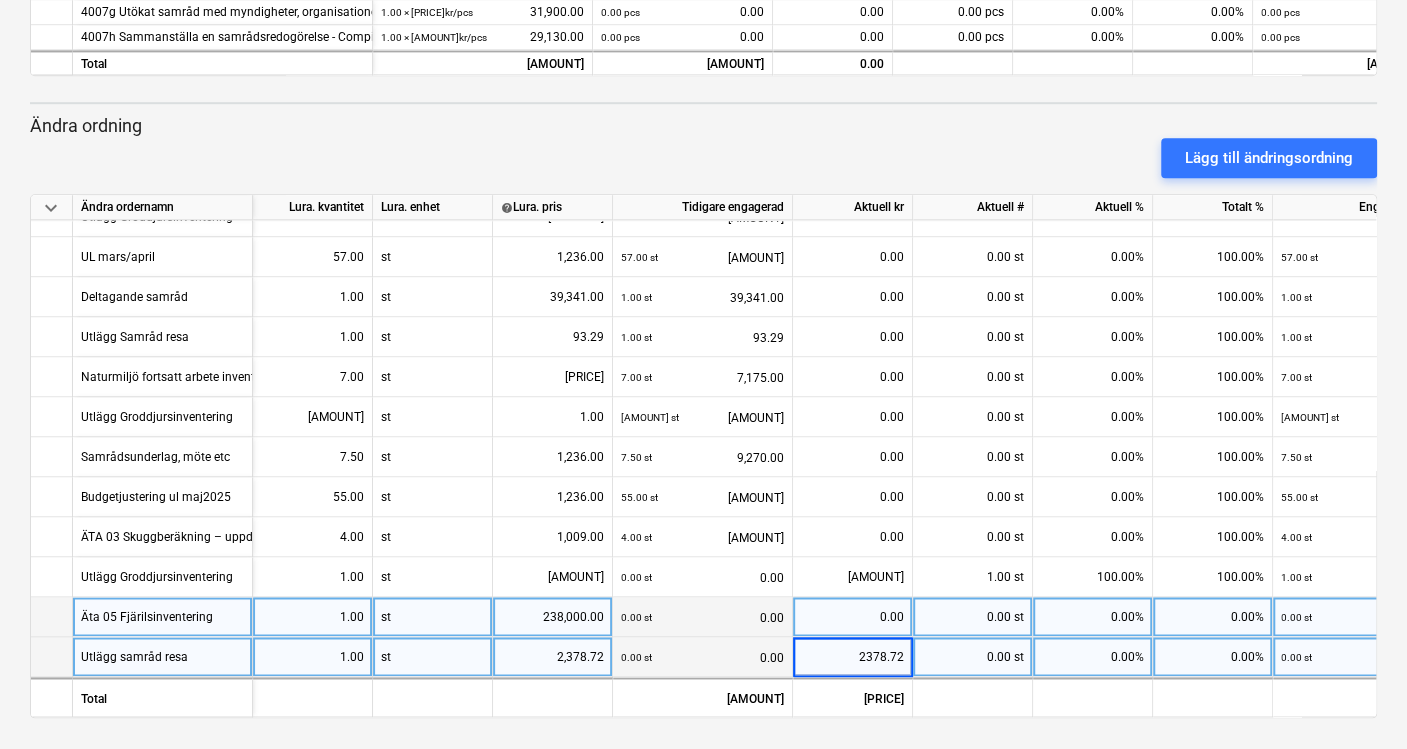 click on "keyboard_arrow_down Status Bekräftad kl Företag Kontraktsnamn Begå som Datum Aktuell lägesrapport Förslag - [COMPANY] (formerly [COMPANY]) [COMPANY] - [LOCATION] [COMPANY] ( ex [COMPANY] ) [DATE] Press the down arrow key to interact with the calendar and
select a date. Press the question mark key to get the keyboard shortcuts for changing dates. - [DATE] Press the down arrow key to interact with the calendar and
select a date. Press the question mark key to get the keyboard shortcuts for changing dates. [PRICE] Please wait Skicka framstegsrapport Rader Bilagor Godkända kostnader Ändringar keyboard_arrow_down Rad Kontraktskostnad Tidigare engagerad Aktuell kr Aktuell # Aktuell % Totalt % Engagerat totalt Lägesrapport kvar 4006b placeholder  0.00   ×   0.00kr / pcs 0.00 0.00   pcs 0.00 0.00 0.00   pcs 0.00% 0.00% 0.00   pcs 0.00 100.00% 0.00 4006c placeholder  0.00   ×   0.00kr / pcs 0.00 0.00   pcs 0.00 0.00 0.00   pcs 0.00% 0.00% 0.00   pcs -" at bounding box center (703, 12) 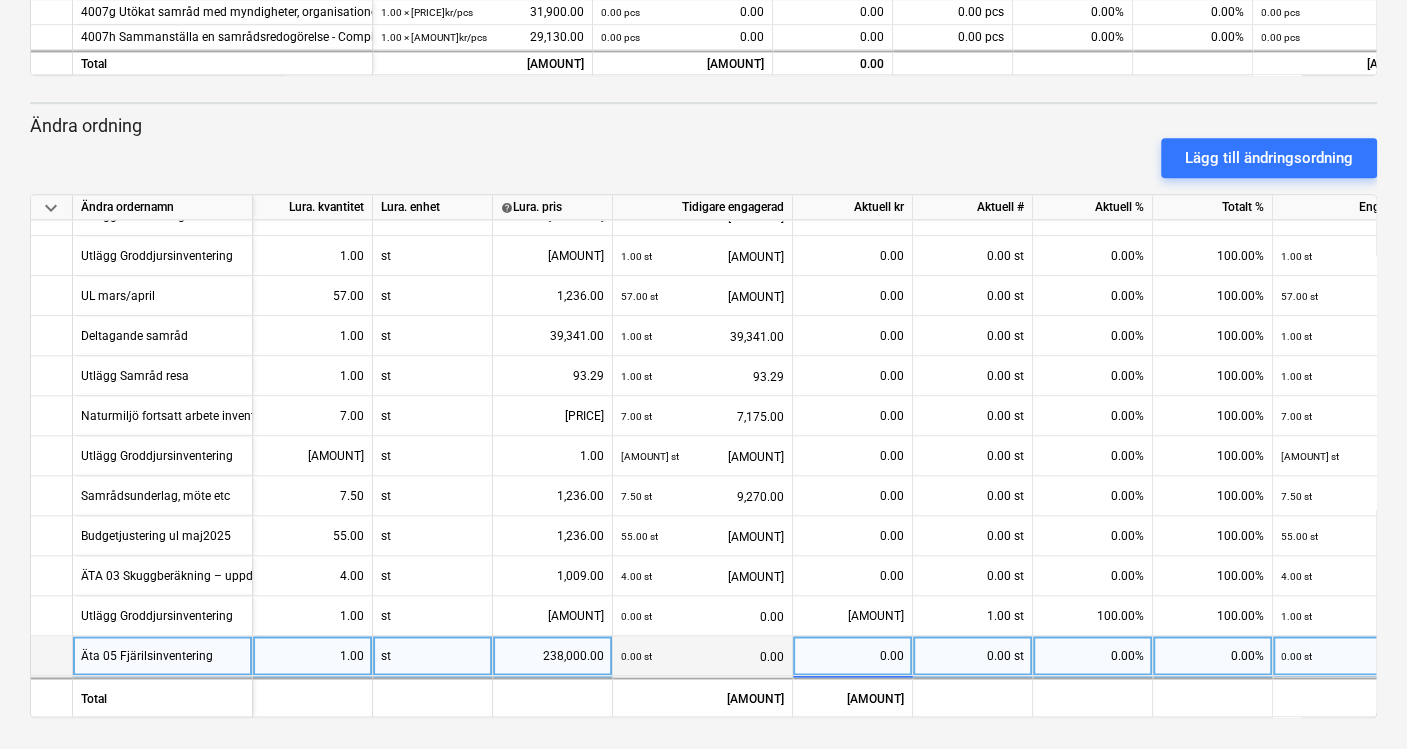 scroll, scrollTop: 1508, scrollLeft: 0, axis: vertical 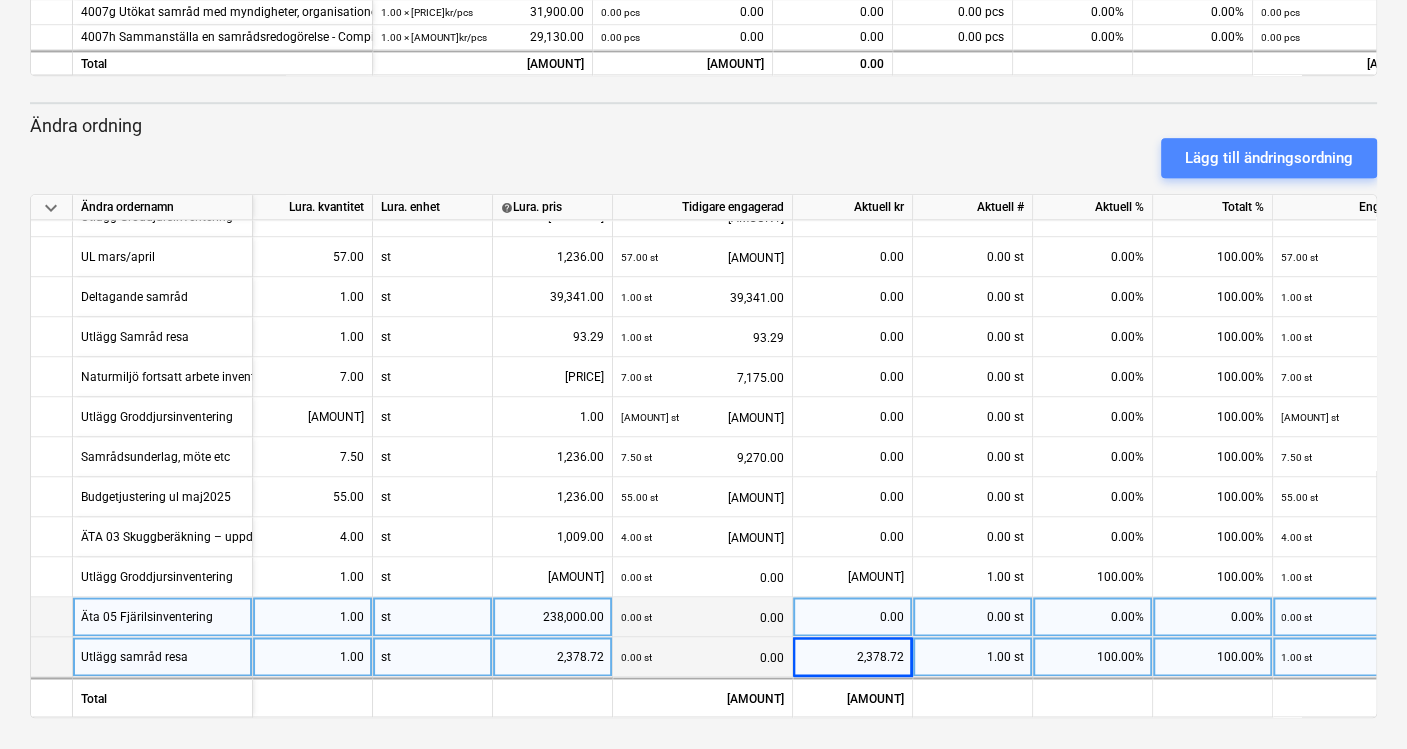 click on "Lägg till ändringsordning" at bounding box center [1269, 158] 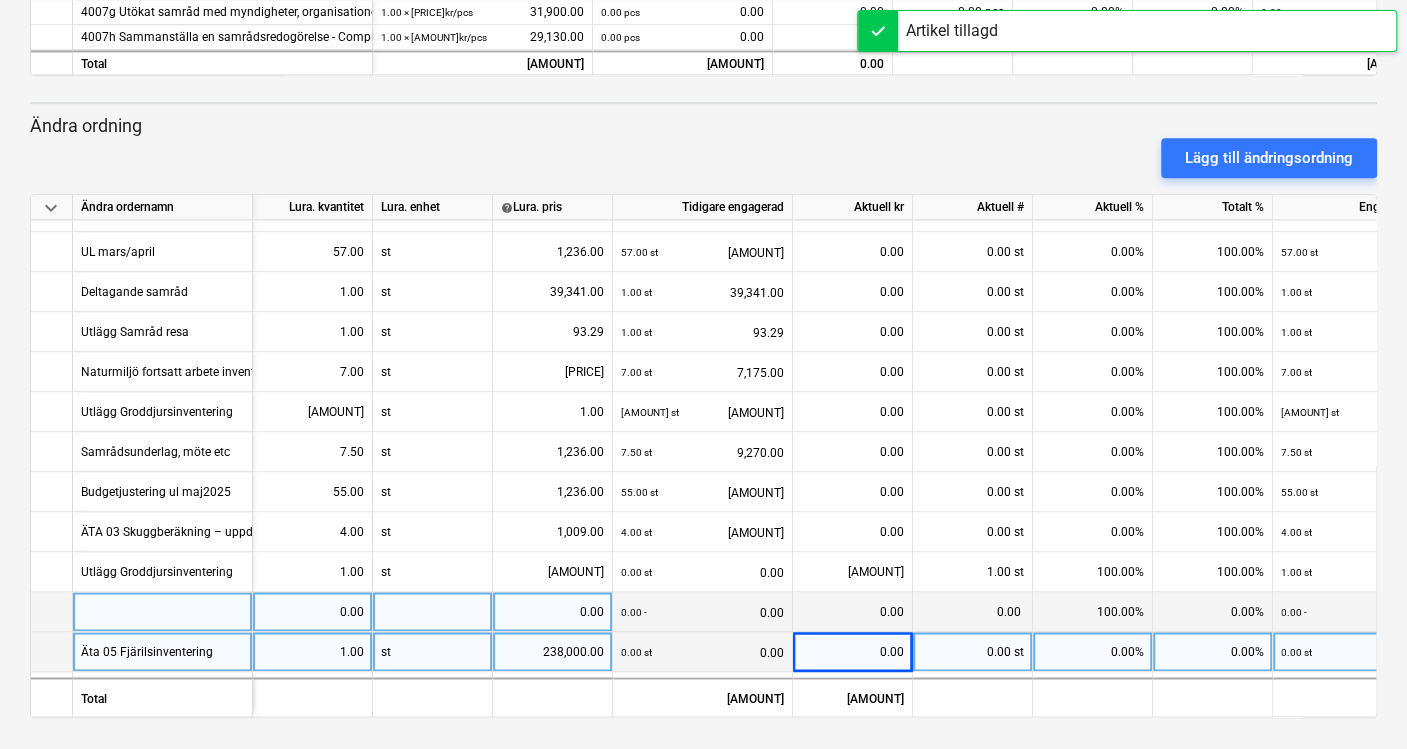 scroll, scrollTop: 1548, scrollLeft: 0, axis: vertical 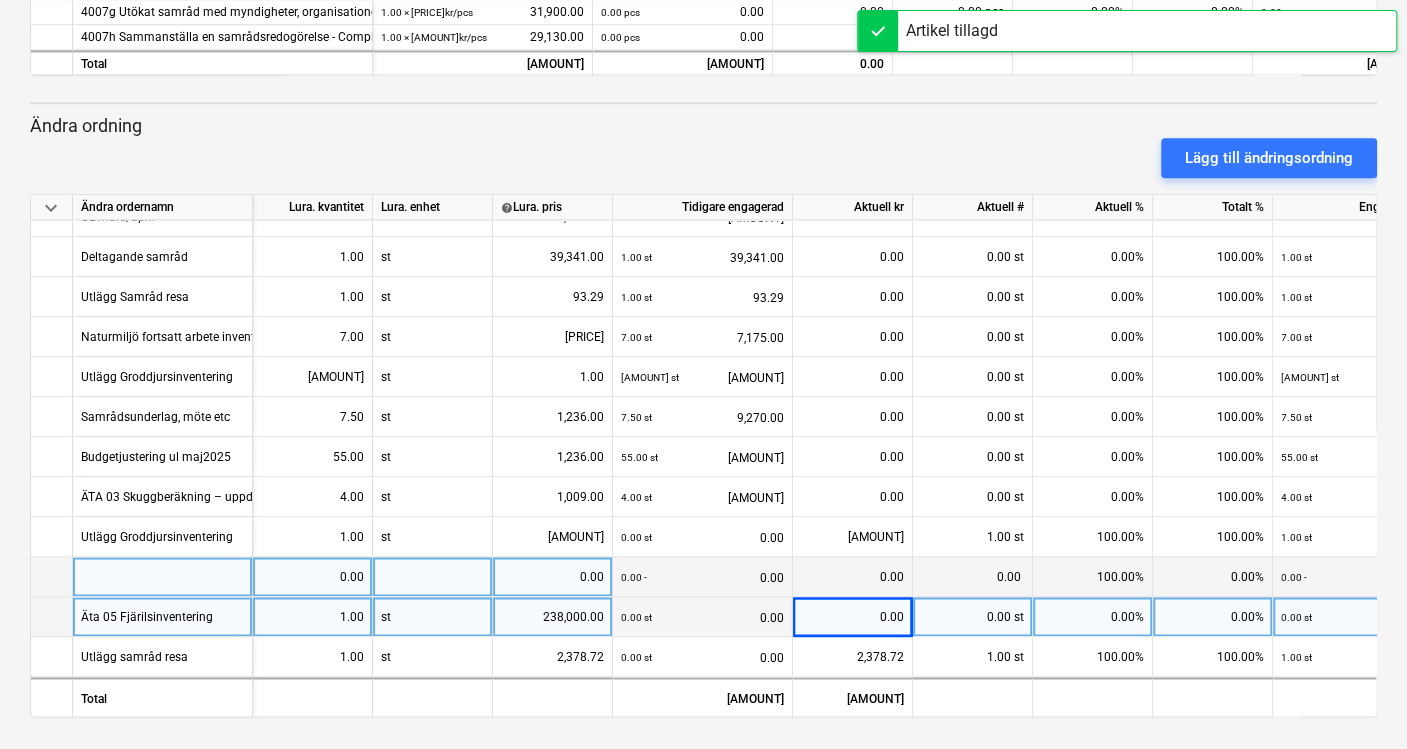 click at bounding box center [163, 577] 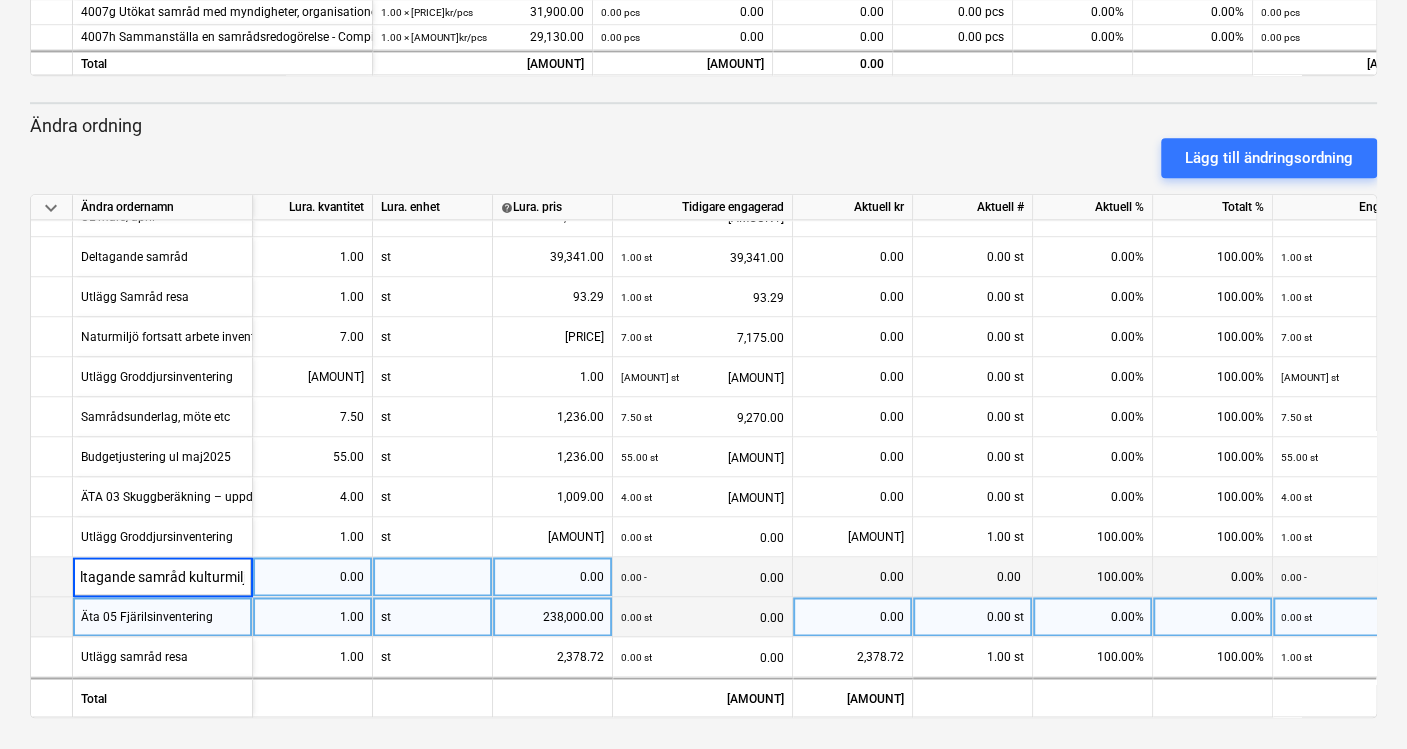 type on "Deltagande samråd kulturmiljö" 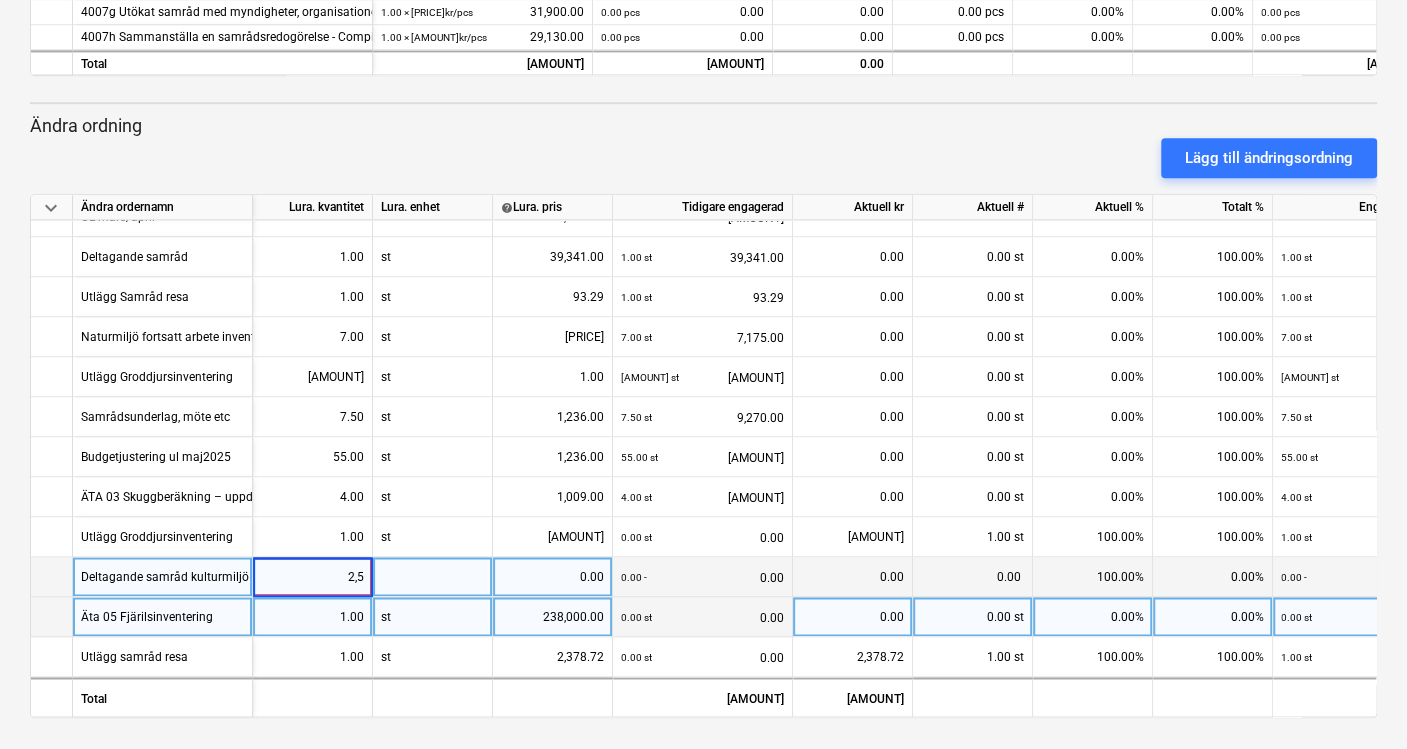 type on "2,5" 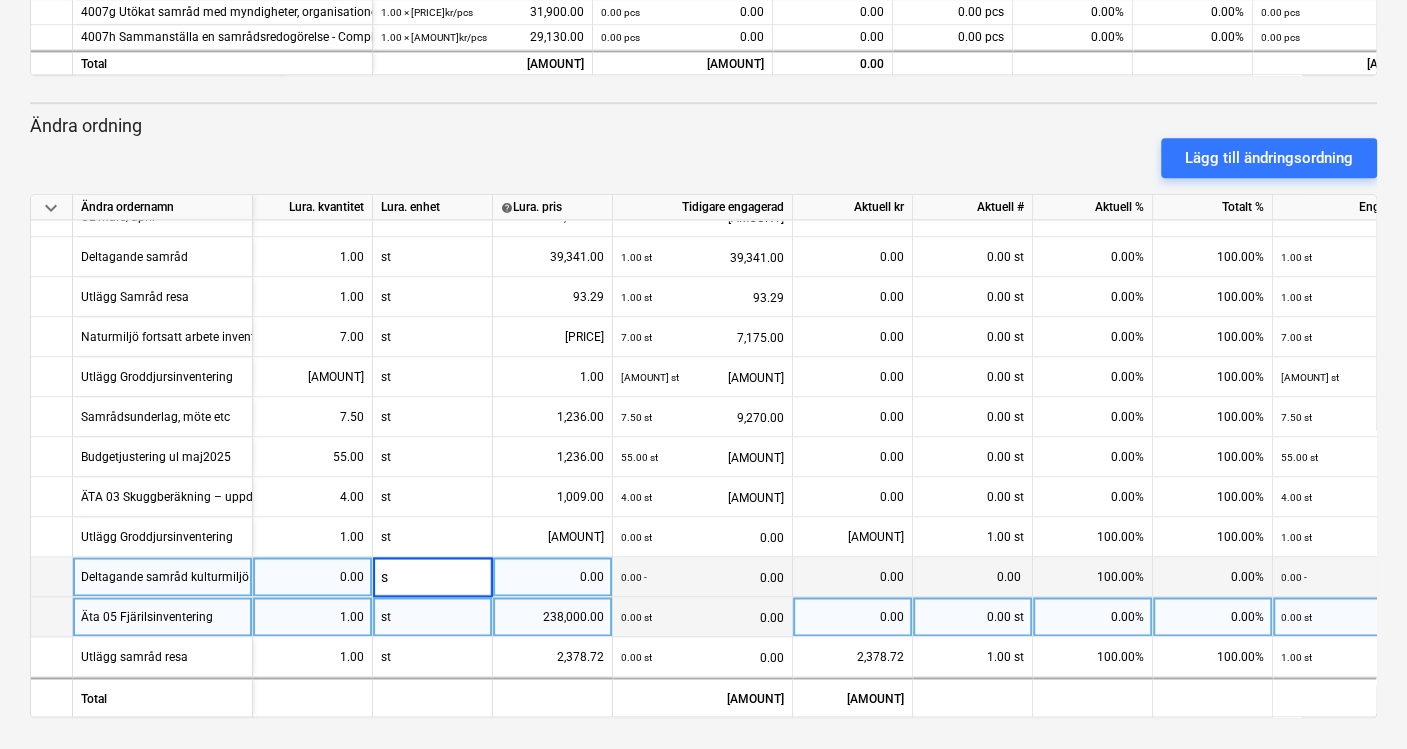 type on "st" 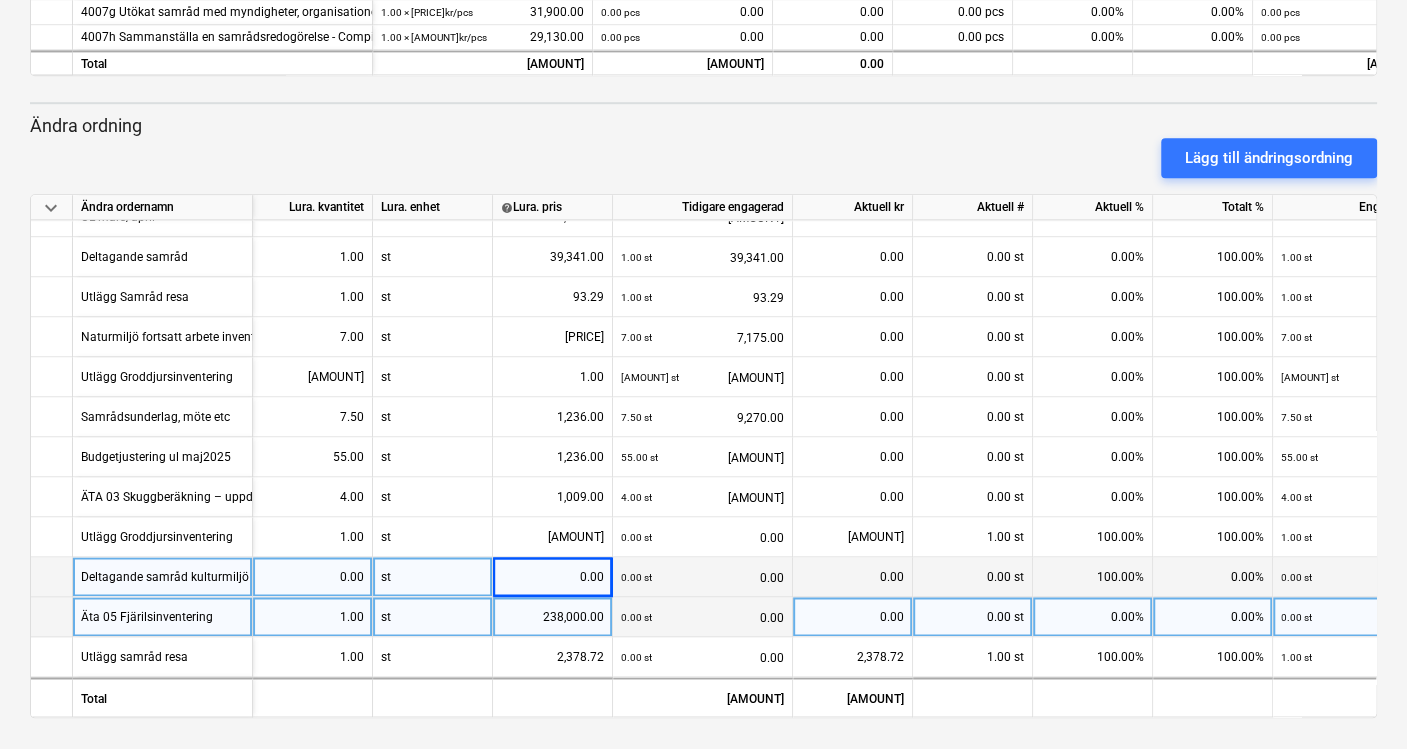click on "0.00" at bounding box center (552, 577) 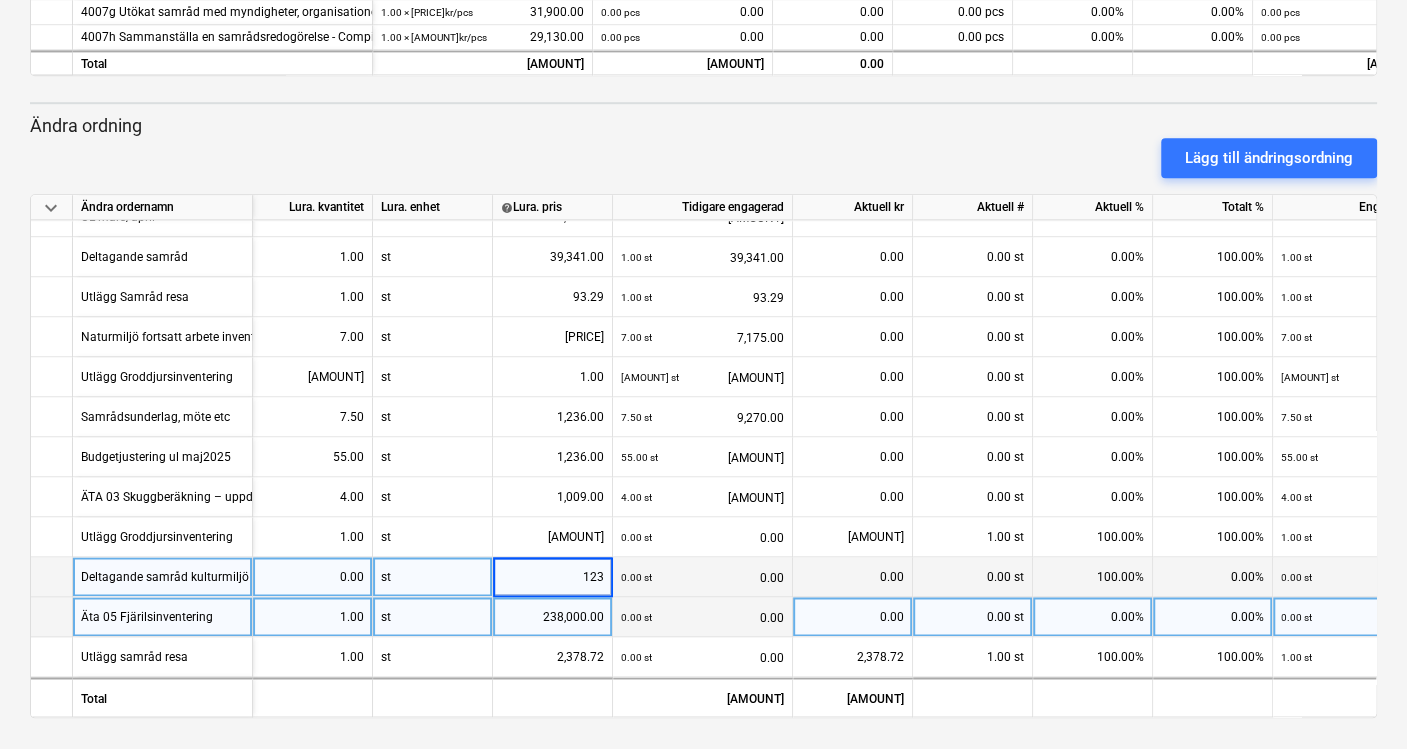 type on "1236" 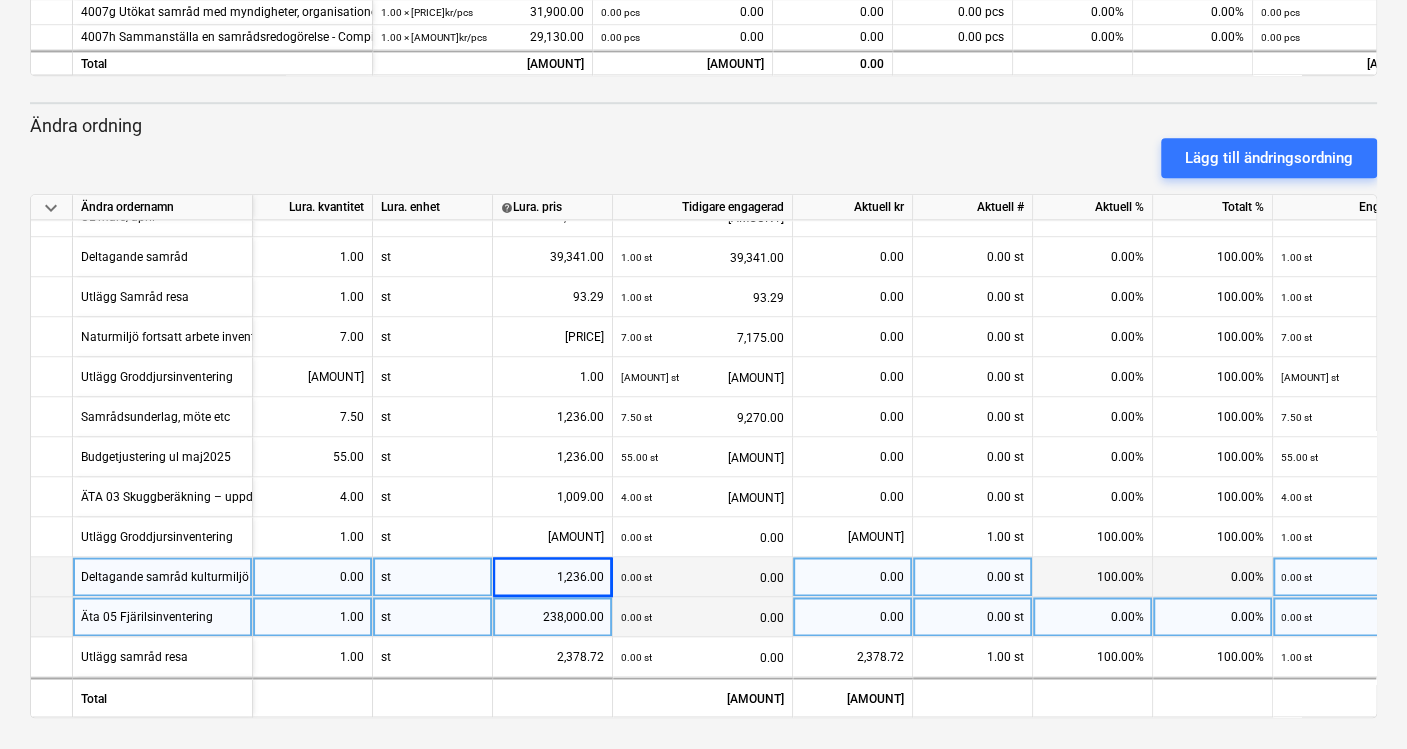 click on "0.00" at bounding box center (312, 577) 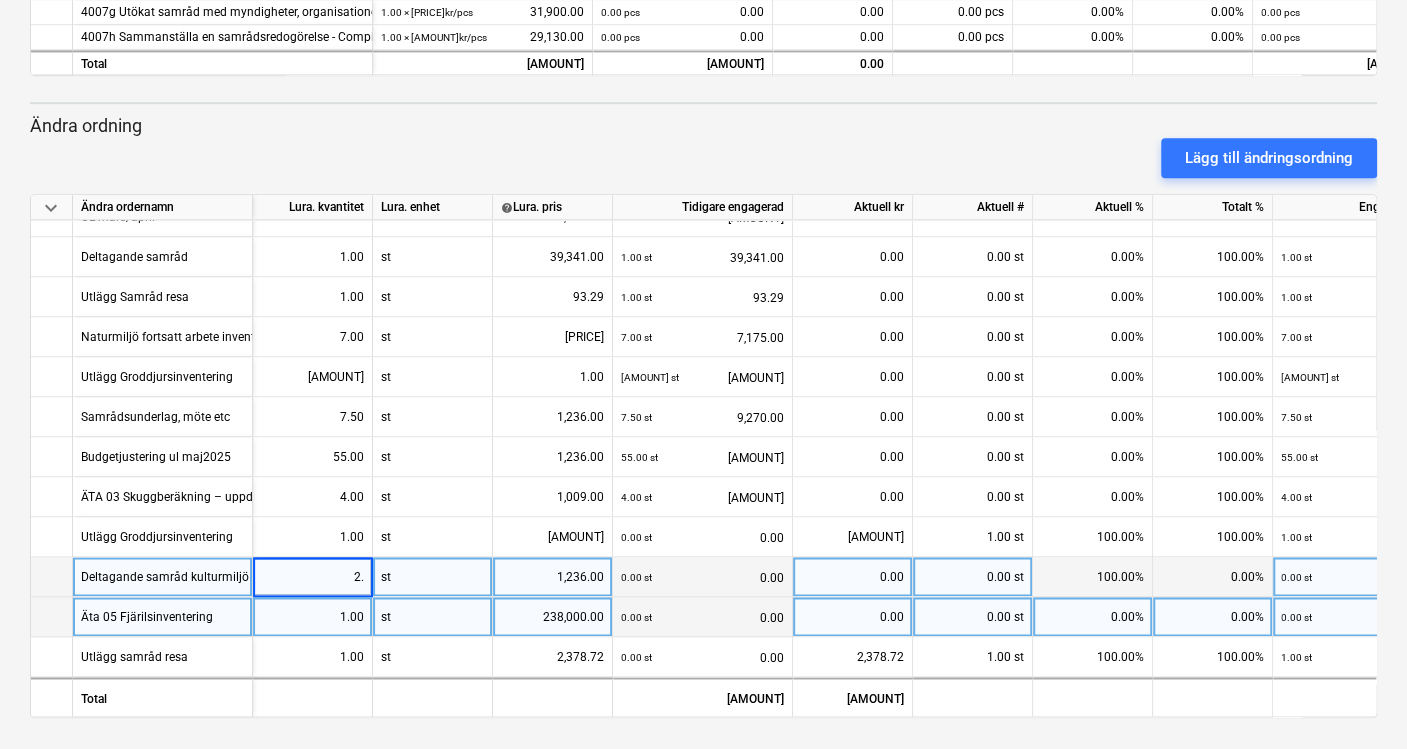 type on "2.5" 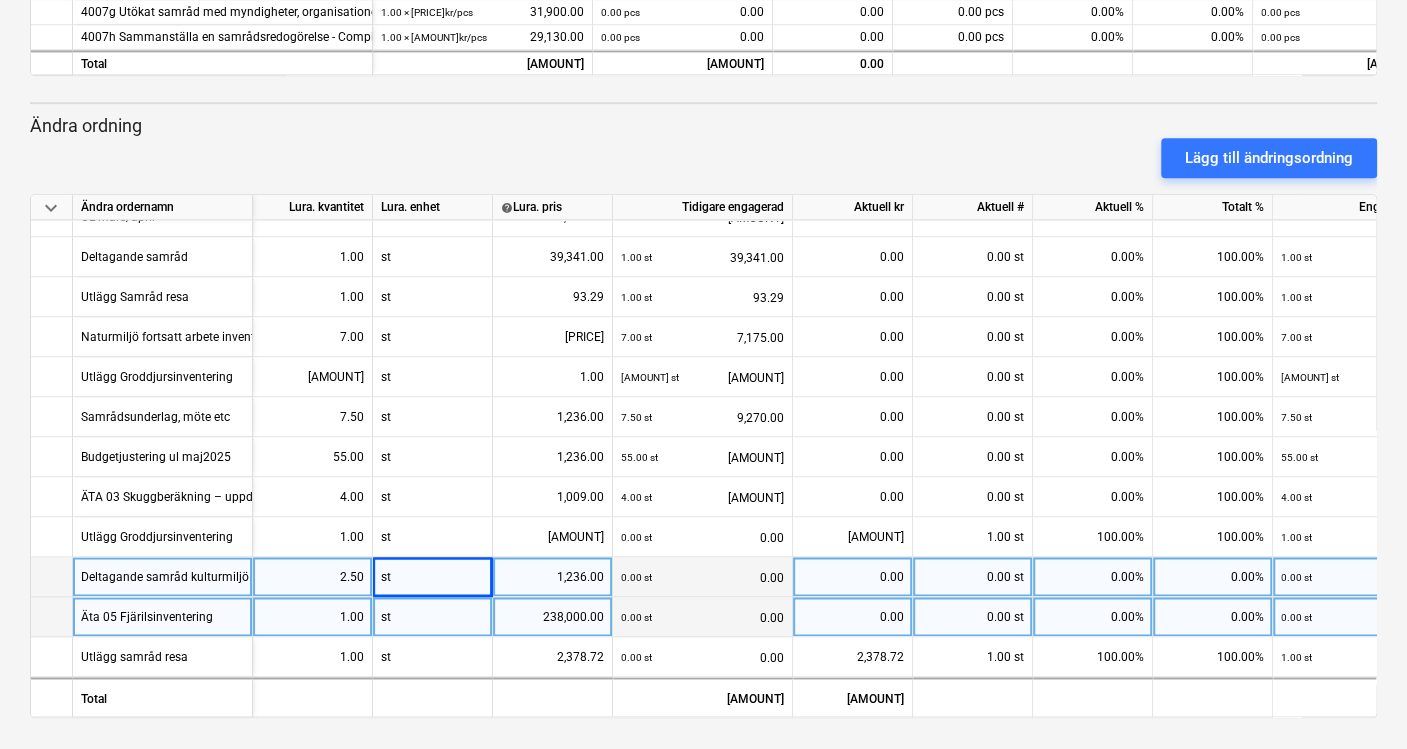 click on "0.00" at bounding box center [852, 577] 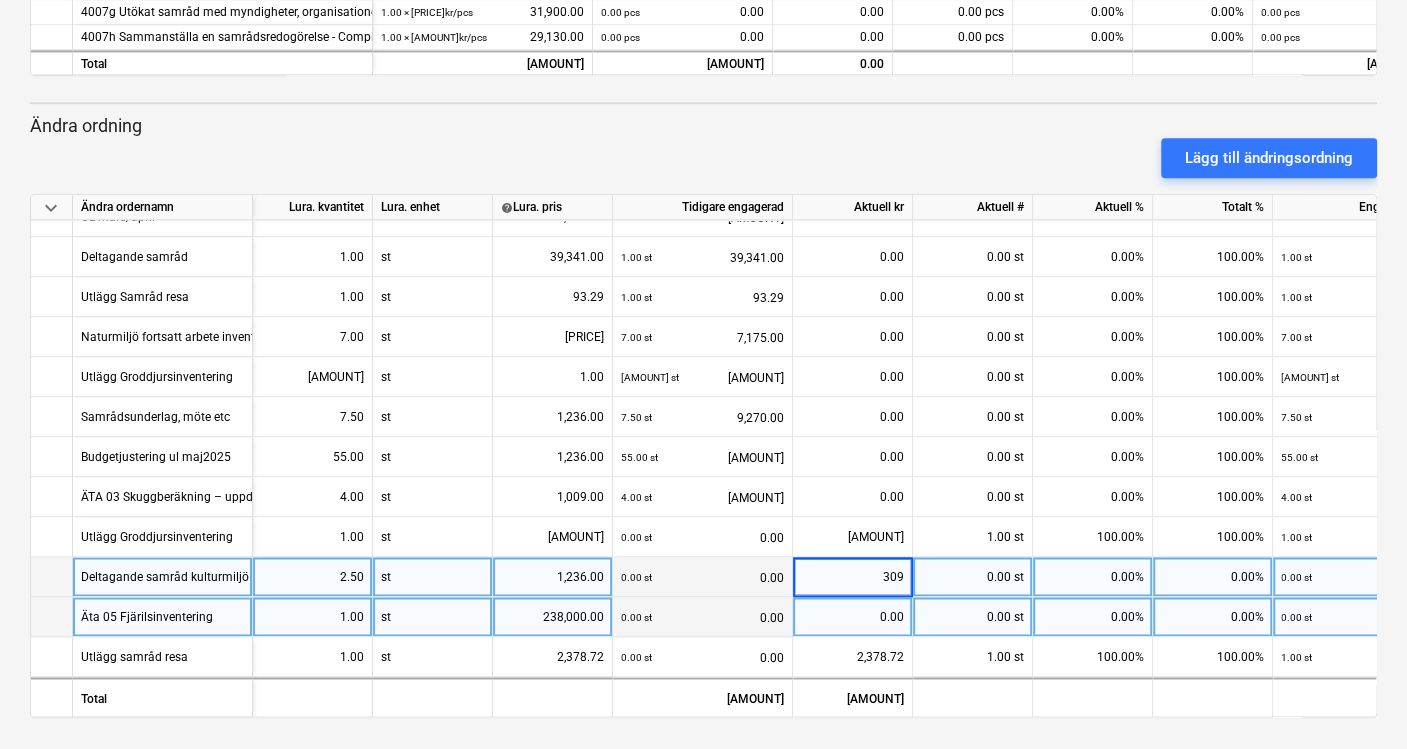 type on "3090" 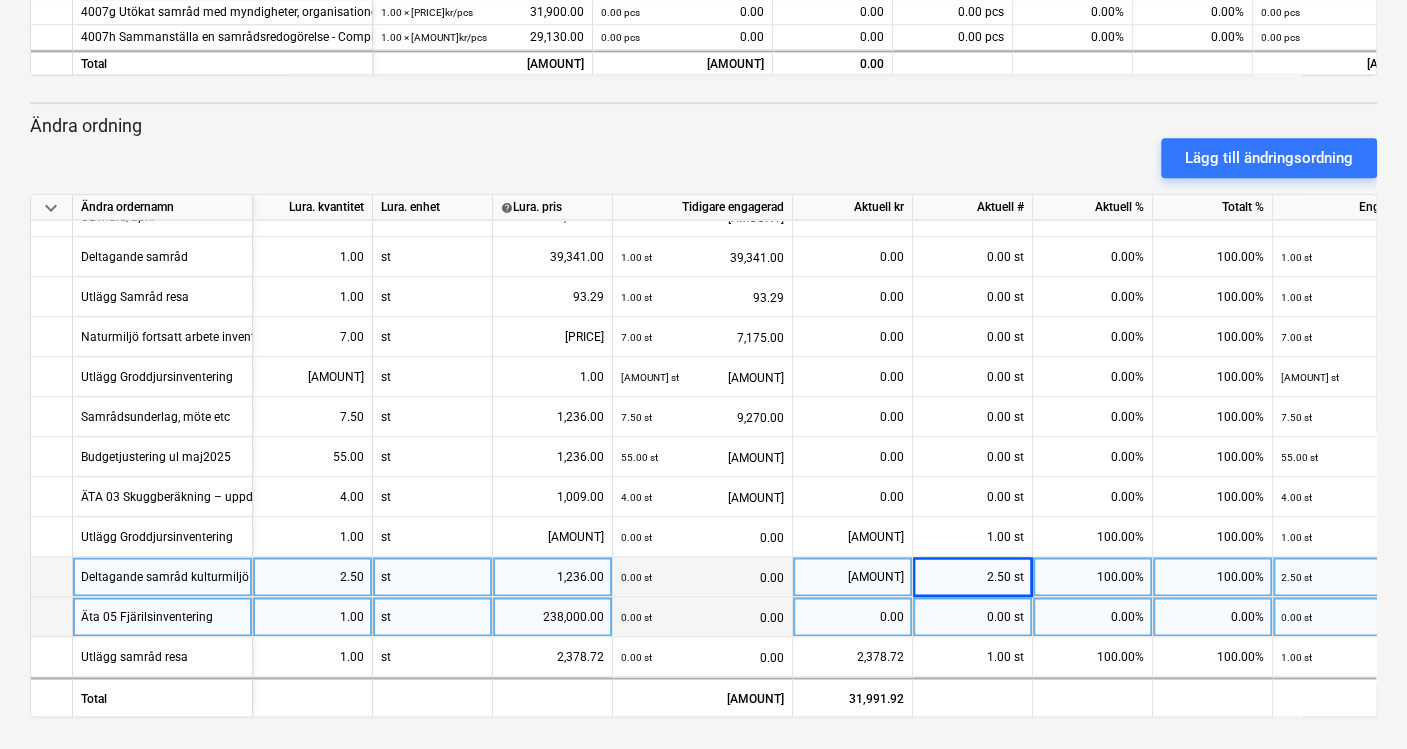click on "0.00" at bounding box center [852, 617] 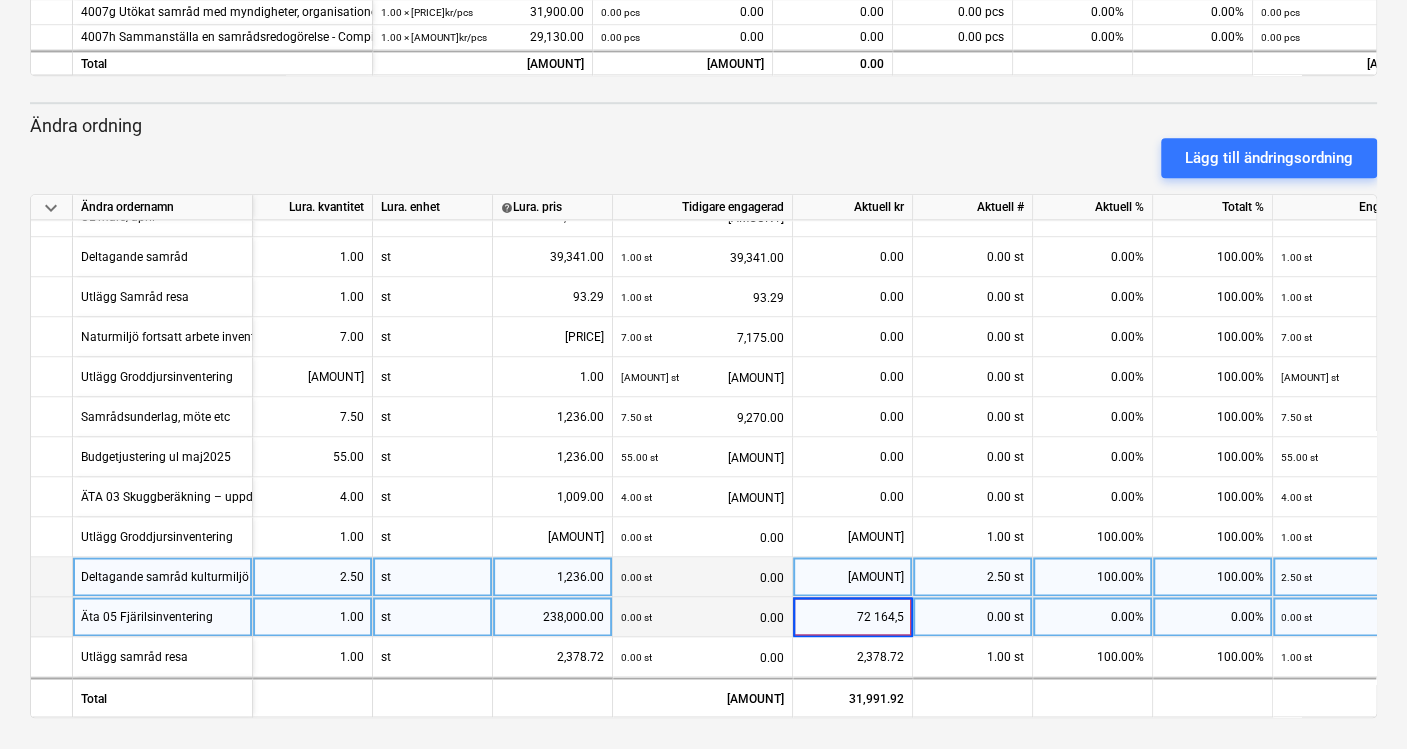 click on "72 164,5" at bounding box center (852, 616) 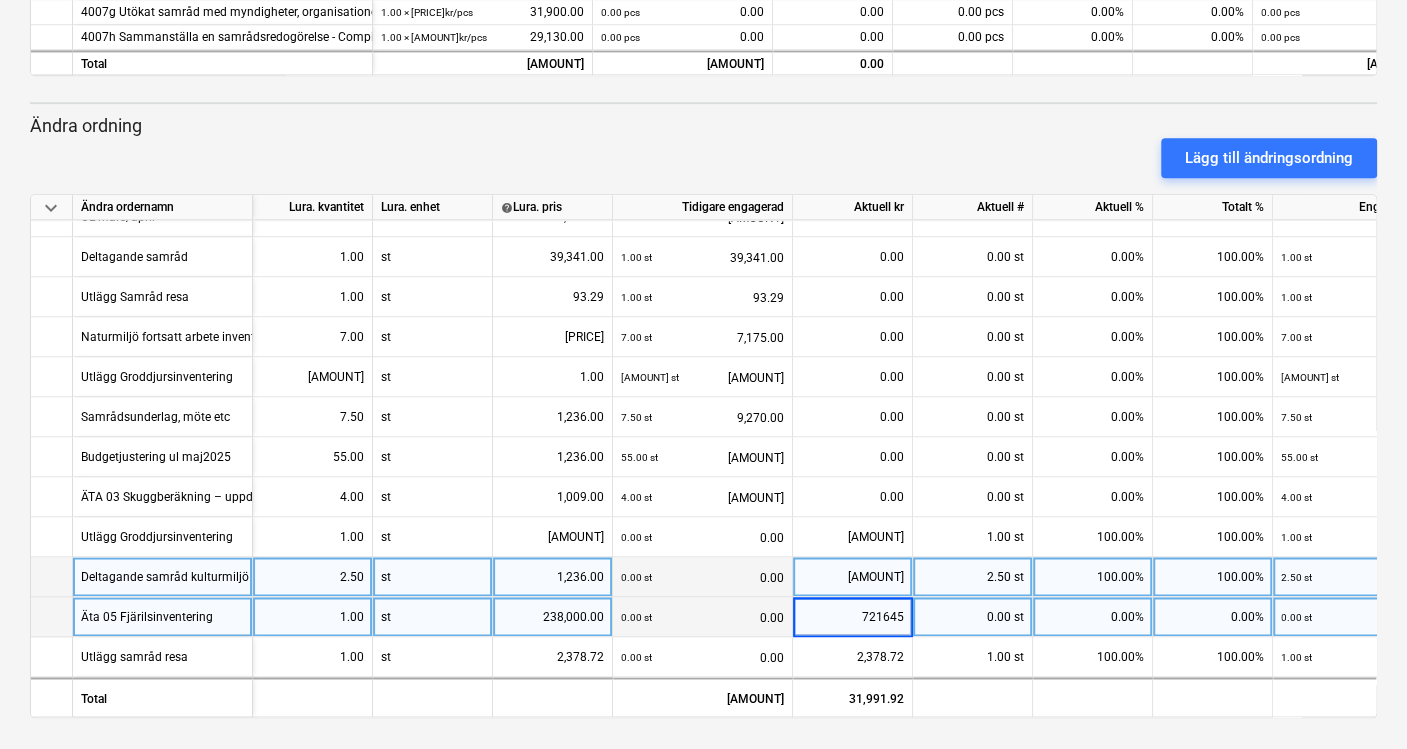 type on "72164.5" 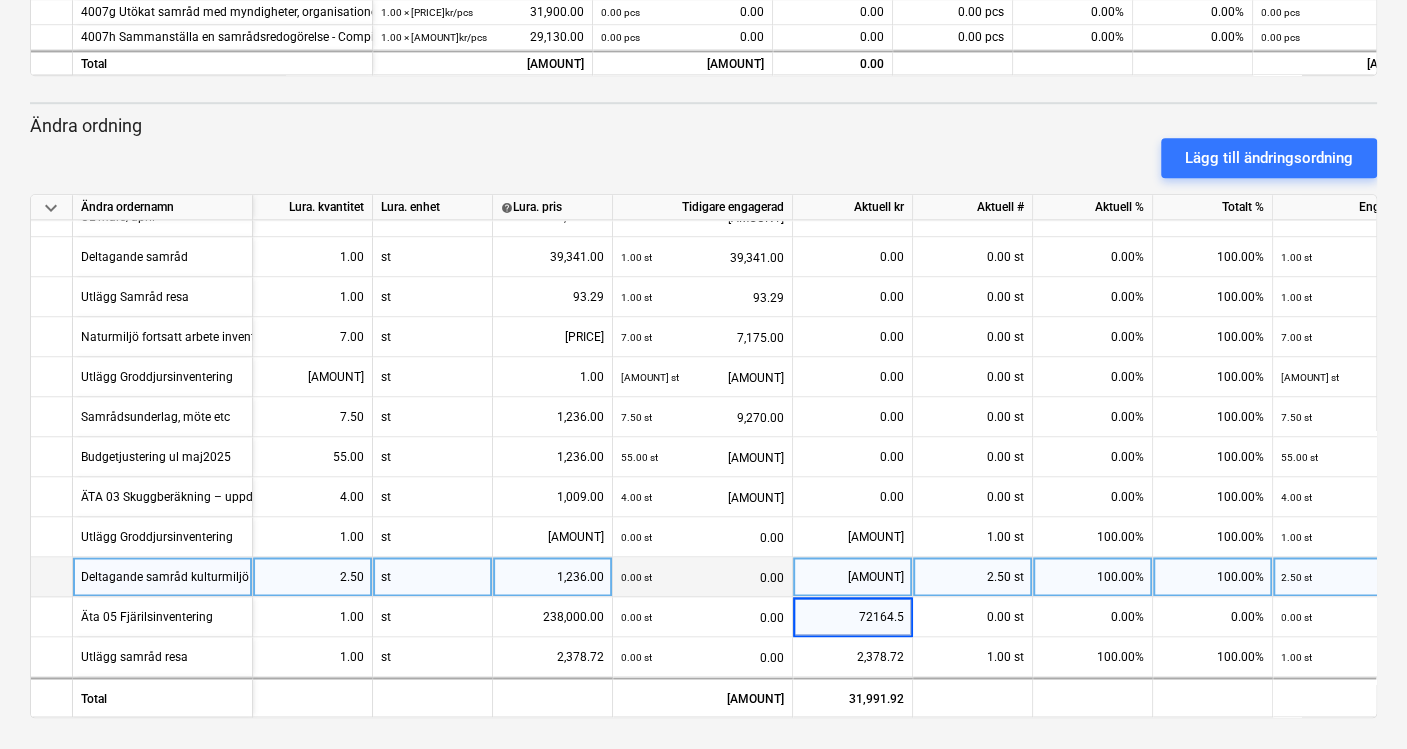 click on "2.50   st" at bounding box center (973, 577) 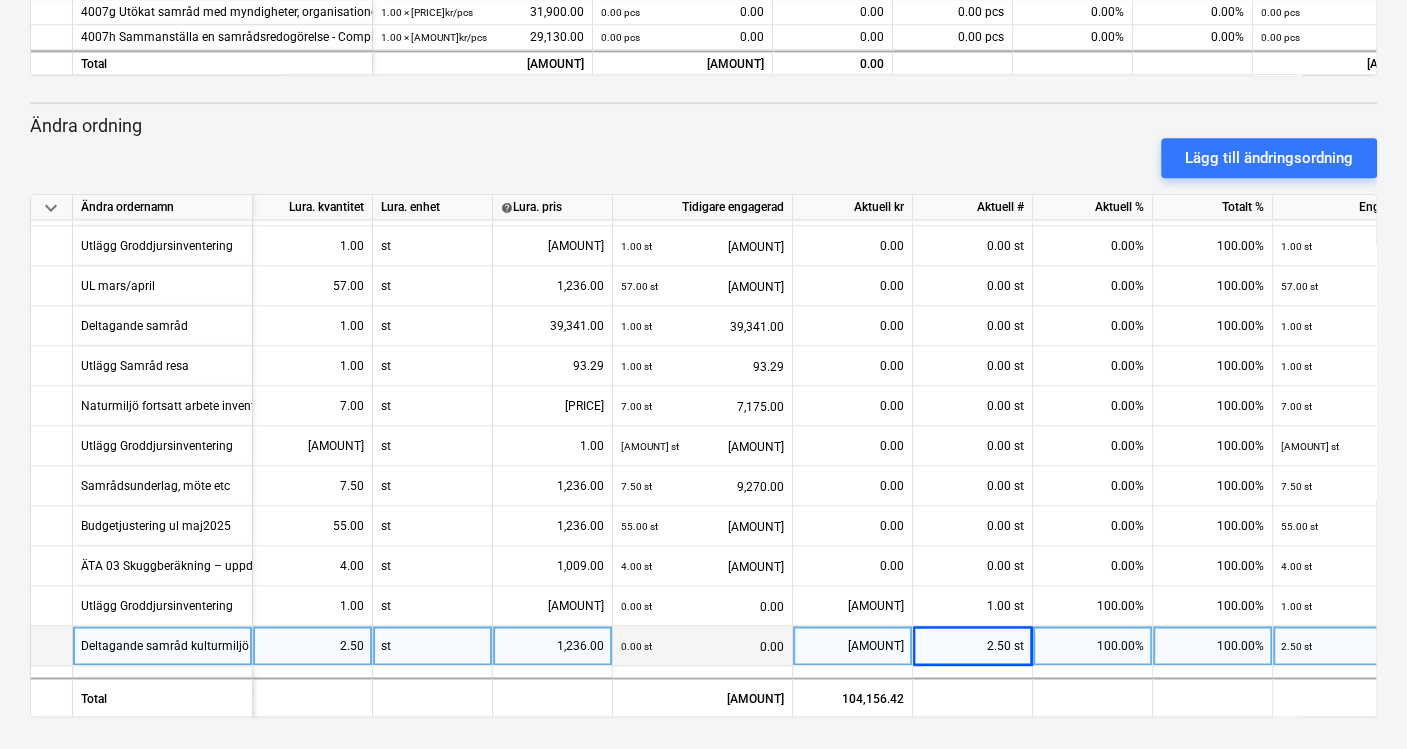 scroll, scrollTop: 1477, scrollLeft: 0, axis: vertical 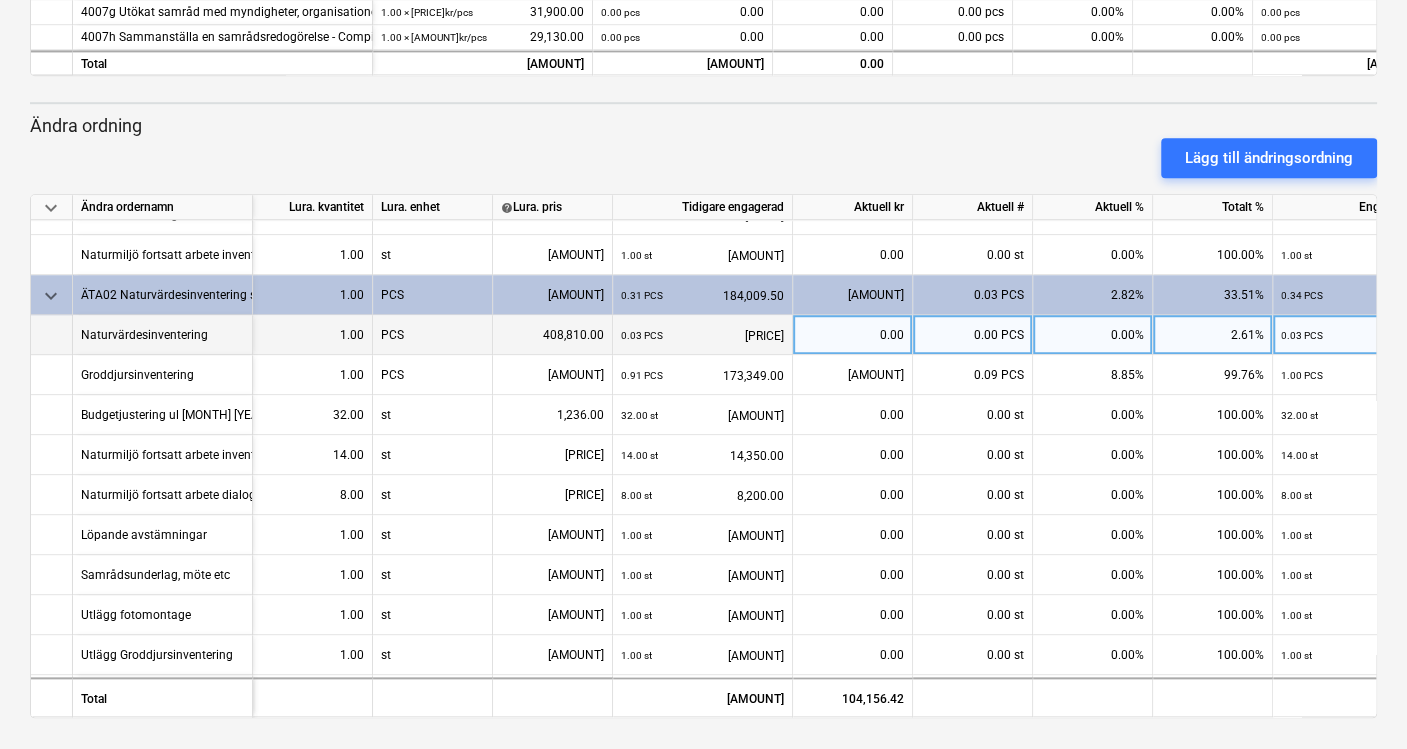 click on "0.00" at bounding box center [852, 335] 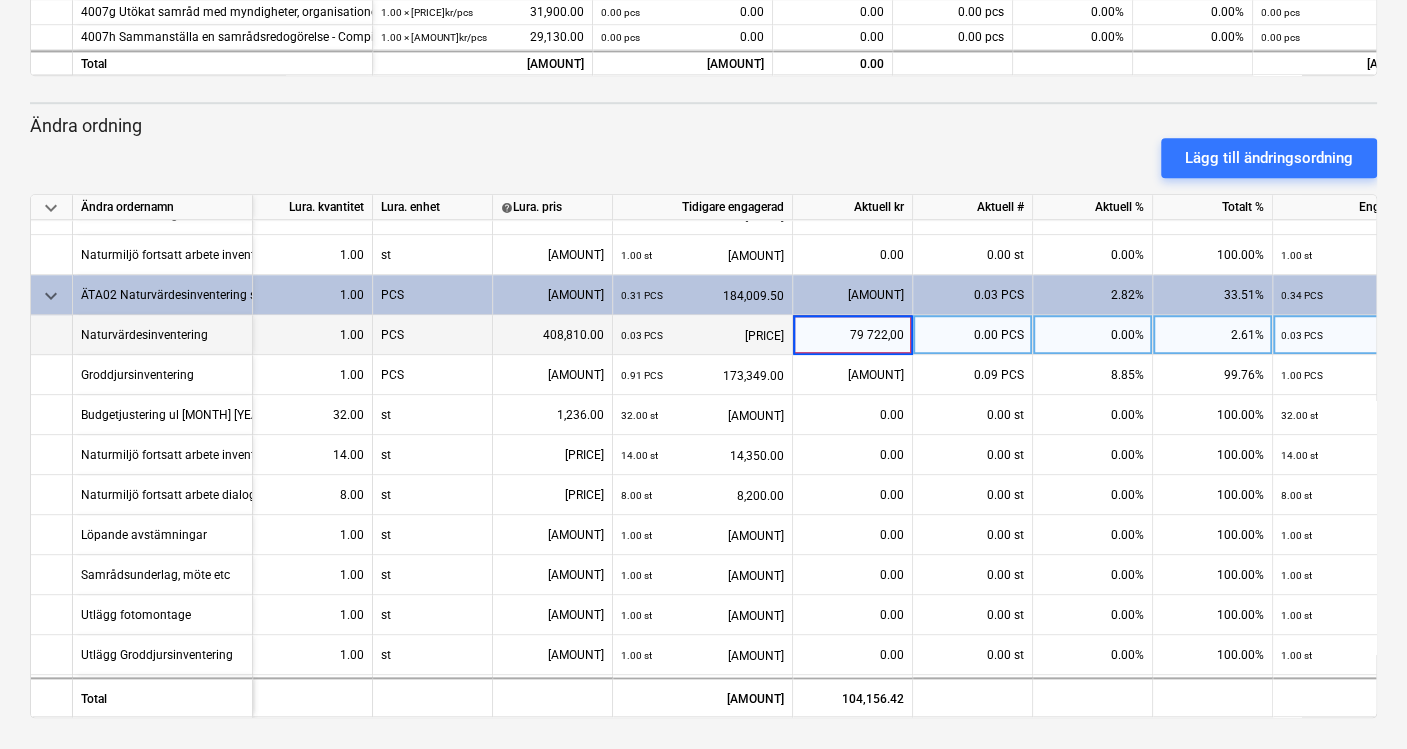 click on "79 722,00" at bounding box center (852, 334) 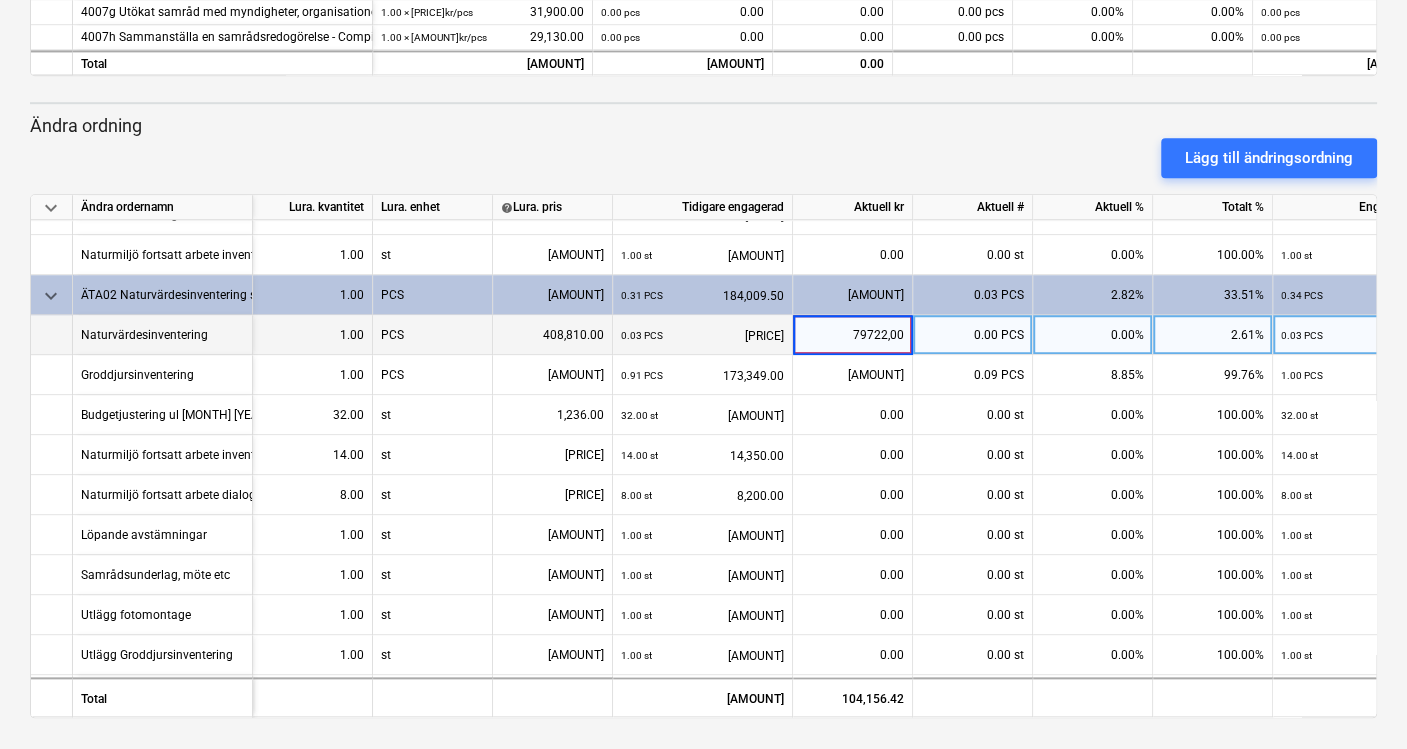 click on "79722,00" at bounding box center [852, 334] 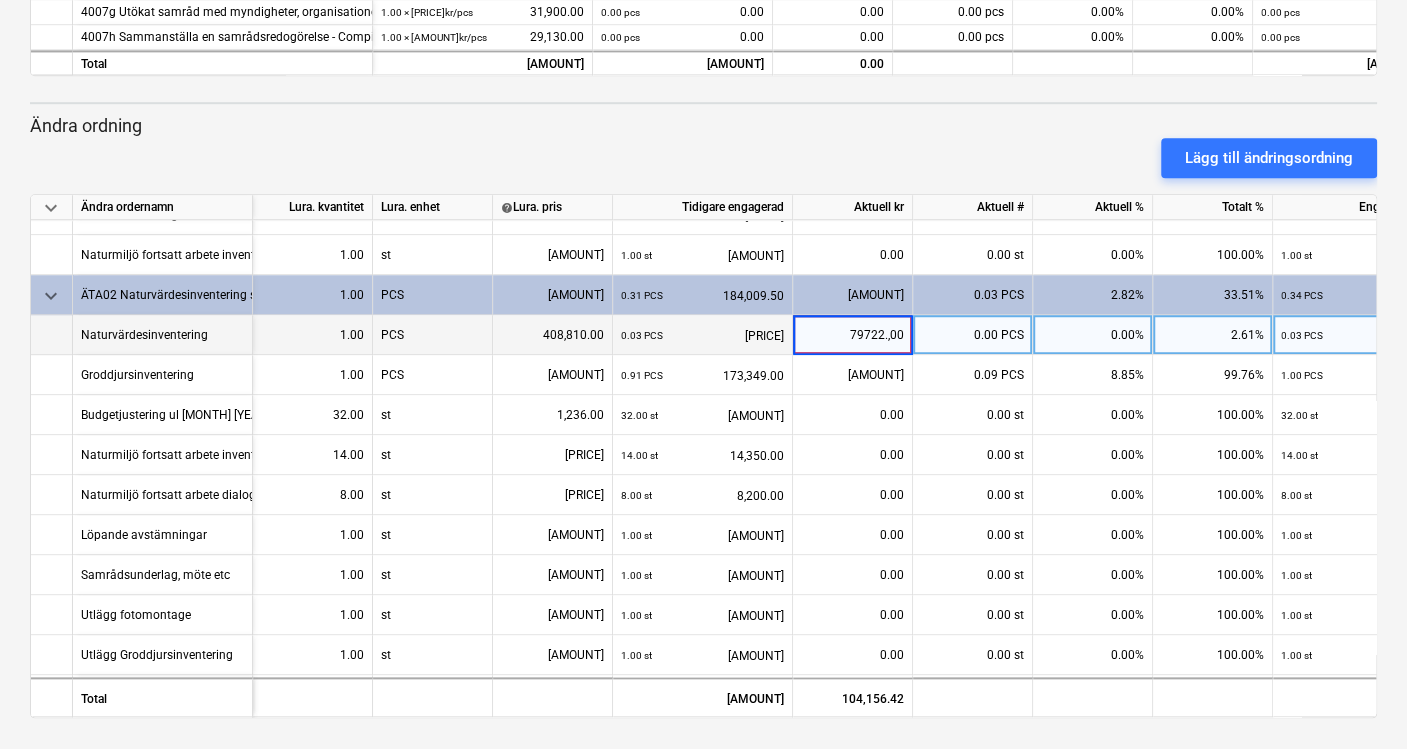 type on "79722.00" 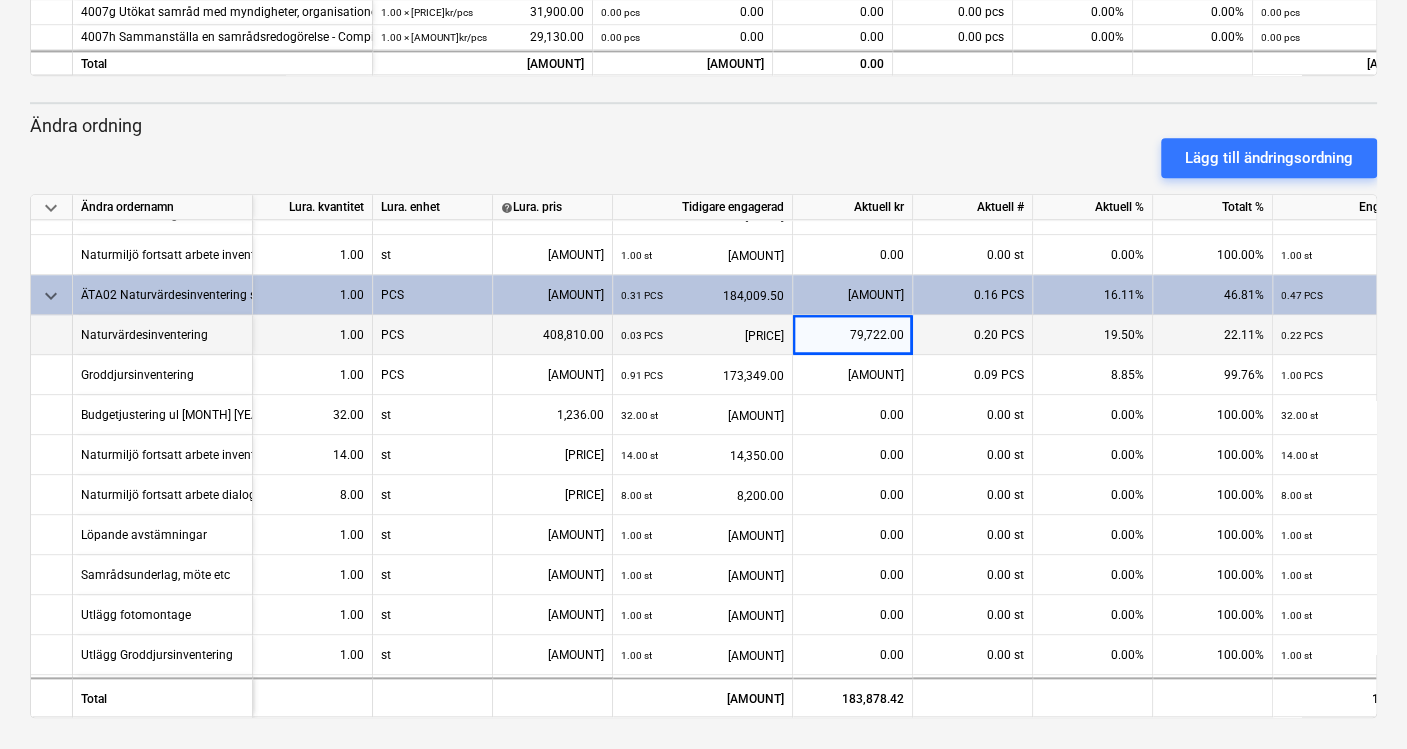 click on "0.20   PCS" at bounding box center [973, 335] 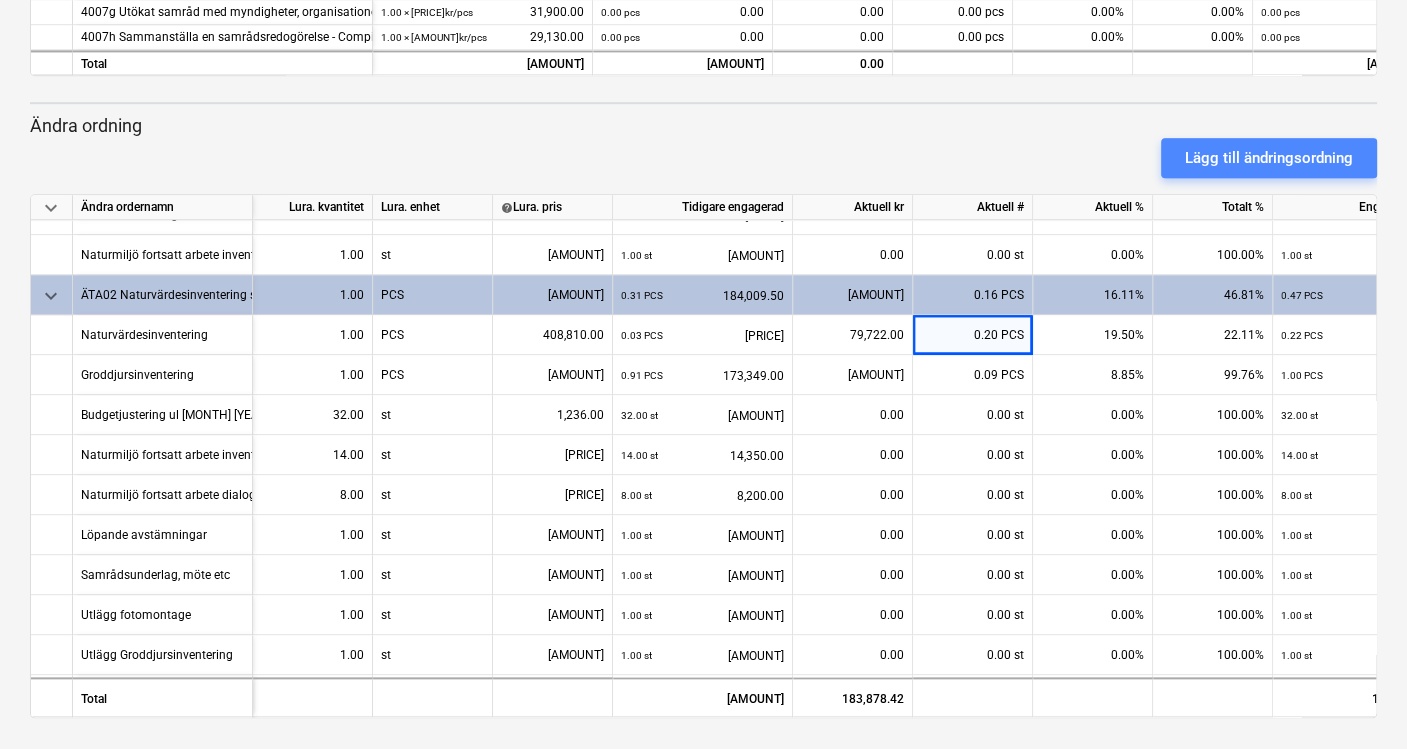 click on "Lägg till ändringsordning" at bounding box center [1269, 158] 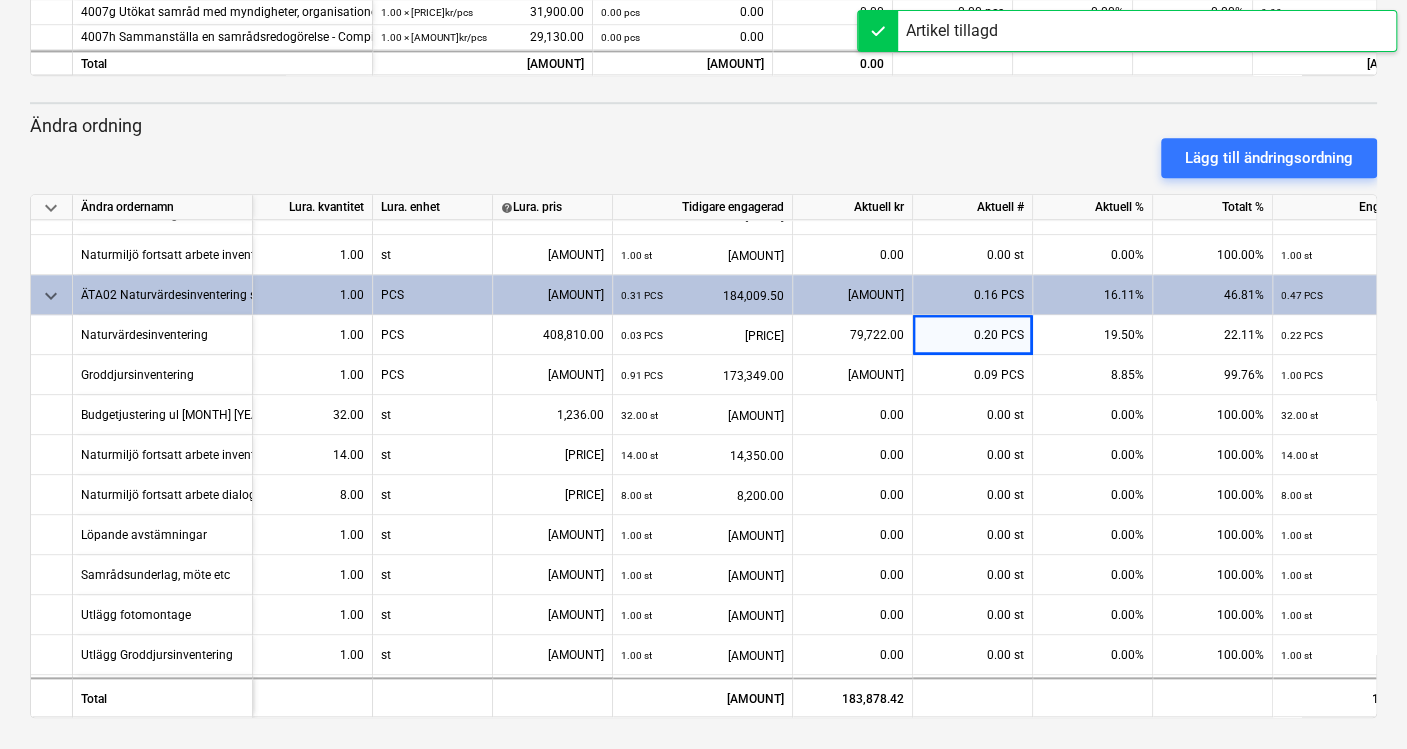 scroll, scrollTop: 1588, scrollLeft: 0, axis: vertical 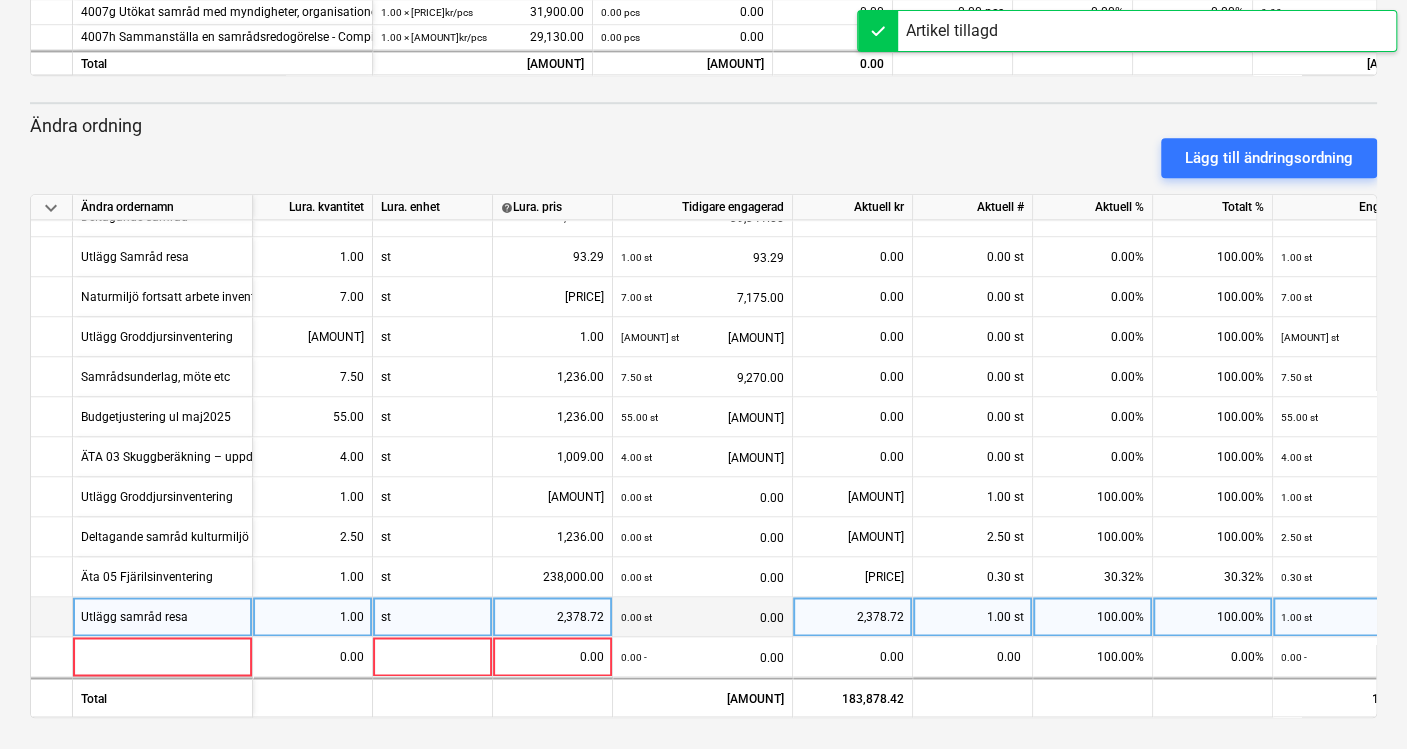click on "Utlägg samråd resa" at bounding box center (163, 617) 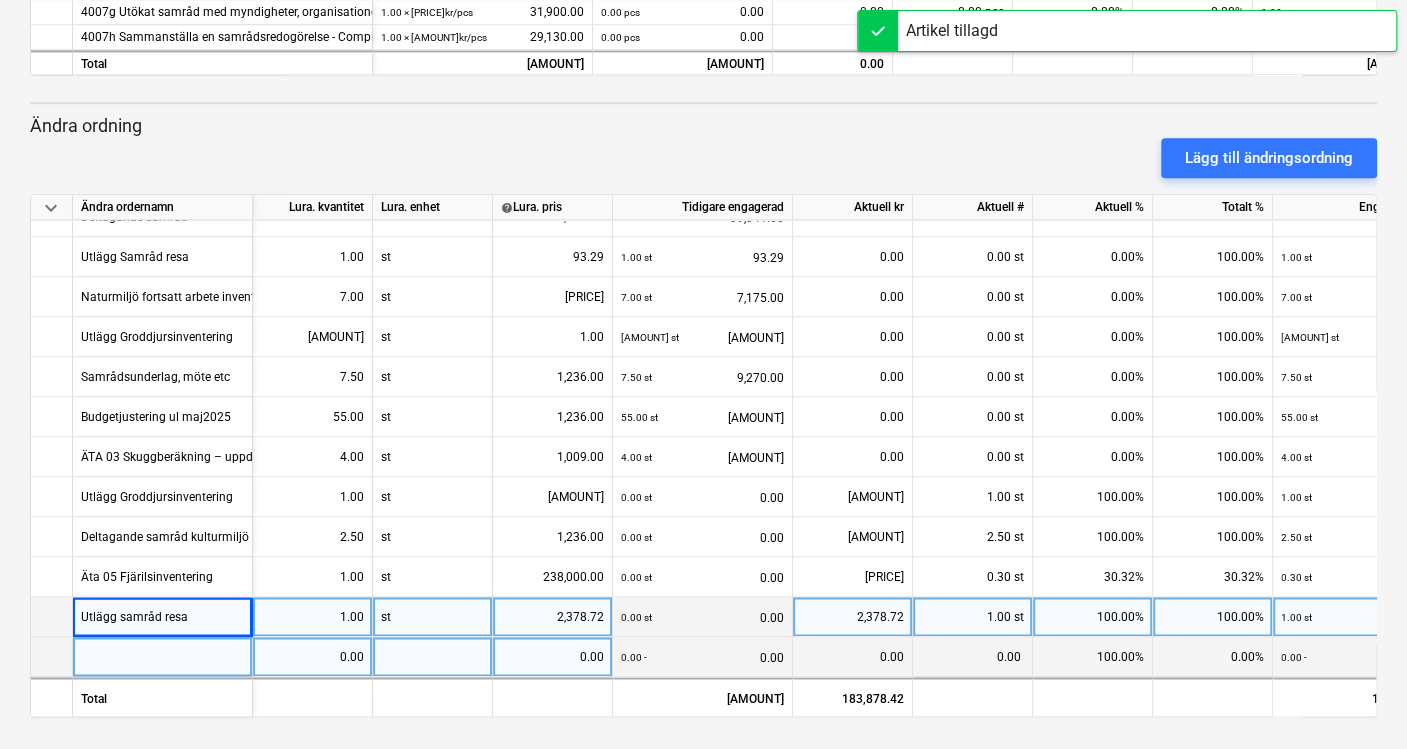 click at bounding box center (163, 657) 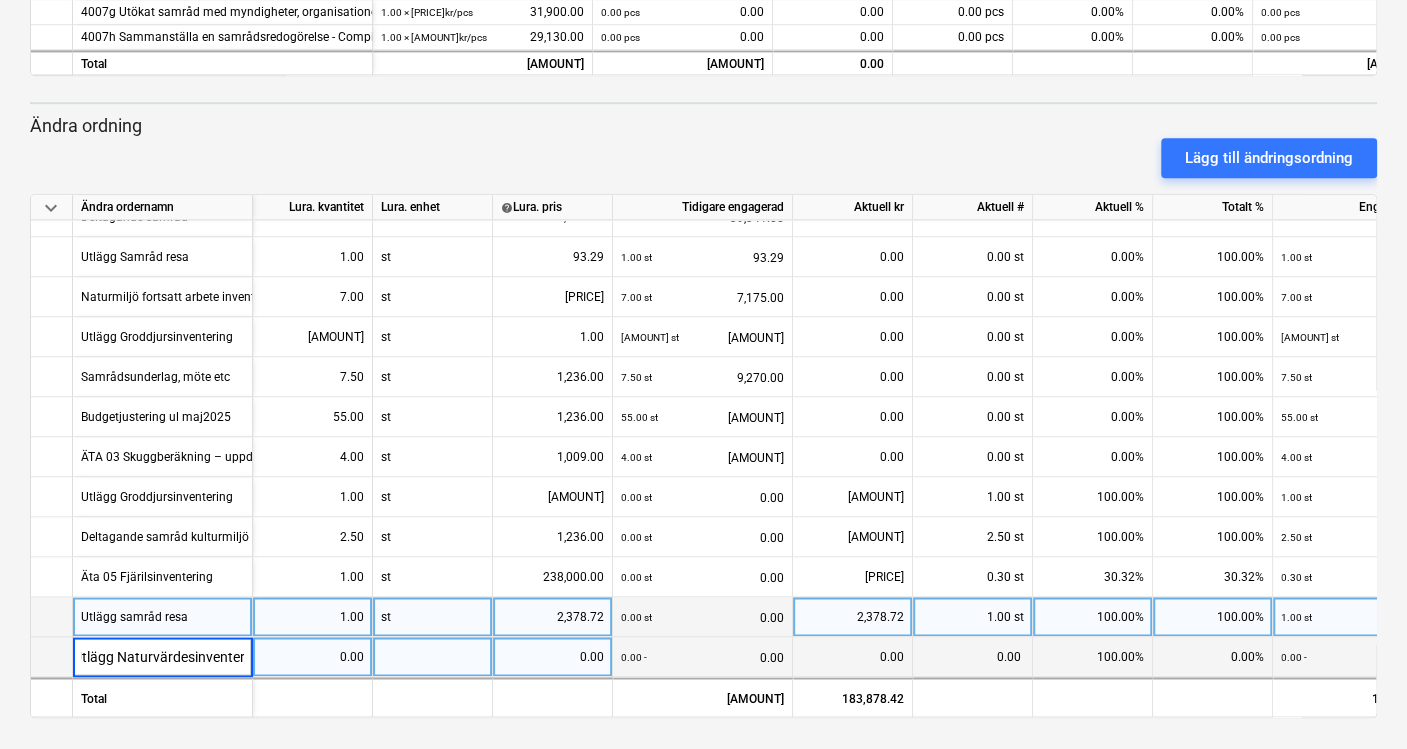 type on "Utlägg Naturvärdesinventering" 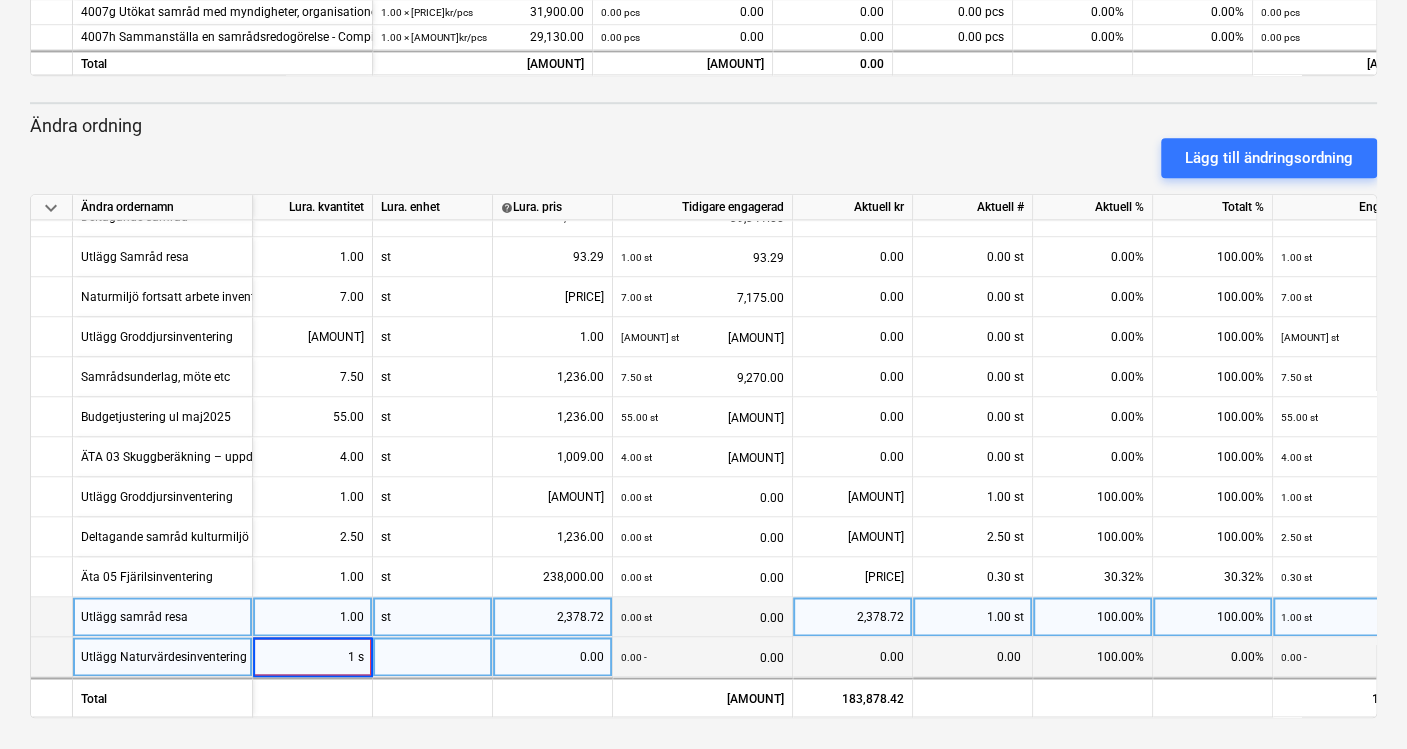 type on "1 st" 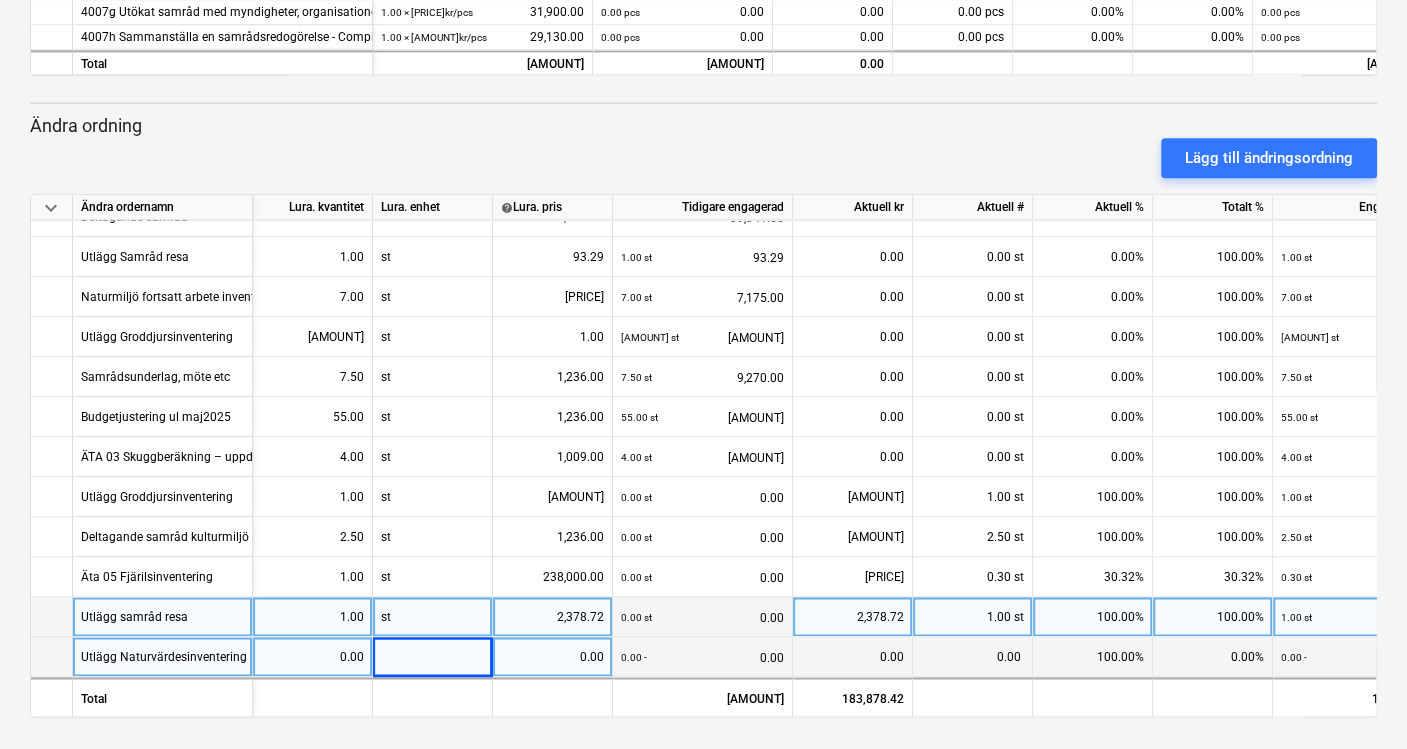 click on "0.00" at bounding box center [852, 657] 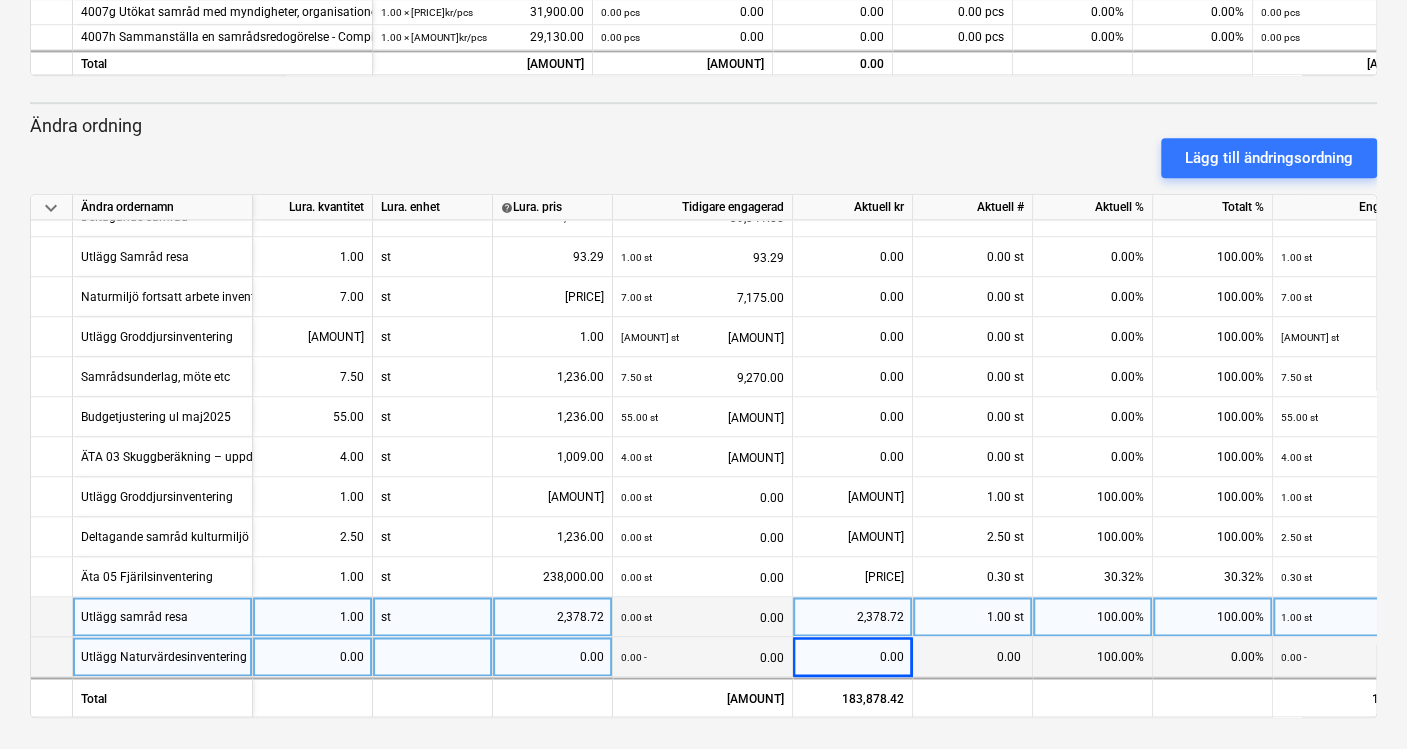click on "0.00" at bounding box center [852, 657] 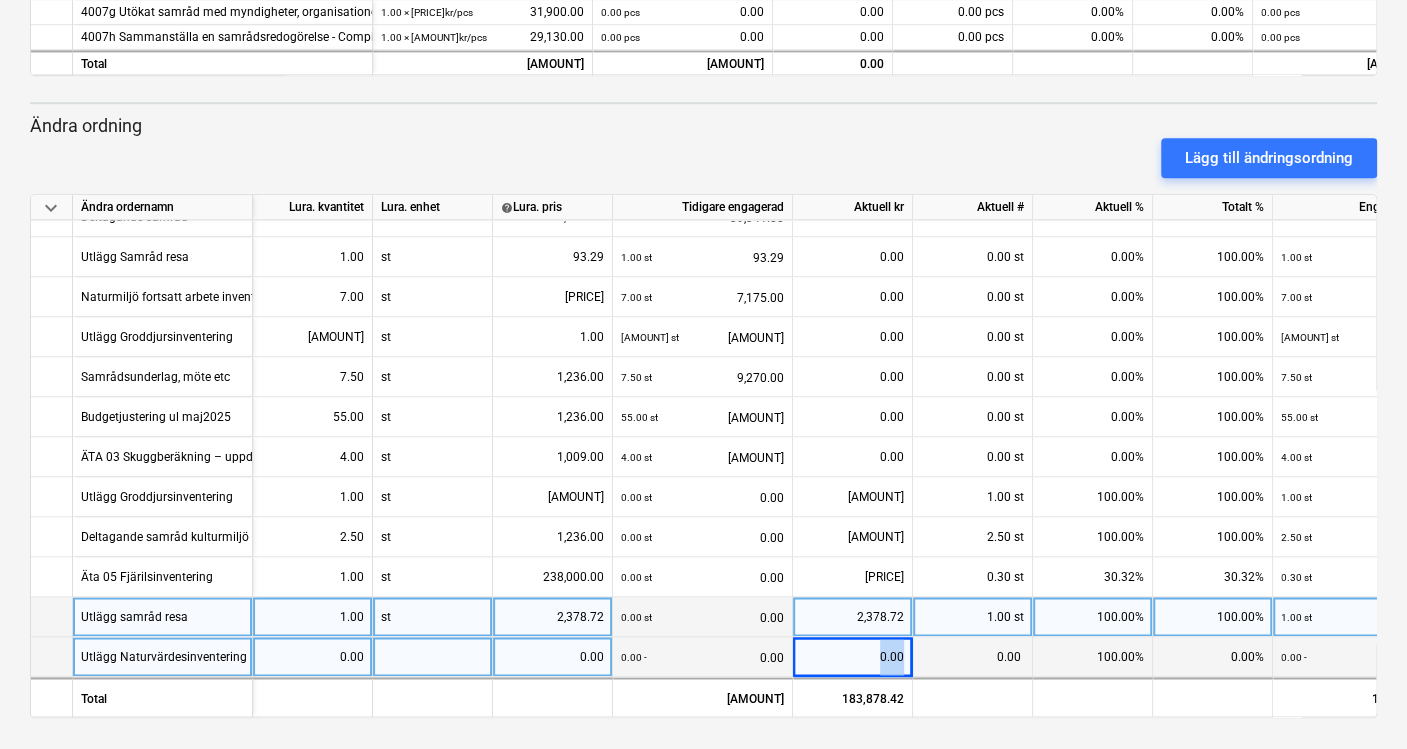 click on "0.00" at bounding box center [852, 657] 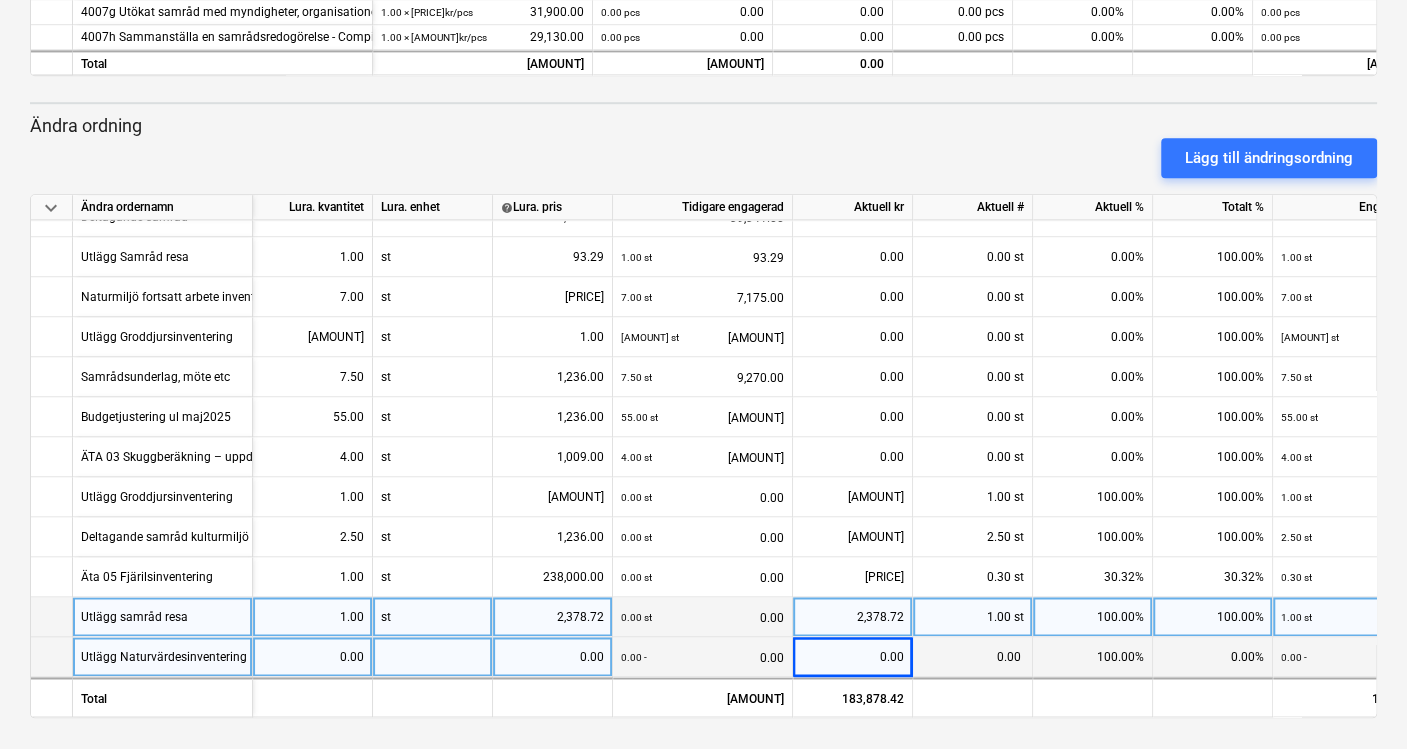 click on "0.00" at bounding box center (312, 657) 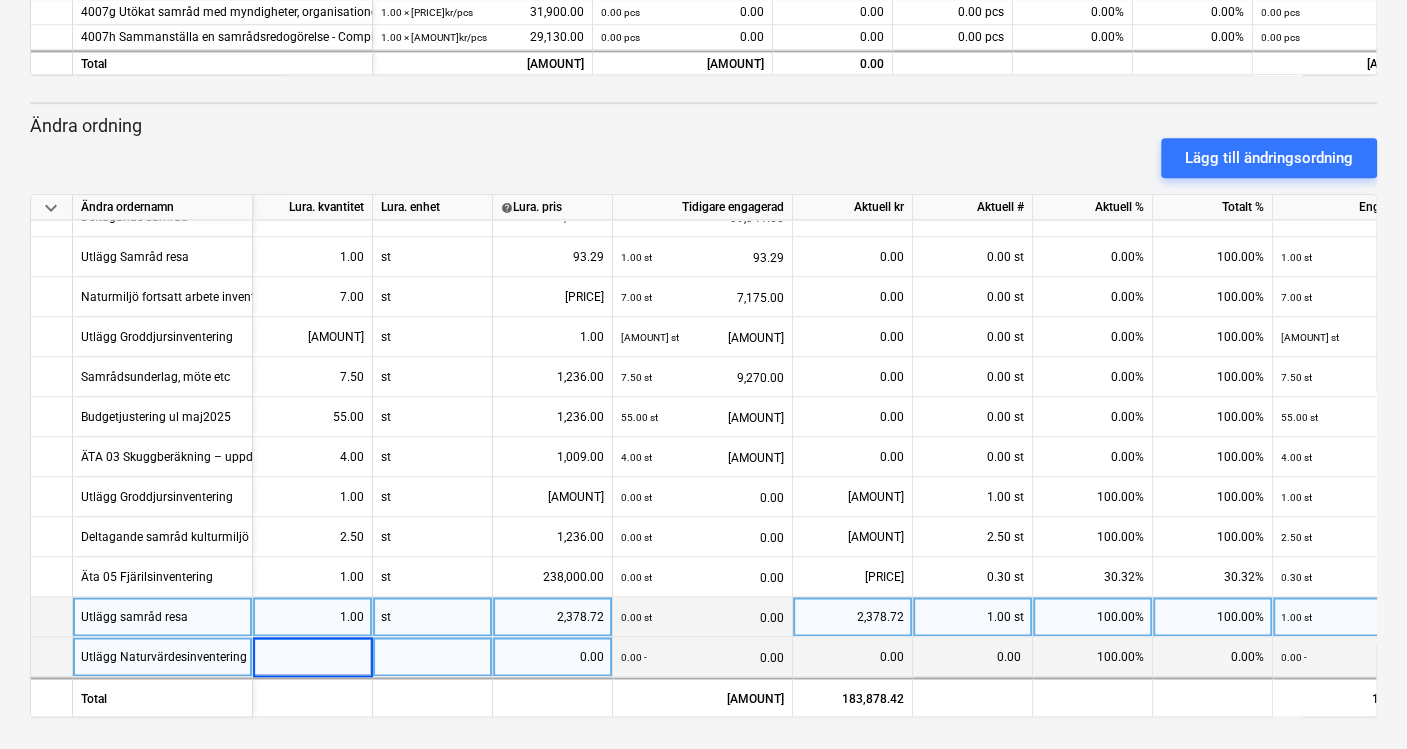 type on "1" 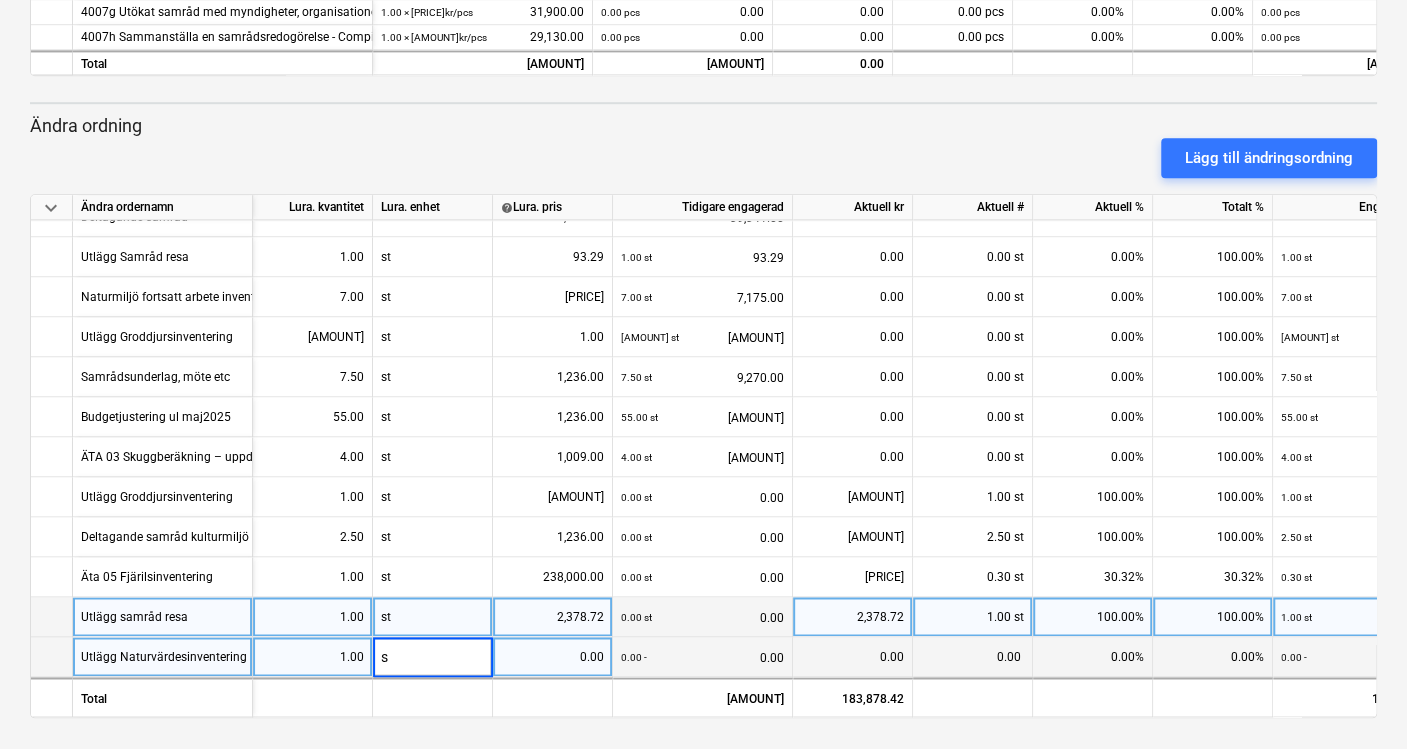 type on "st" 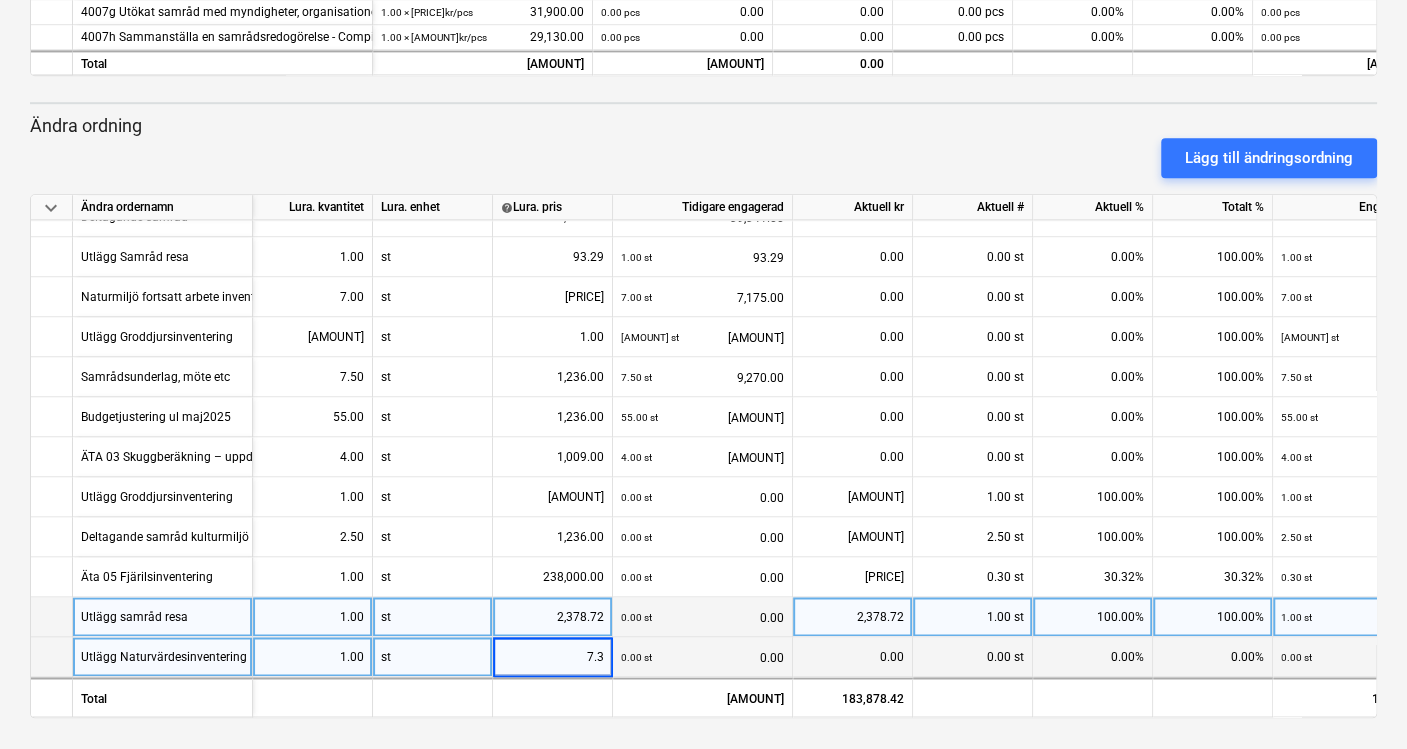 type on "7.31" 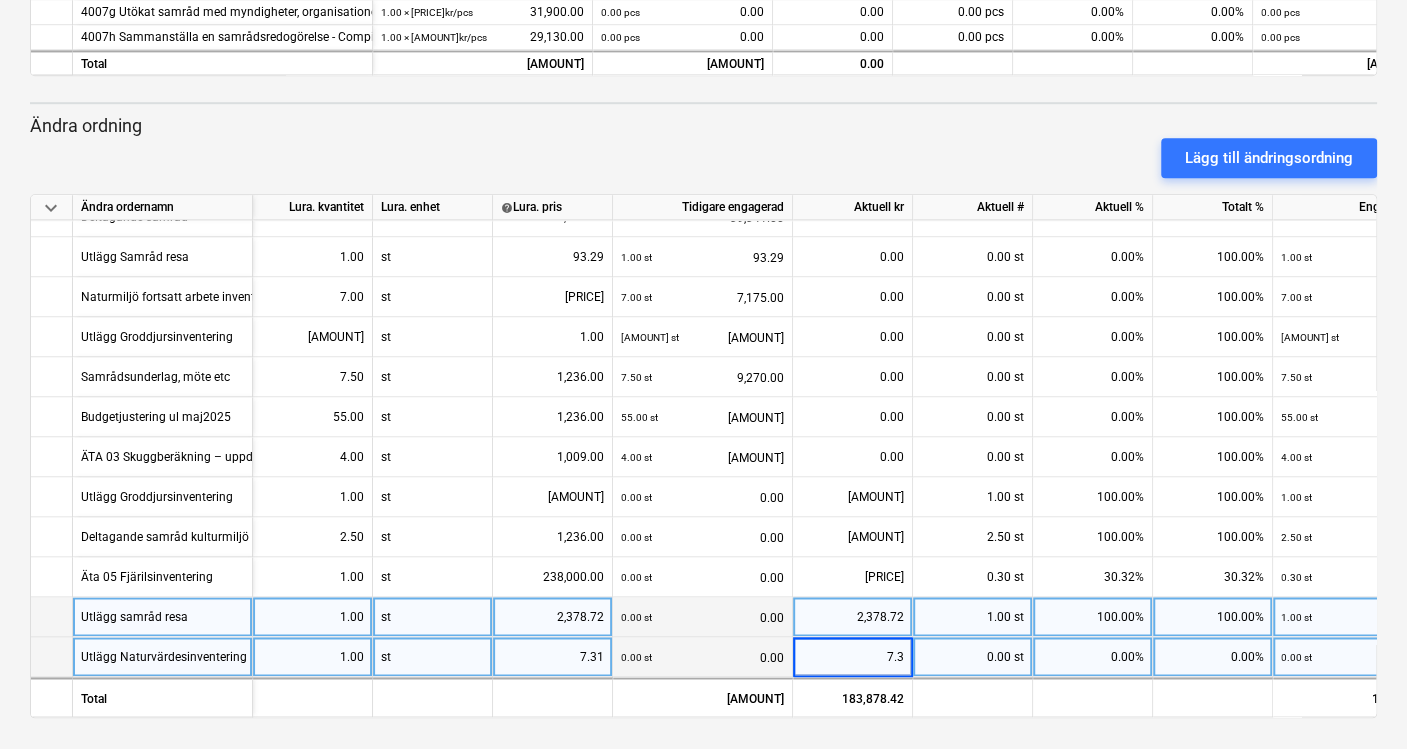 type on "7.31" 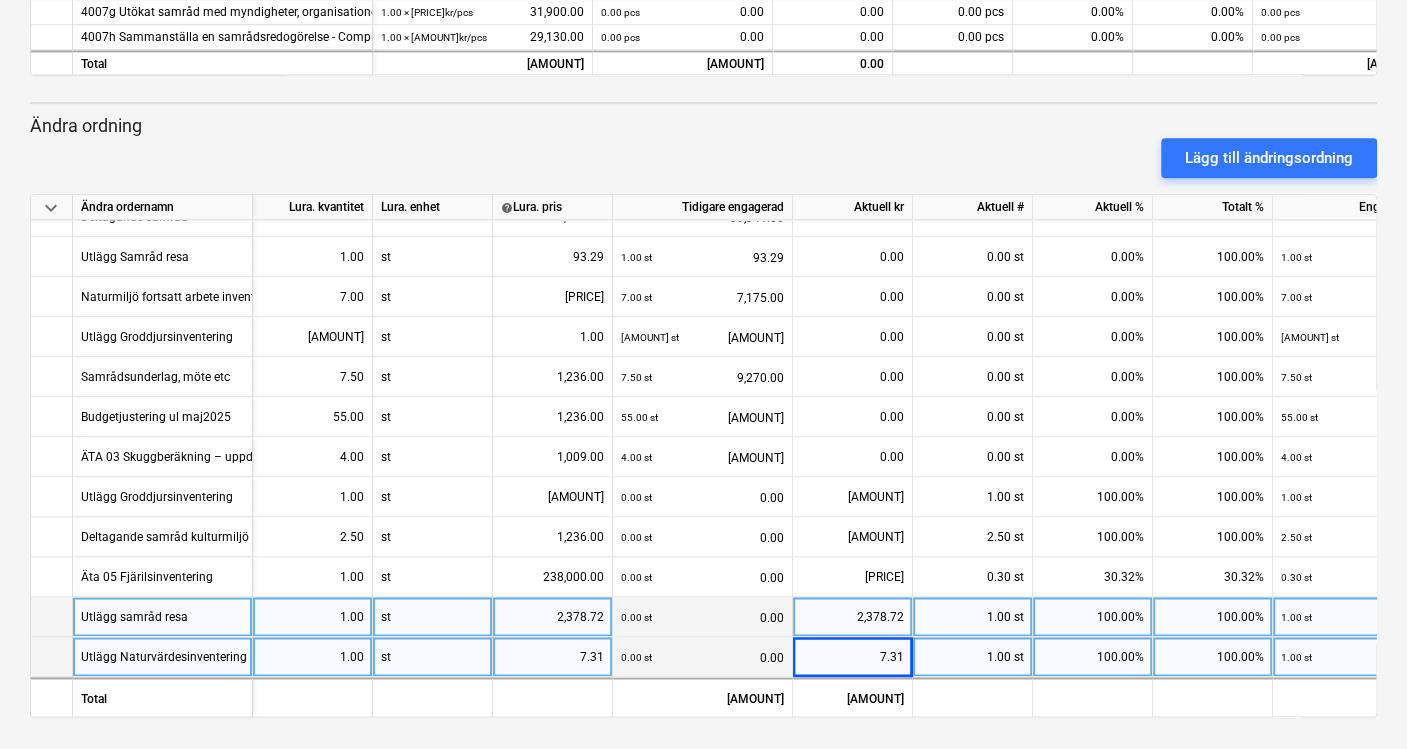 click on "0.00   st 0.00" at bounding box center [702, 657] 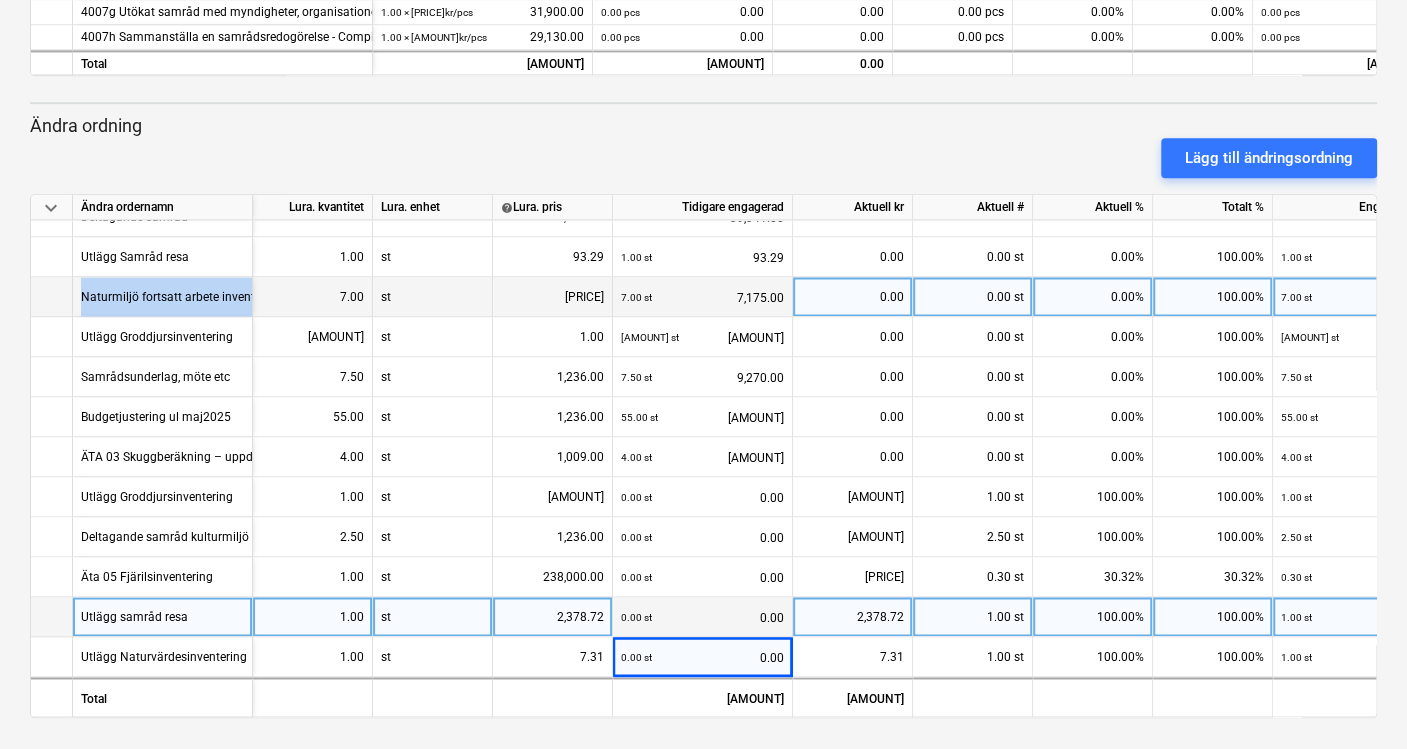 drag, startPoint x: 80, startPoint y: 288, endPoint x: 262, endPoint y: 294, distance: 182.09888 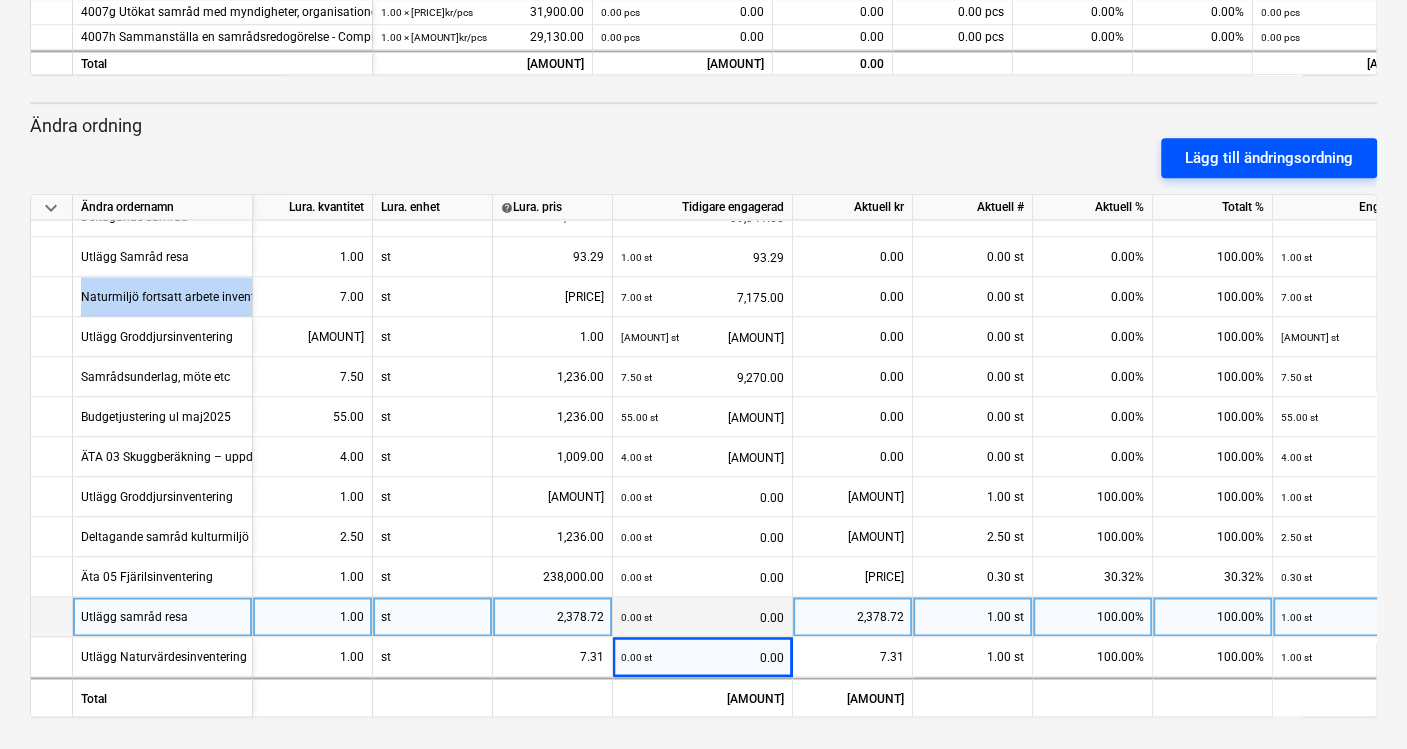 click on "Lägg till ändringsordning" at bounding box center (1269, 158) 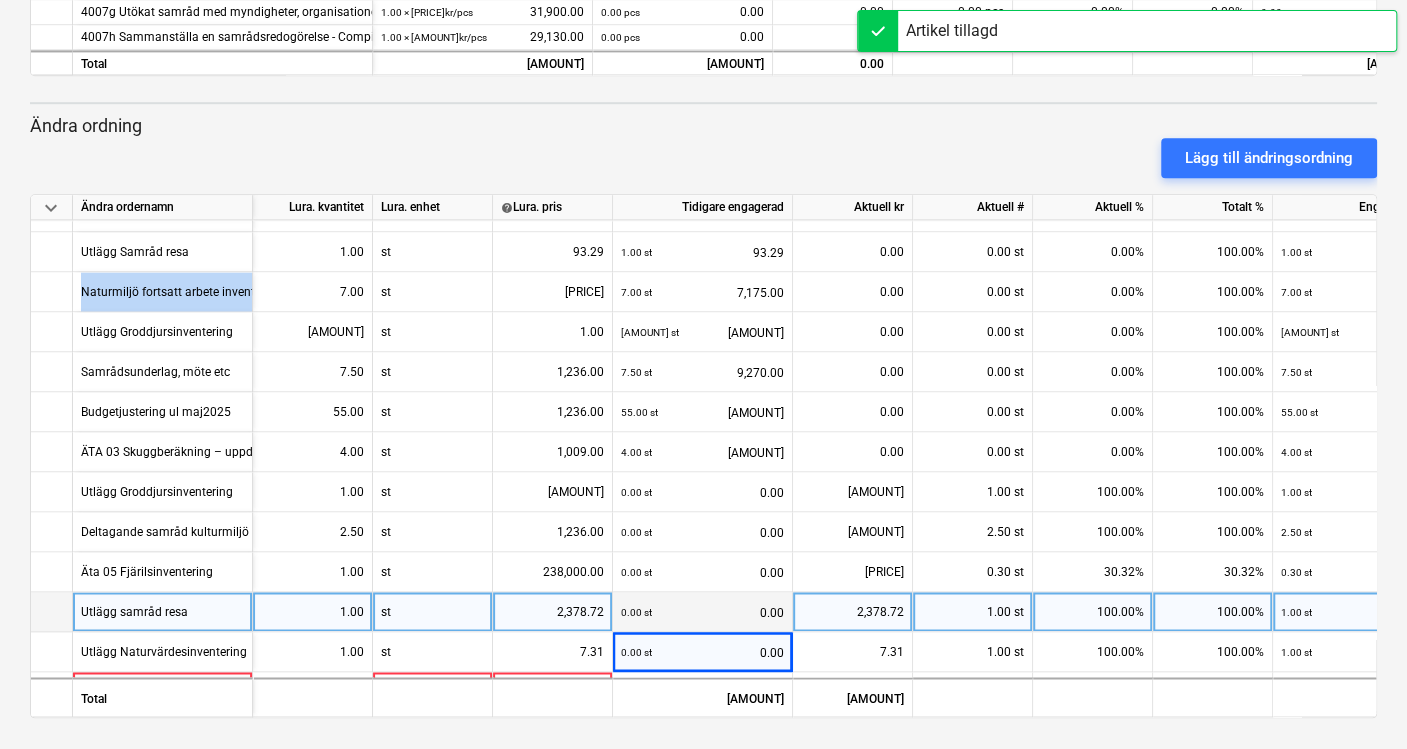 scroll, scrollTop: 1628, scrollLeft: 0, axis: vertical 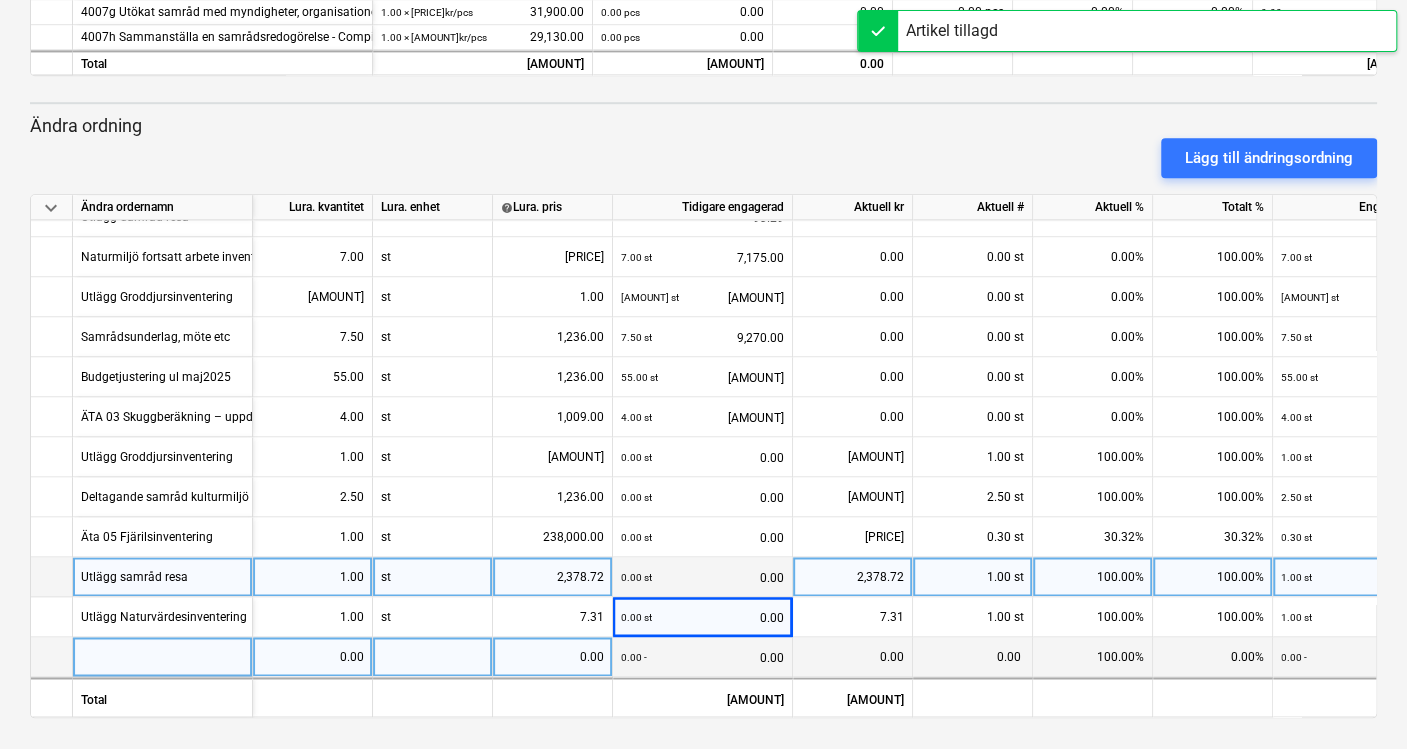 click at bounding box center (163, 657) 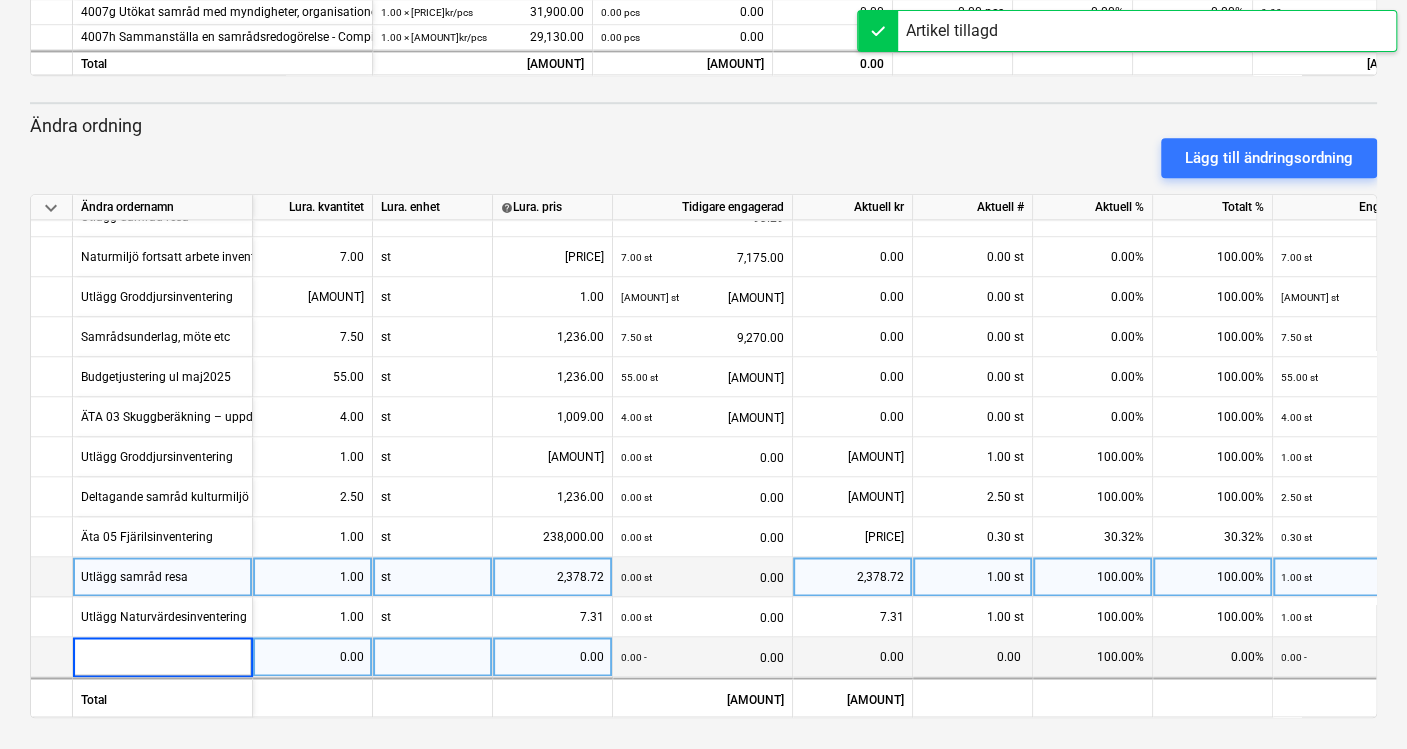 type on "Naturmiljö fortsatt arbete inventeringar" 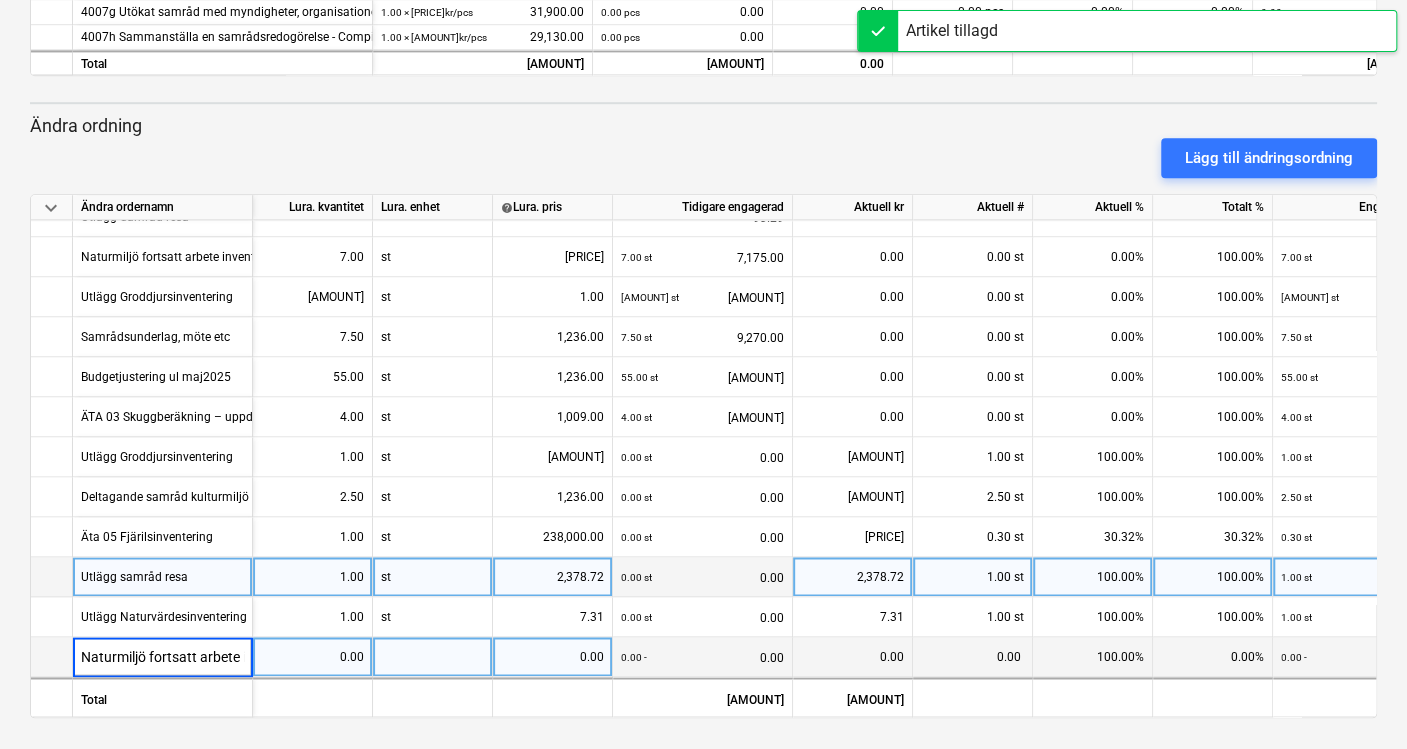 scroll, scrollTop: 0, scrollLeft: 78, axis: horizontal 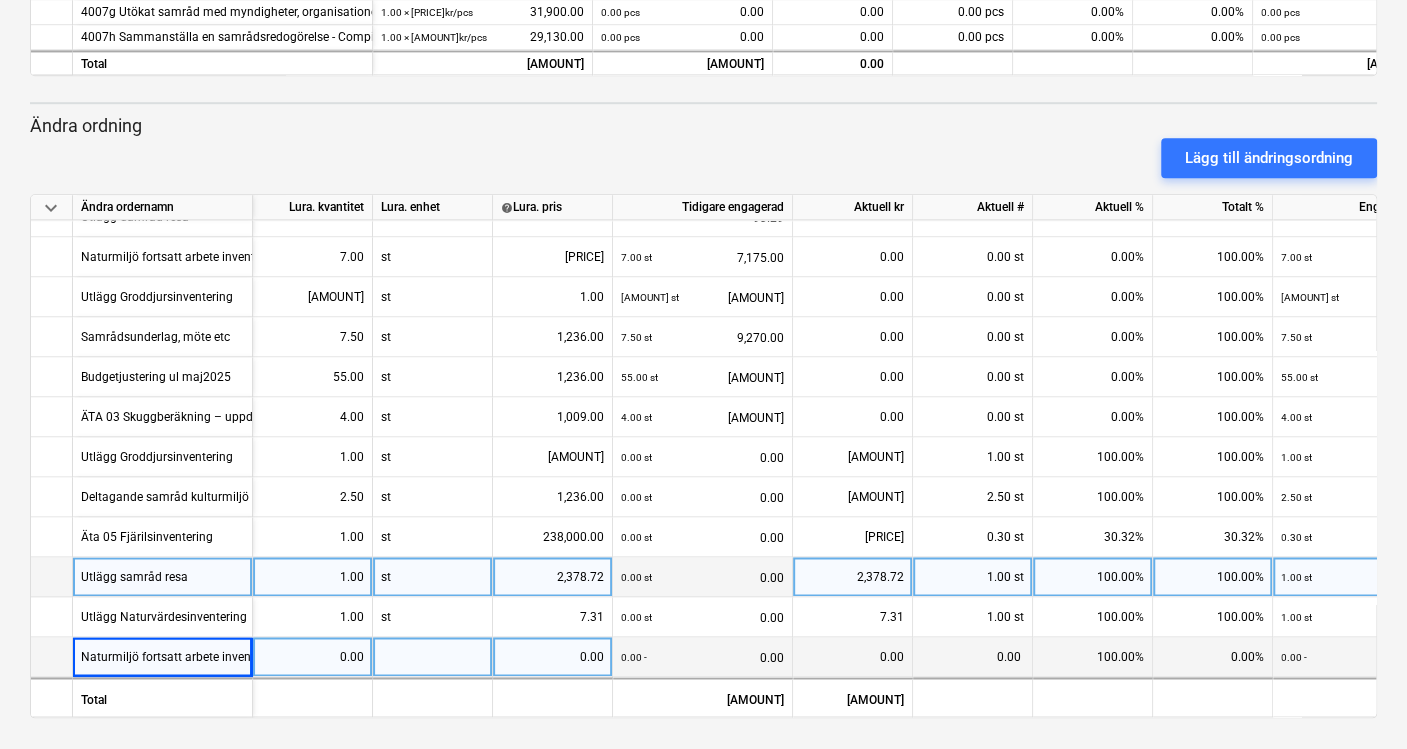 click on "0.00" at bounding box center (312, 657) 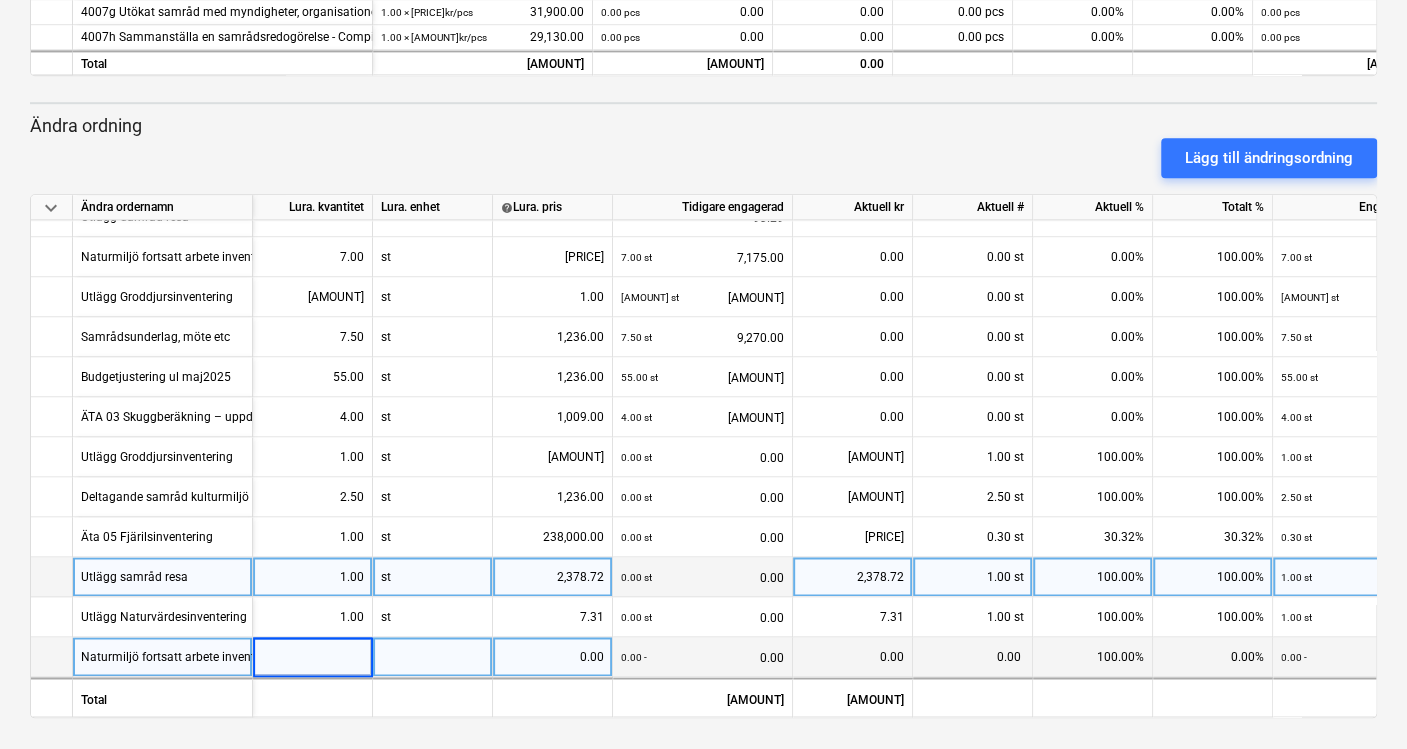type on "1" 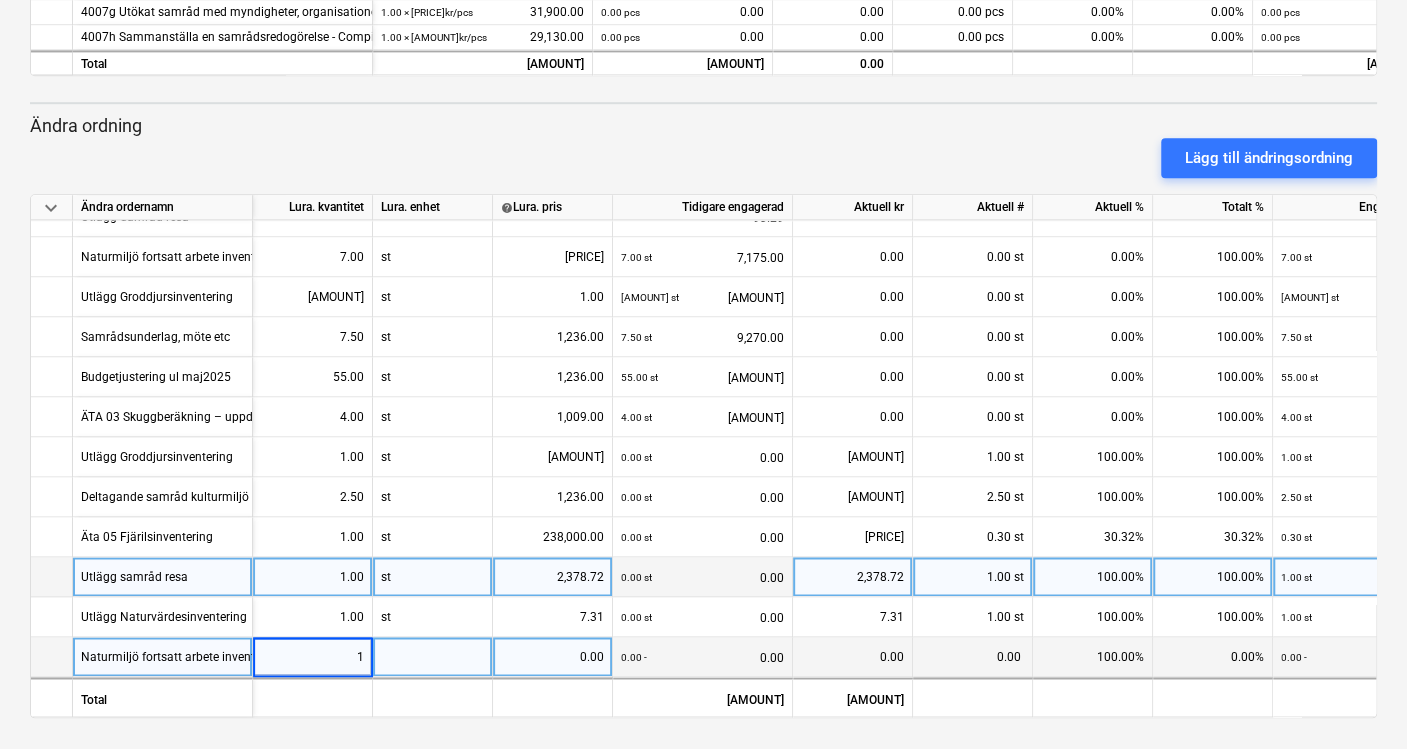 type 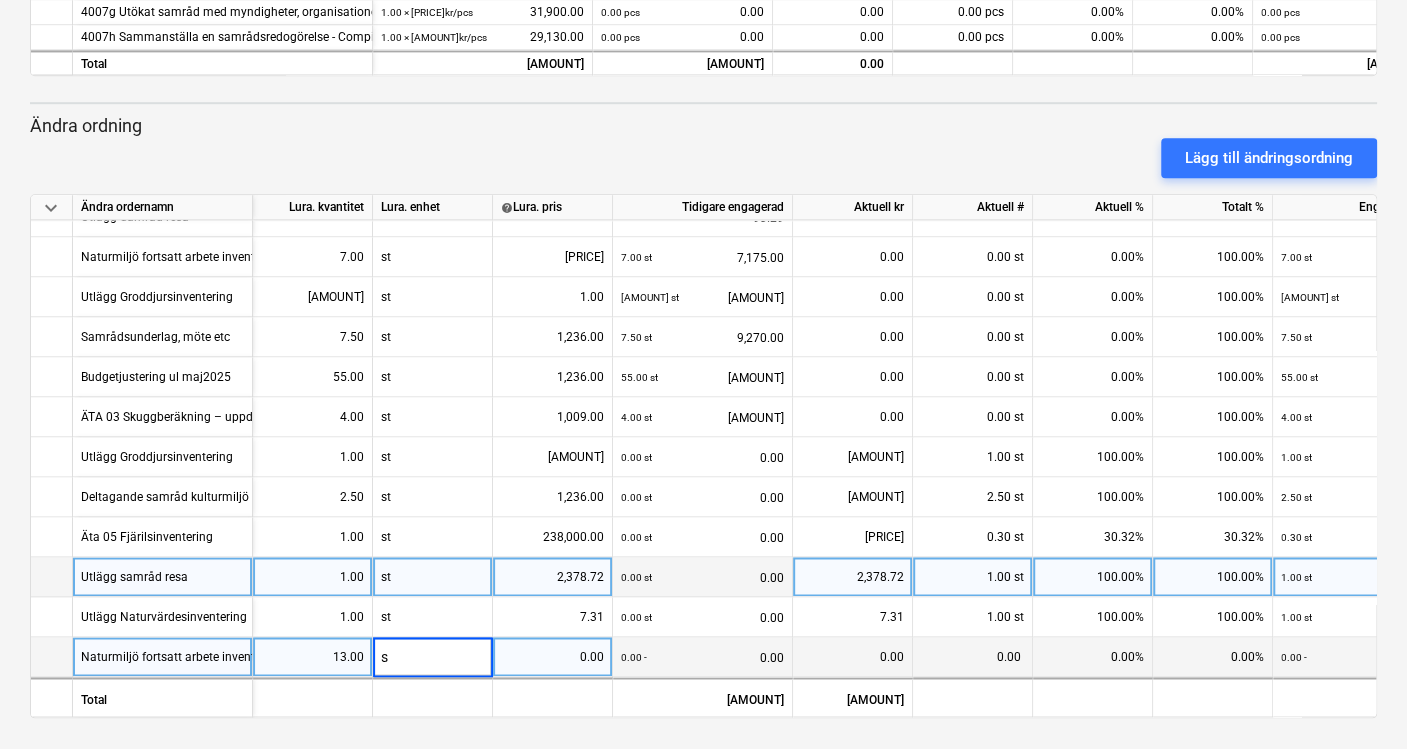 type on "st" 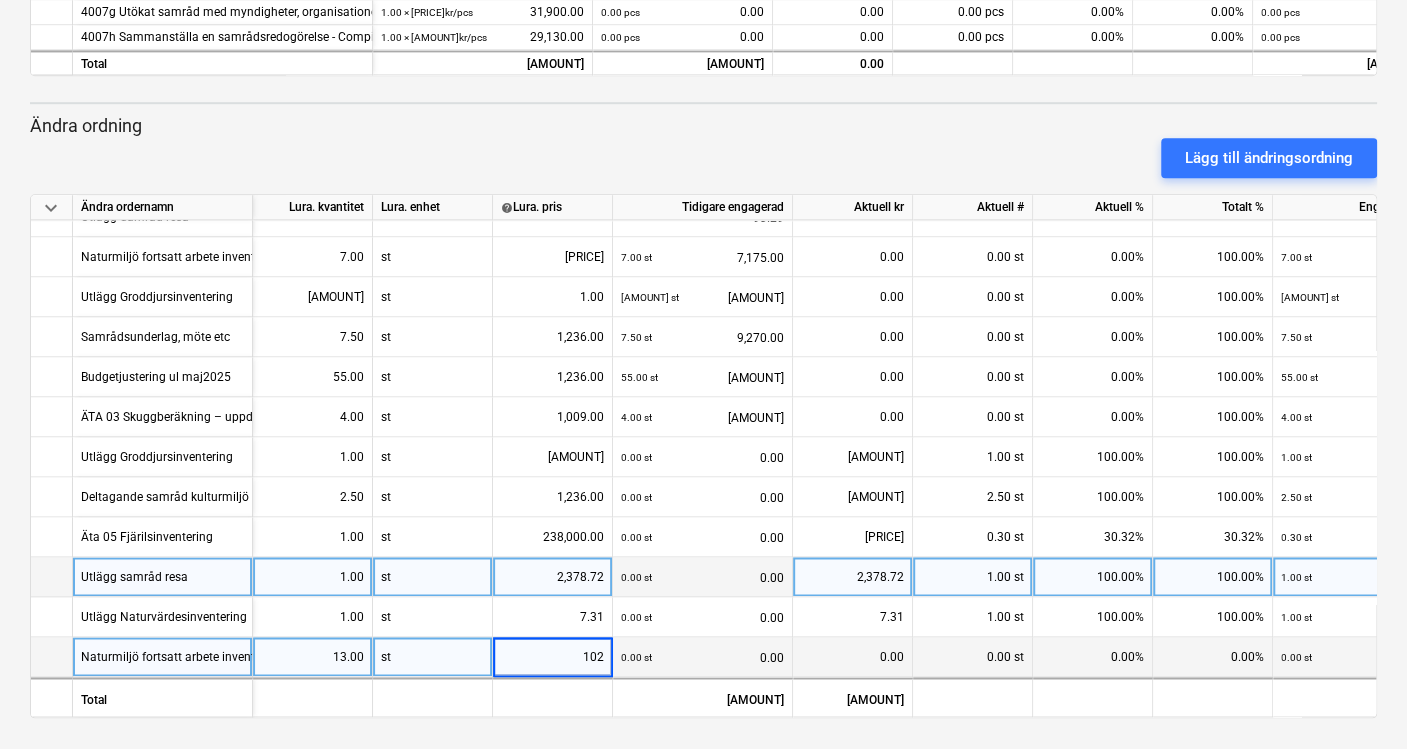 type on "1025" 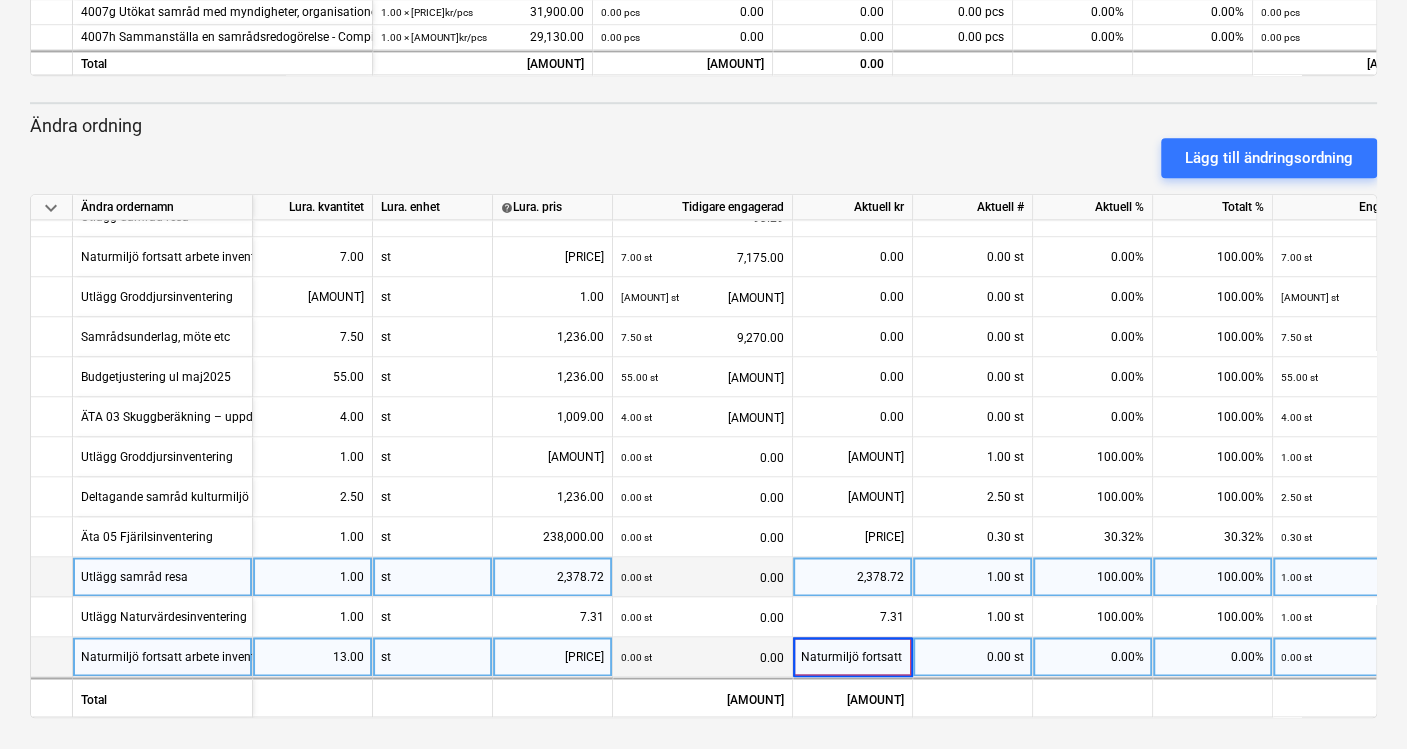 scroll, scrollTop: 0, scrollLeft: 103, axis: horizontal 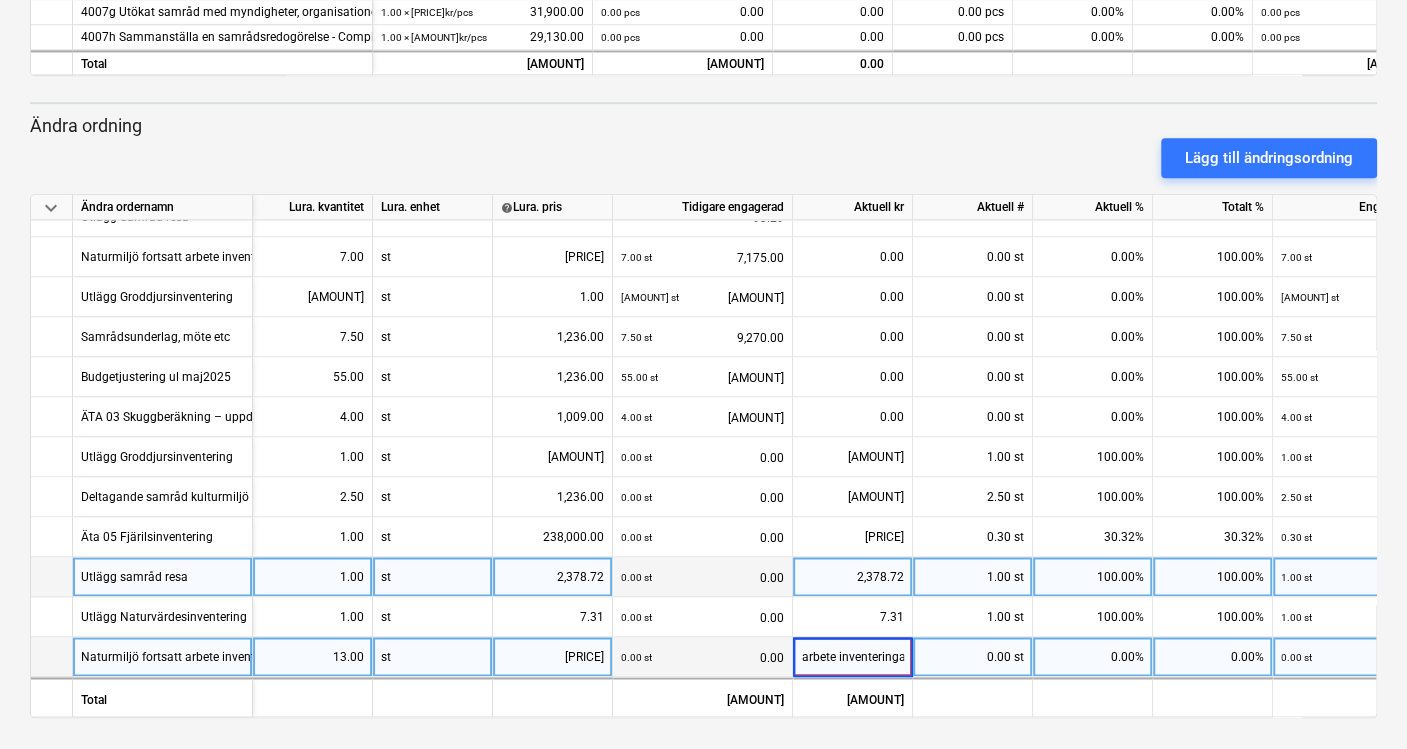 type 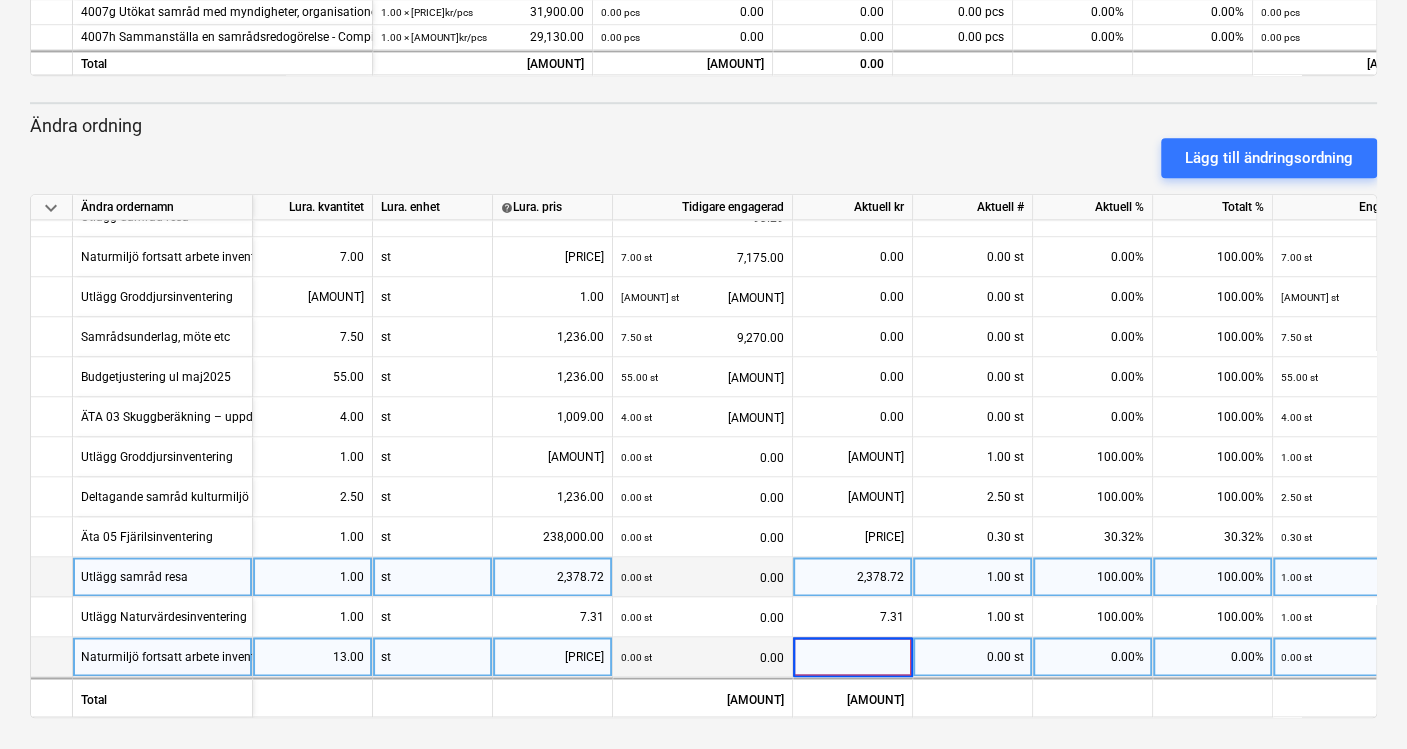 scroll, scrollTop: 0, scrollLeft: 0, axis: both 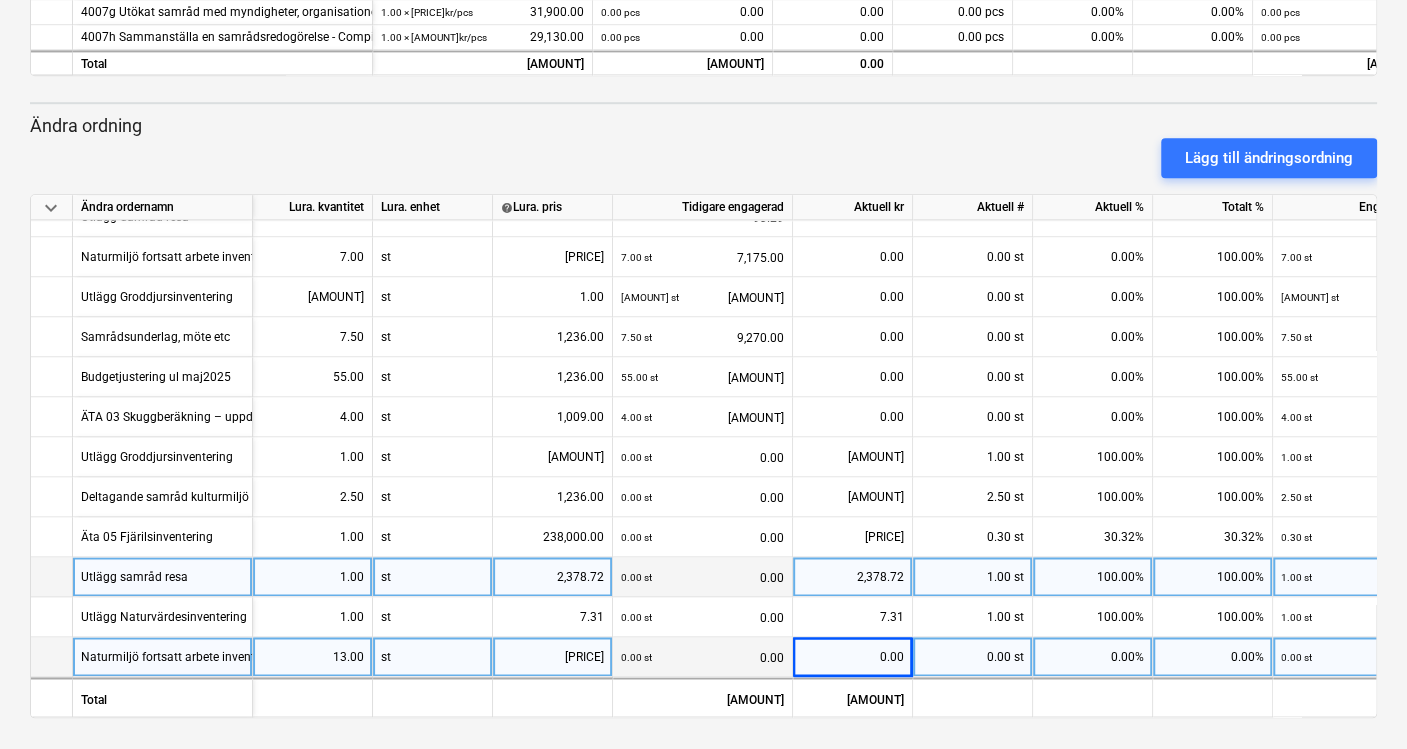 click on "0.00" at bounding box center [852, 657] 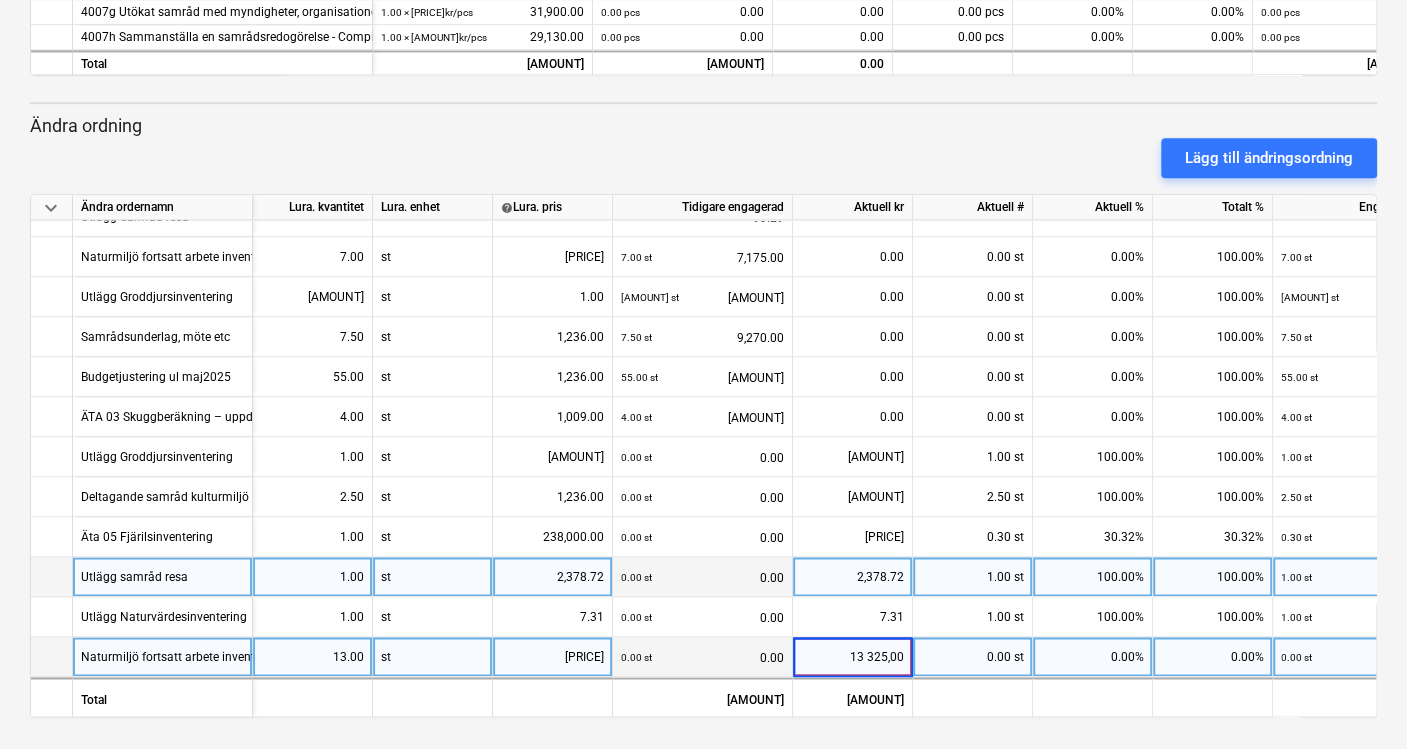 click on "13 325,00" at bounding box center [852, 656] 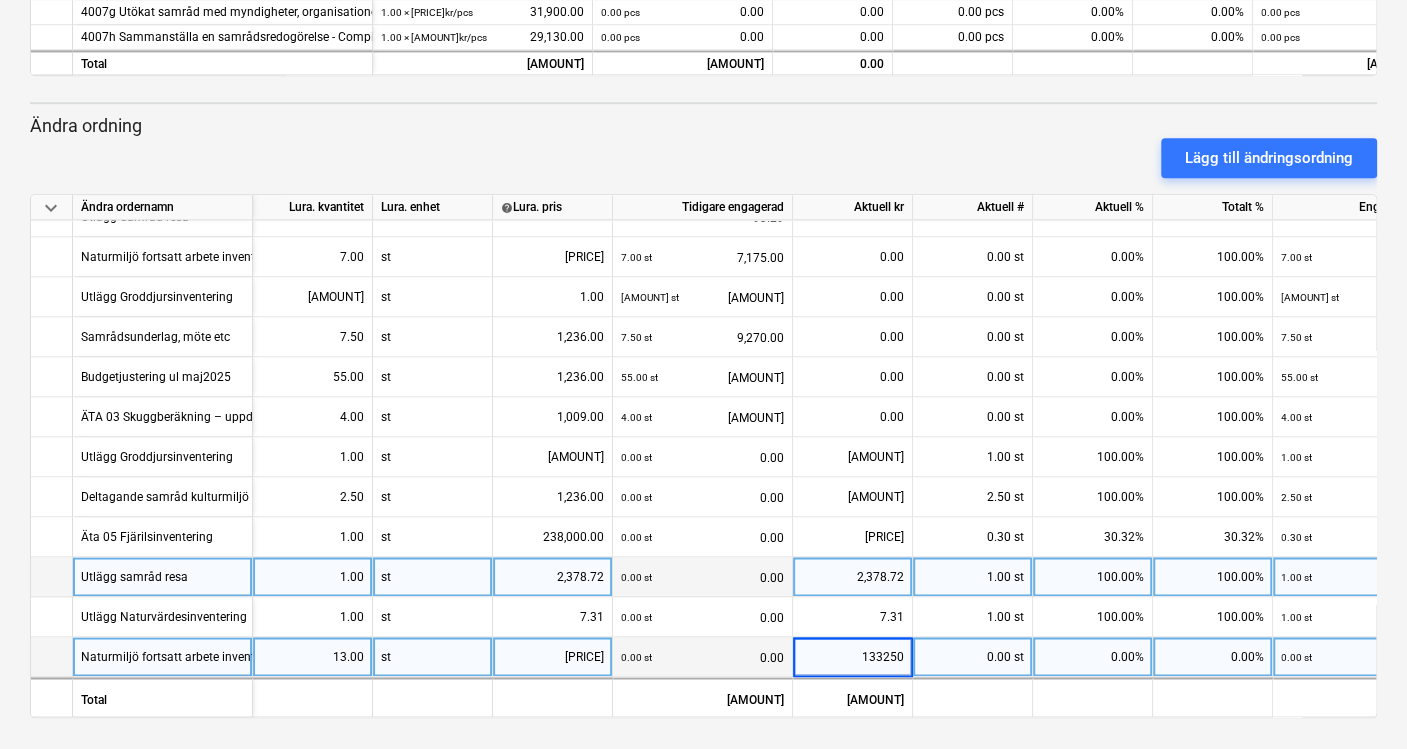 type on "13325" 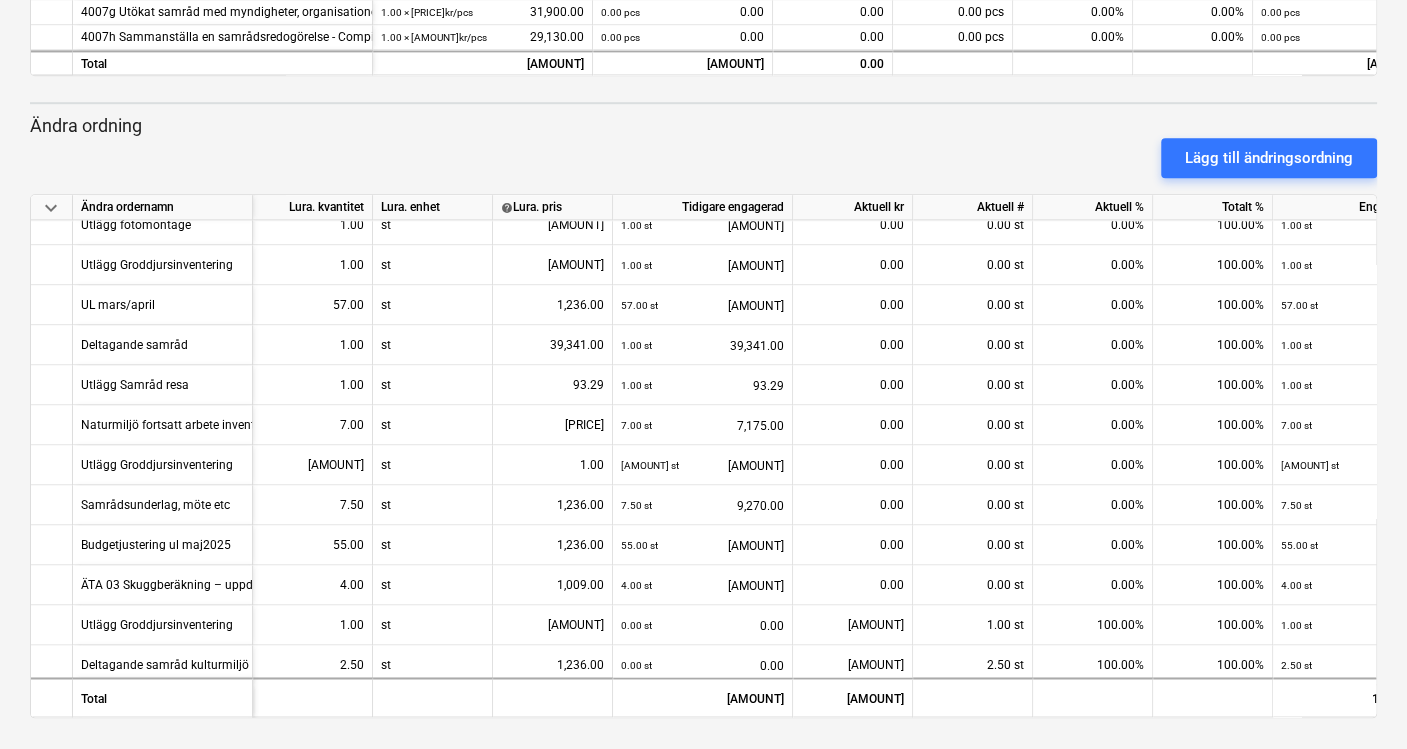 scroll, scrollTop: 1418, scrollLeft: 0, axis: vertical 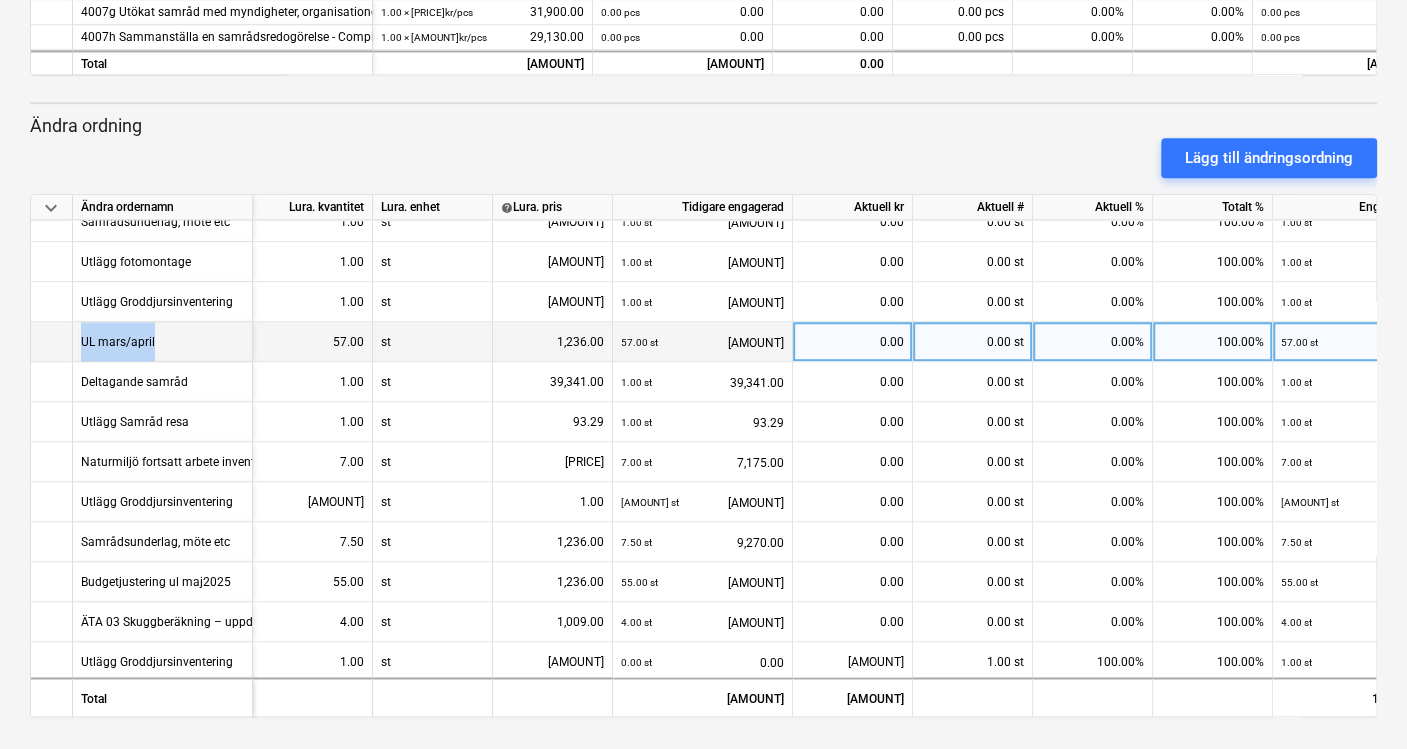 drag, startPoint x: 74, startPoint y: 337, endPoint x: 156, endPoint y: 341, distance: 82.0975 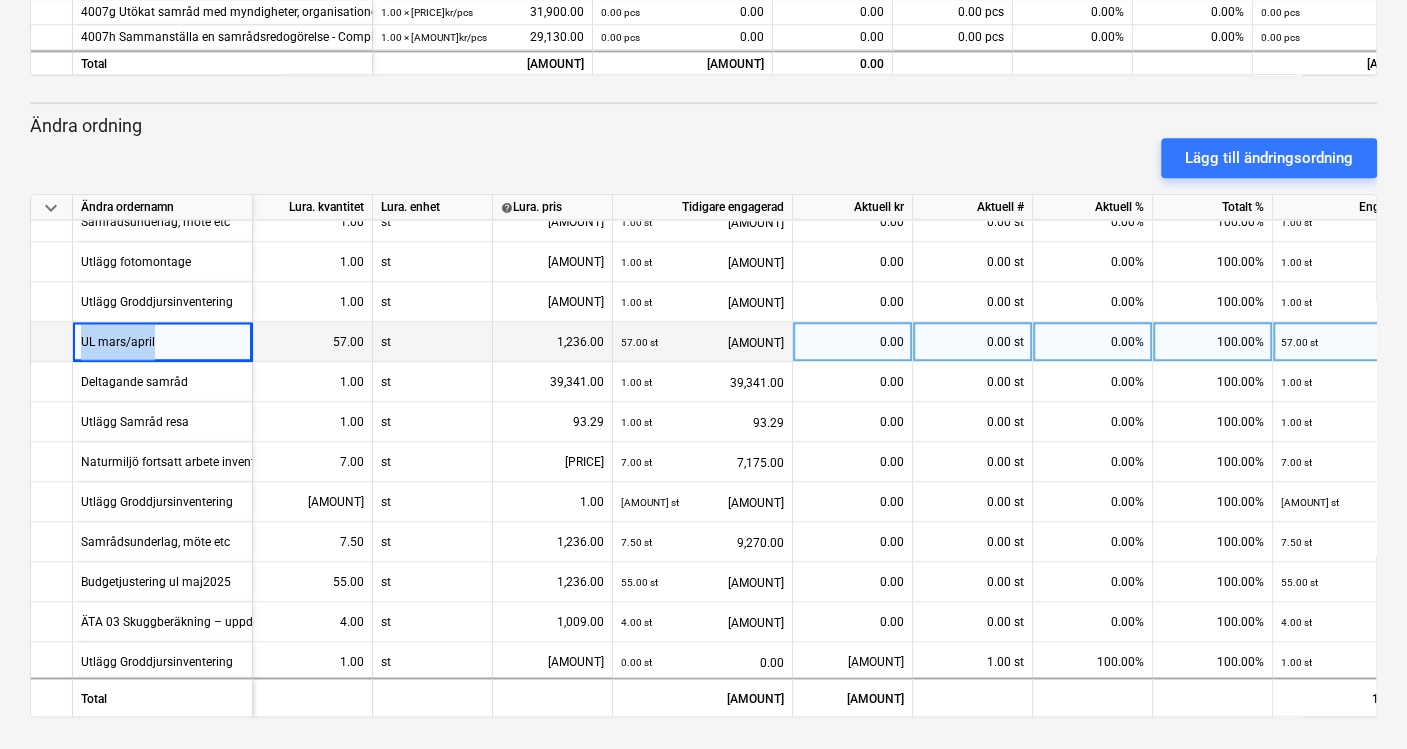 copy on "UL mars/april" 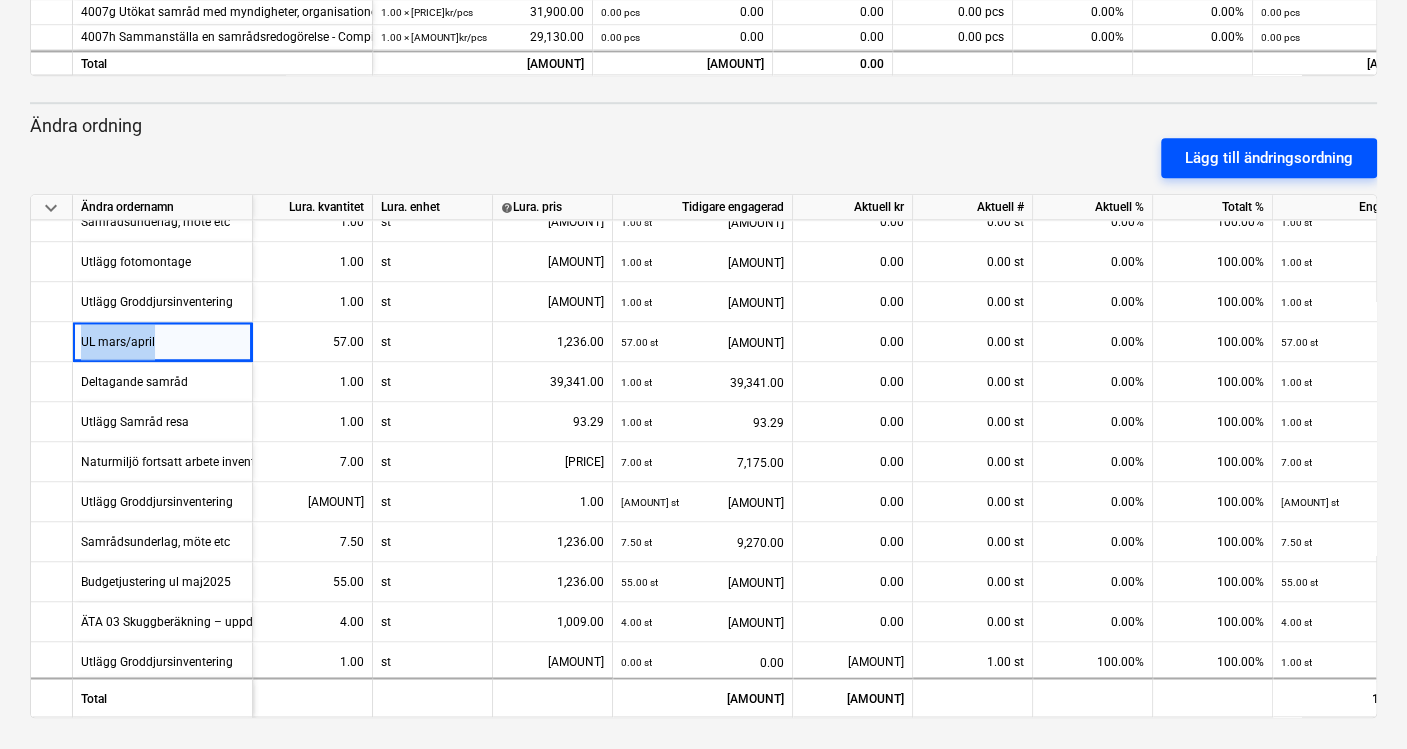 click on "Lägg till ändringsordning" at bounding box center [1269, 158] 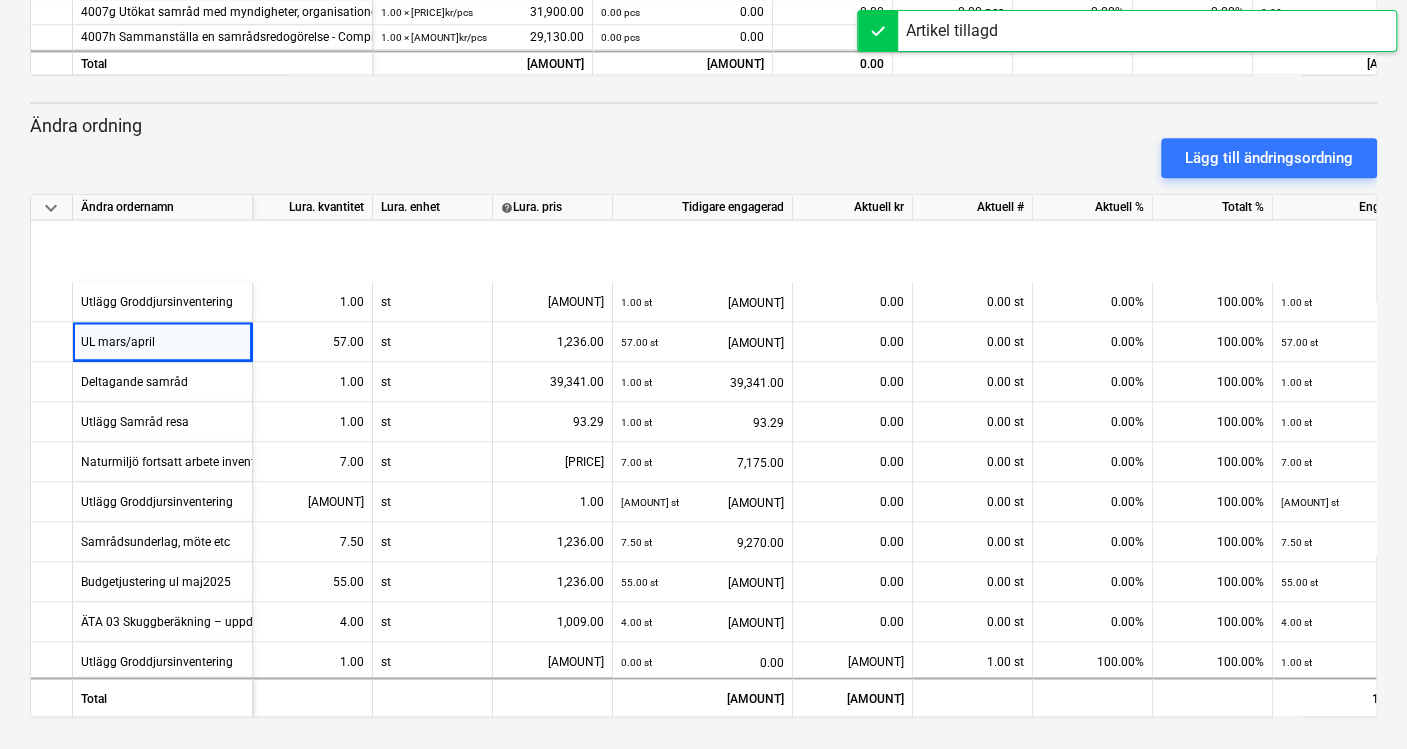 scroll, scrollTop: 1668, scrollLeft: 0, axis: vertical 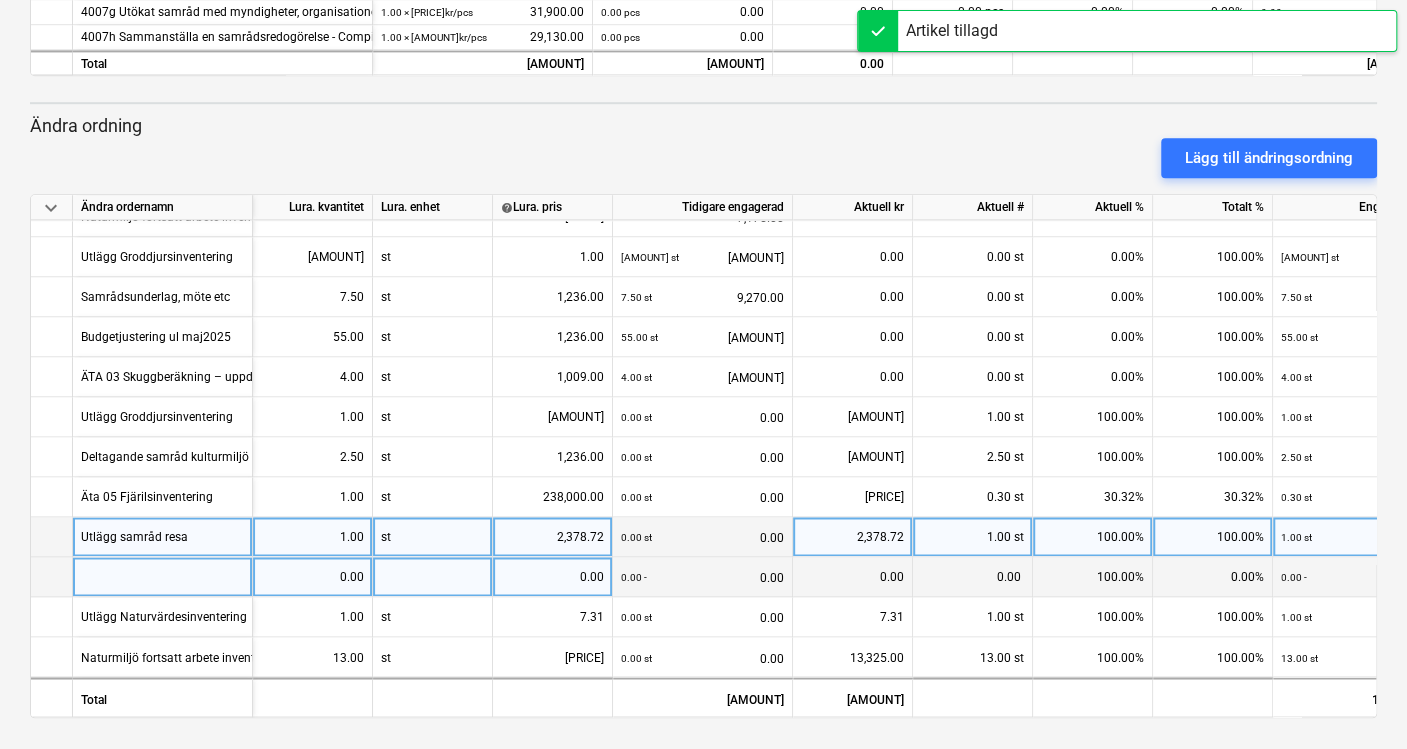 click at bounding box center [163, 577] 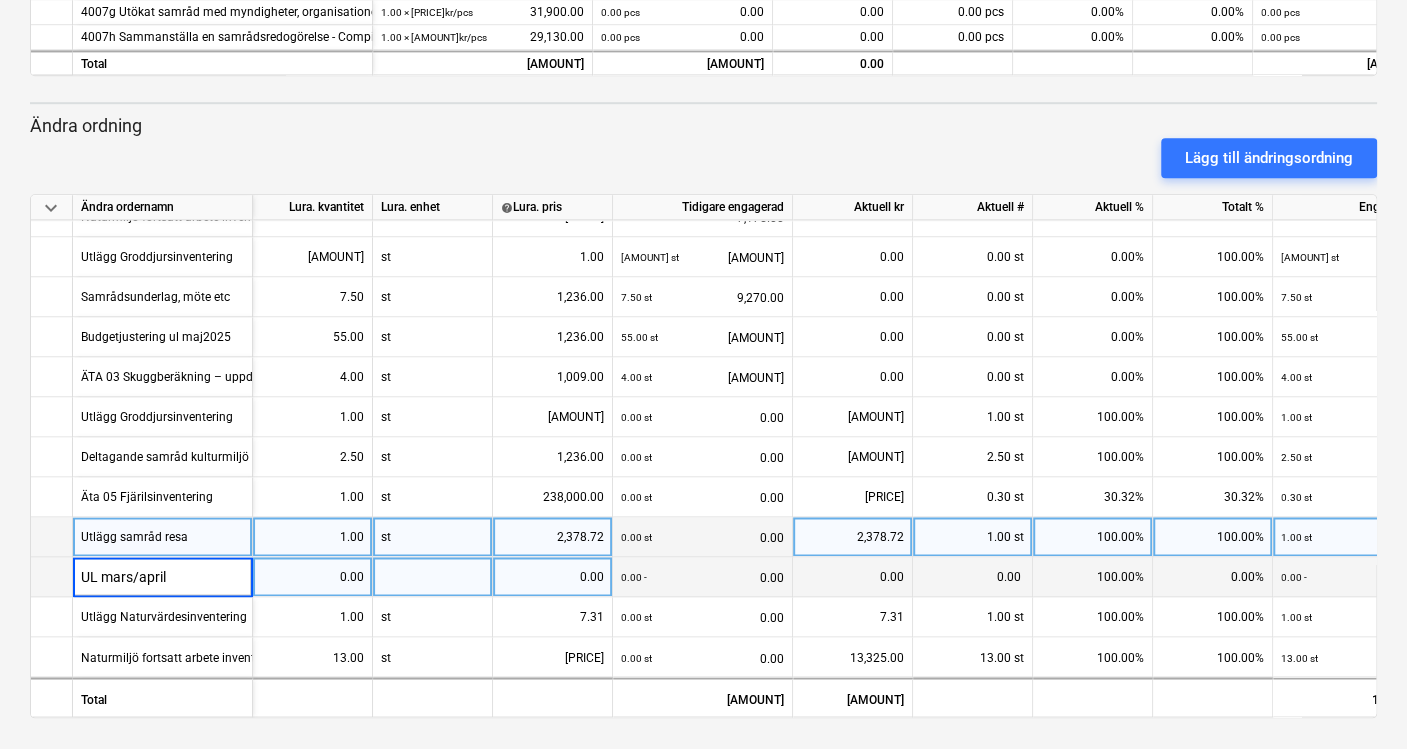 drag, startPoint x: 214, startPoint y: 566, endPoint x: 95, endPoint y: 568, distance: 119.01681 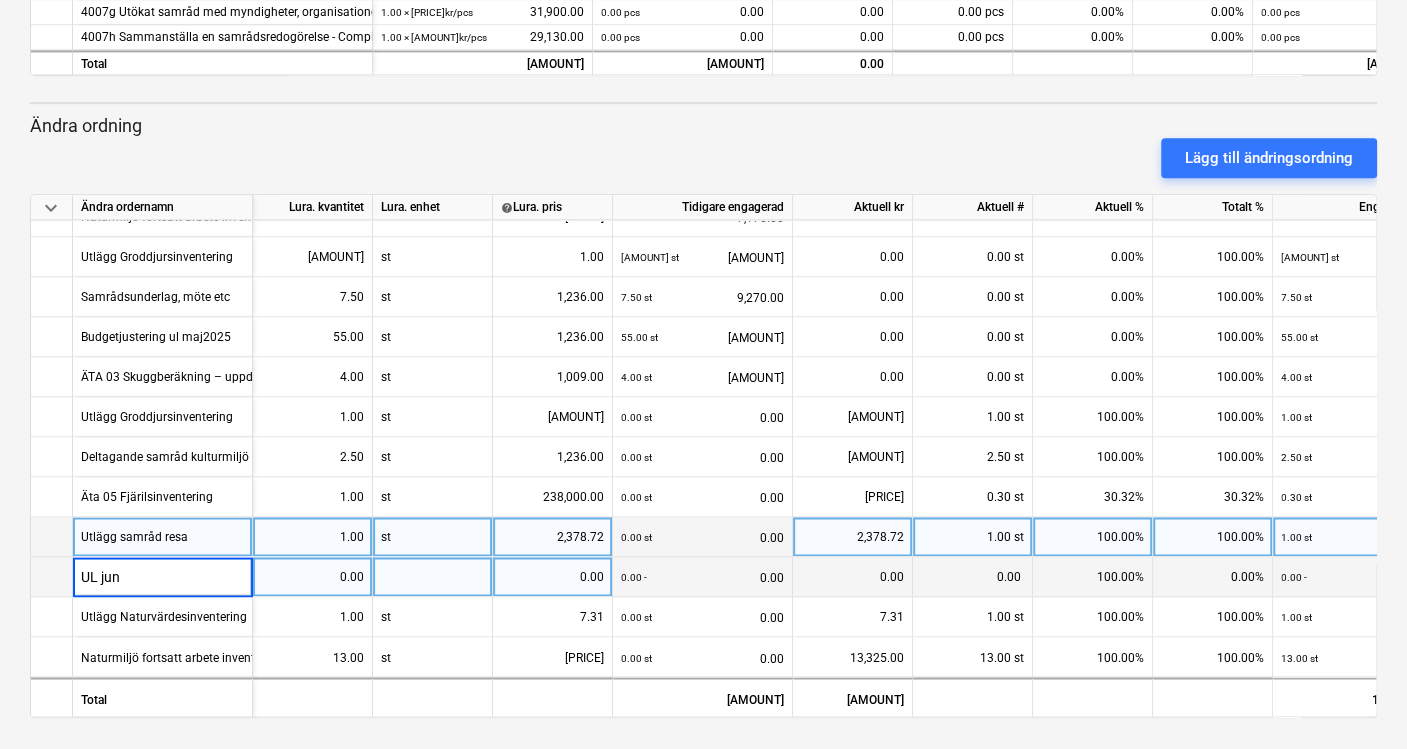type on "UL juni" 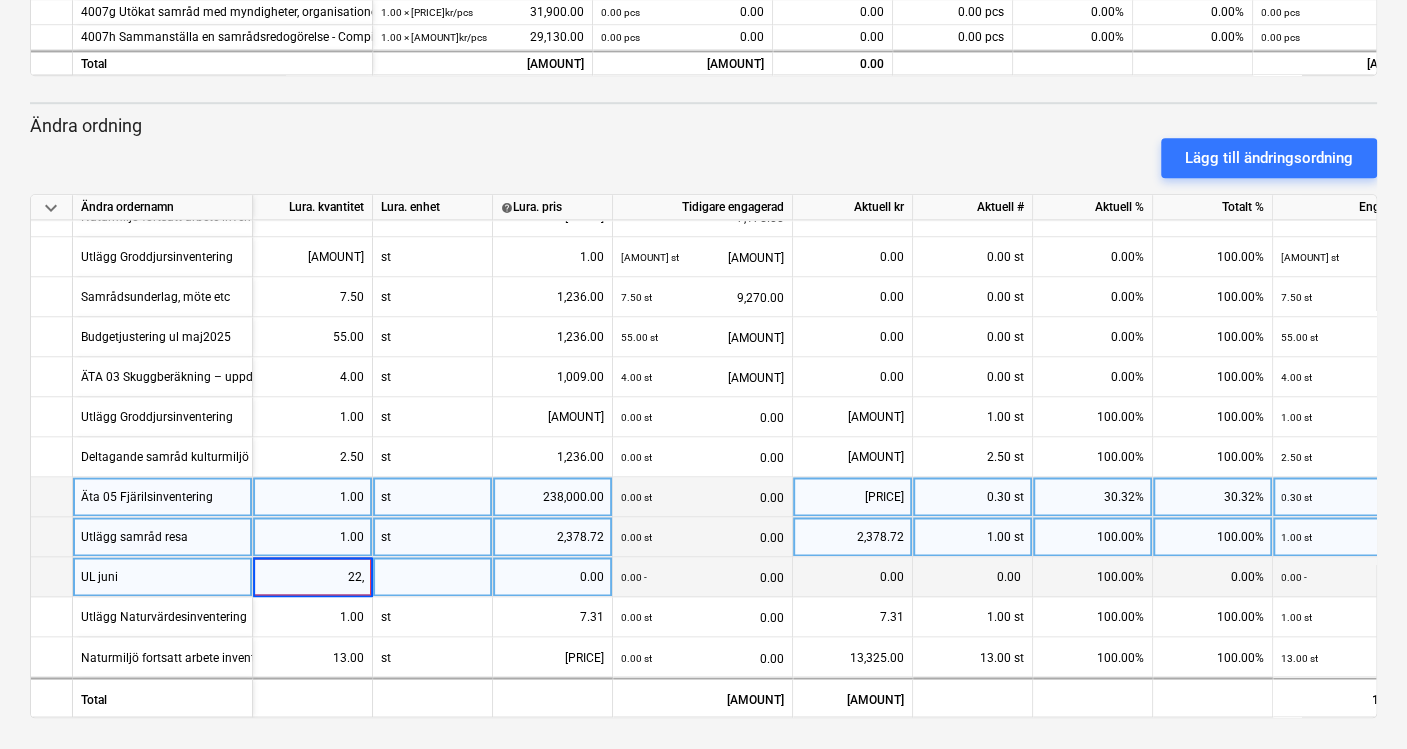 type on "22,5" 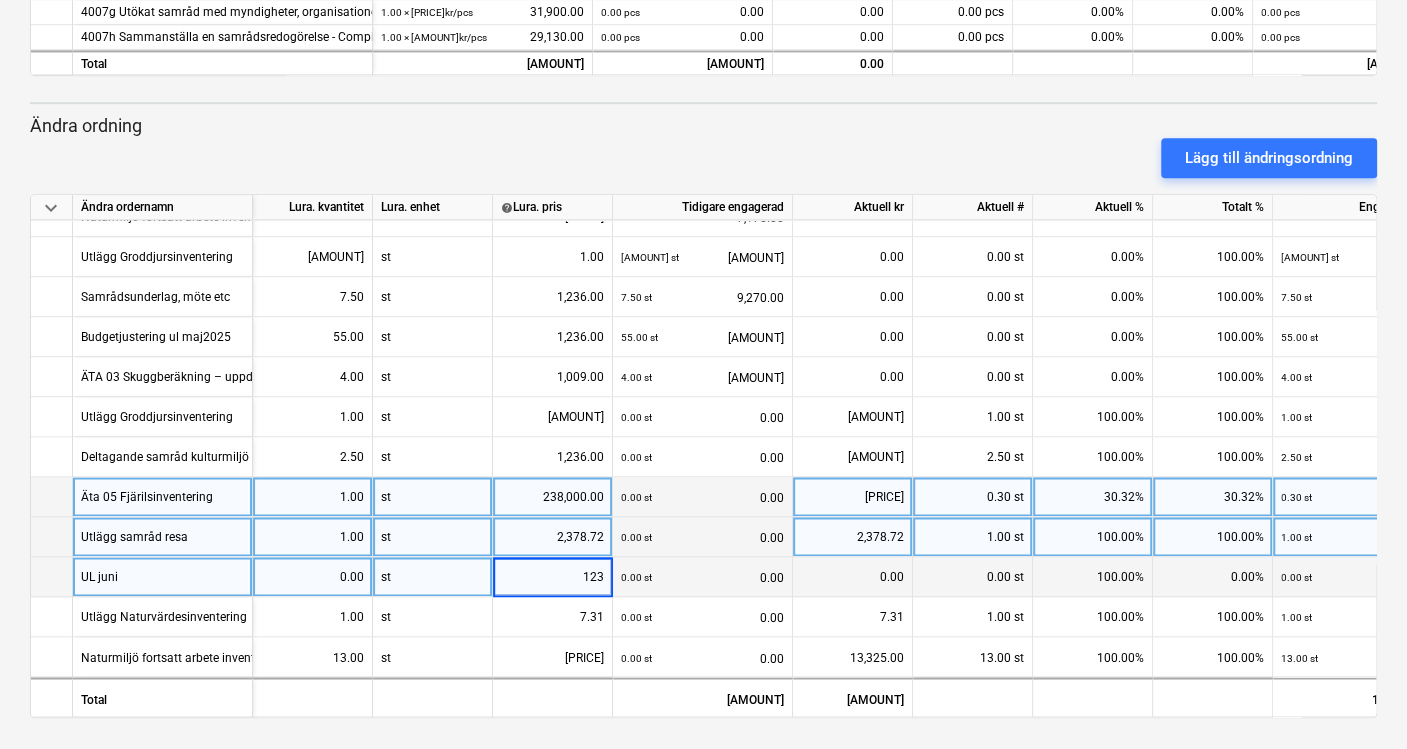 type on "1236" 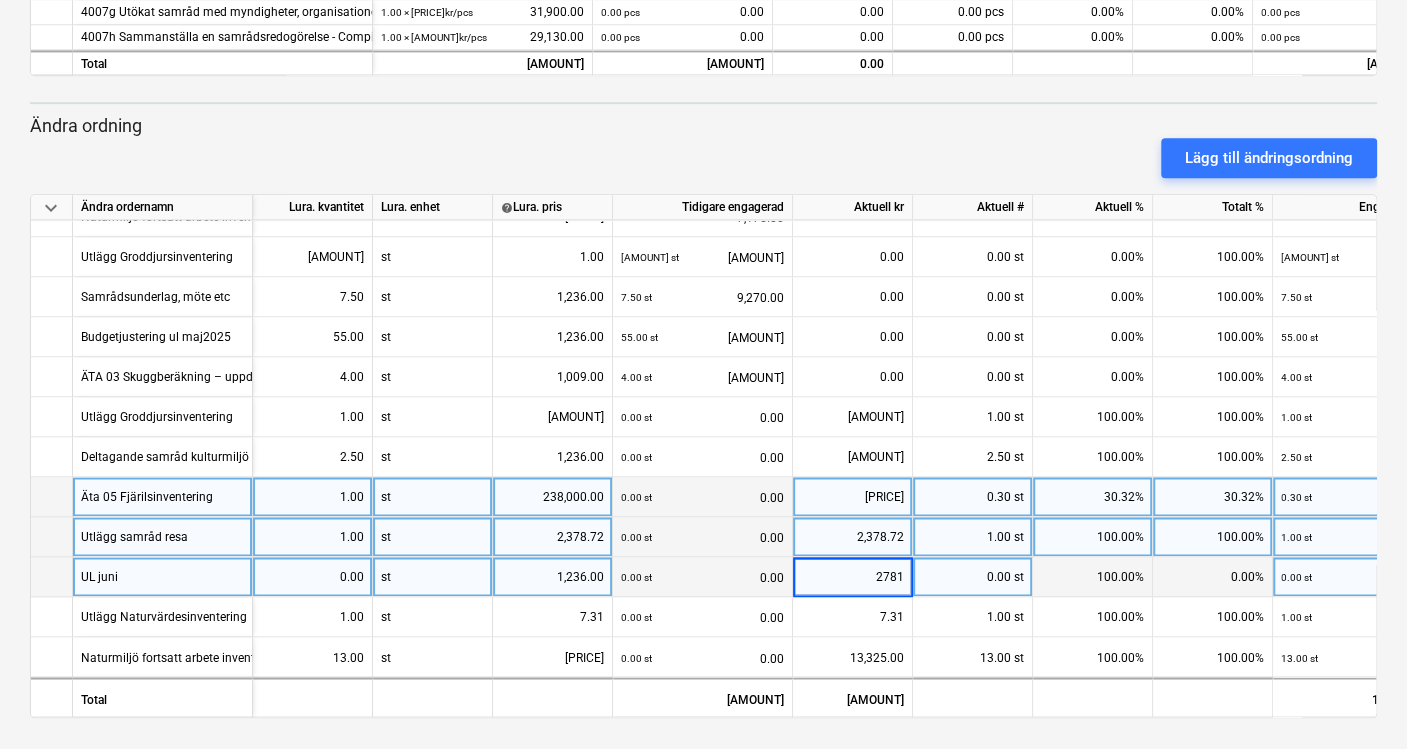 type on "27810" 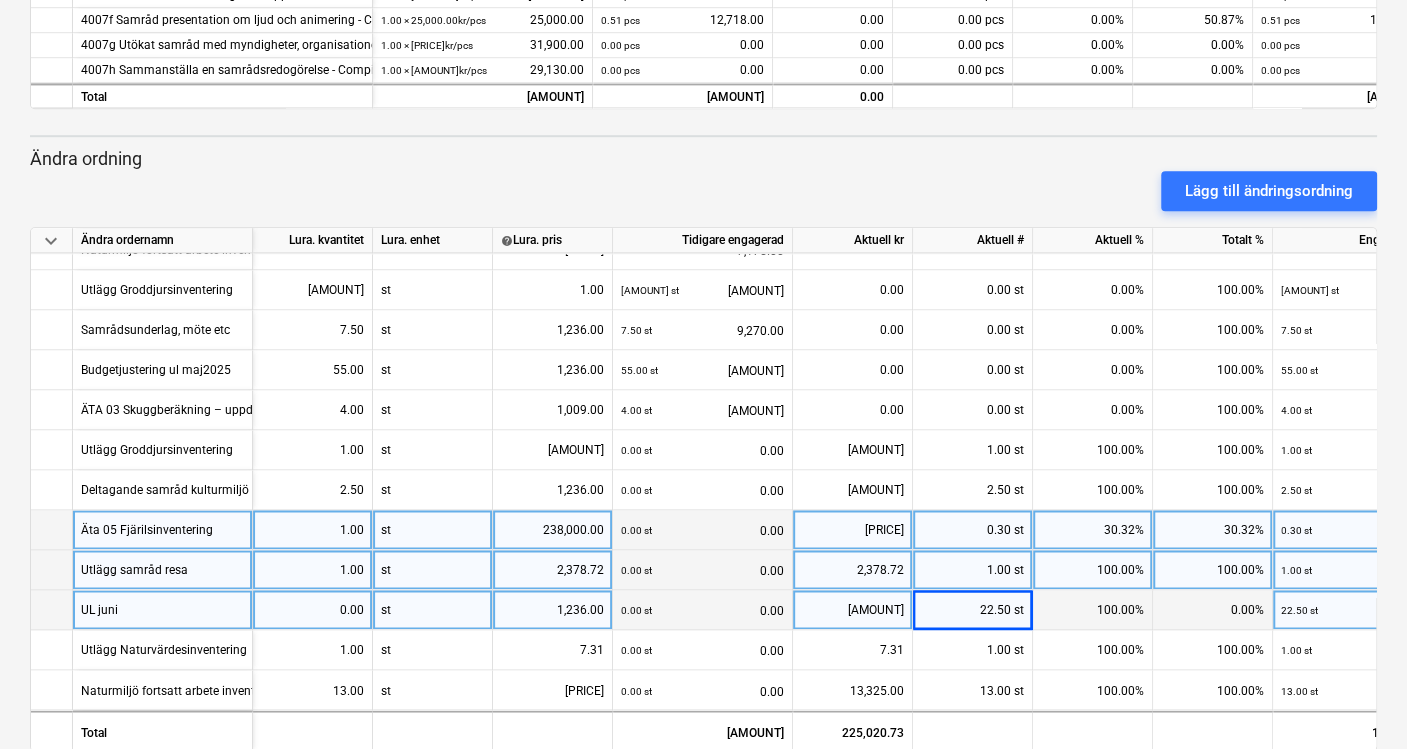 scroll, scrollTop: 726, scrollLeft: 0, axis: vertical 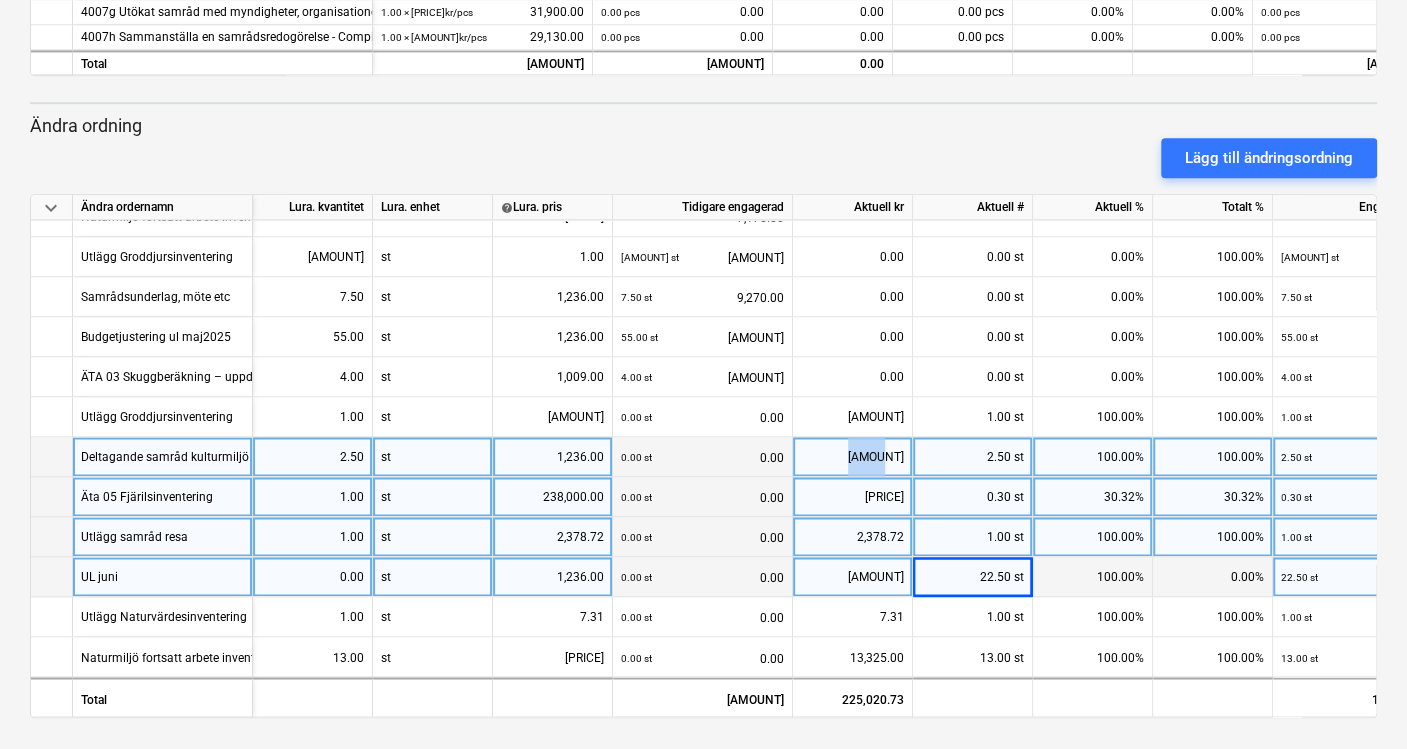 drag, startPoint x: 848, startPoint y: 453, endPoint x: 886, endPoint y: 456, distance: 38.118237 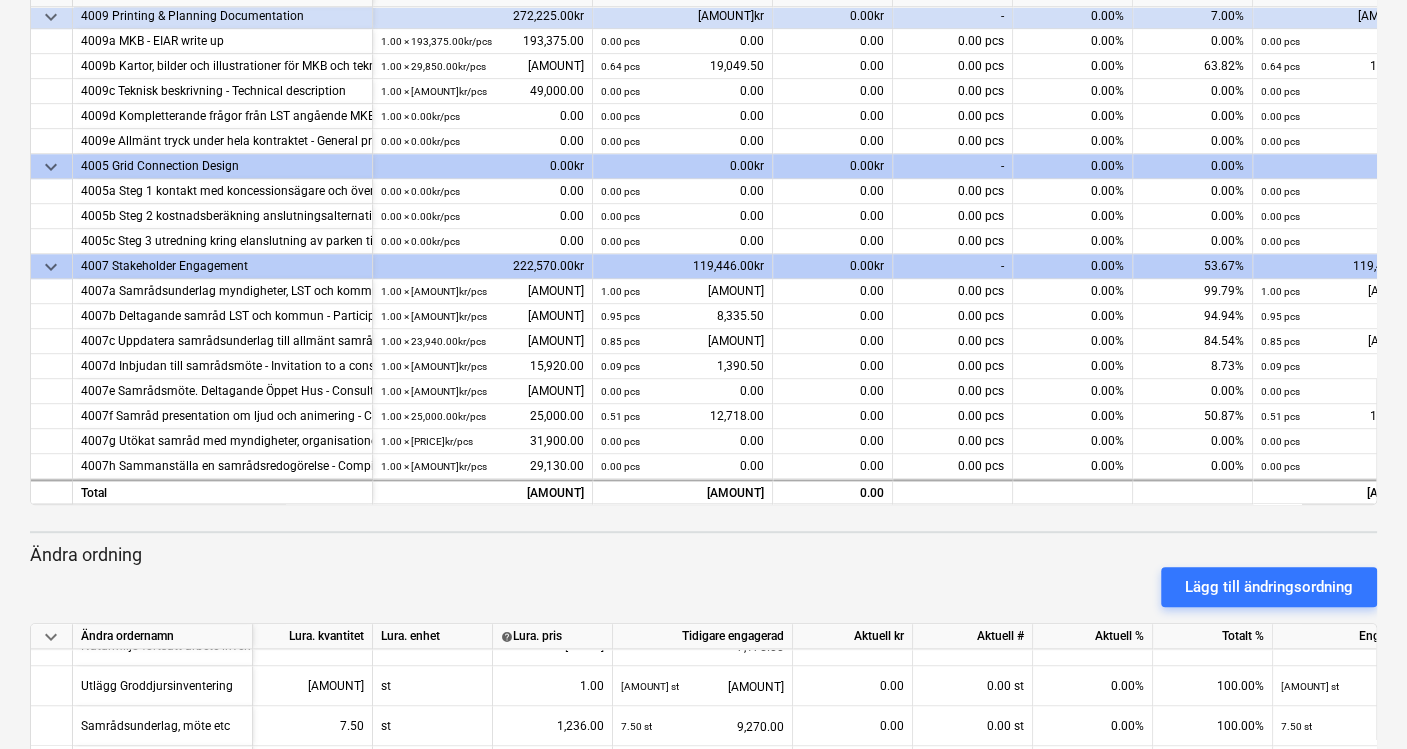 scroll, scrollTop: 293, scrollLeft: 0, axis: vertical 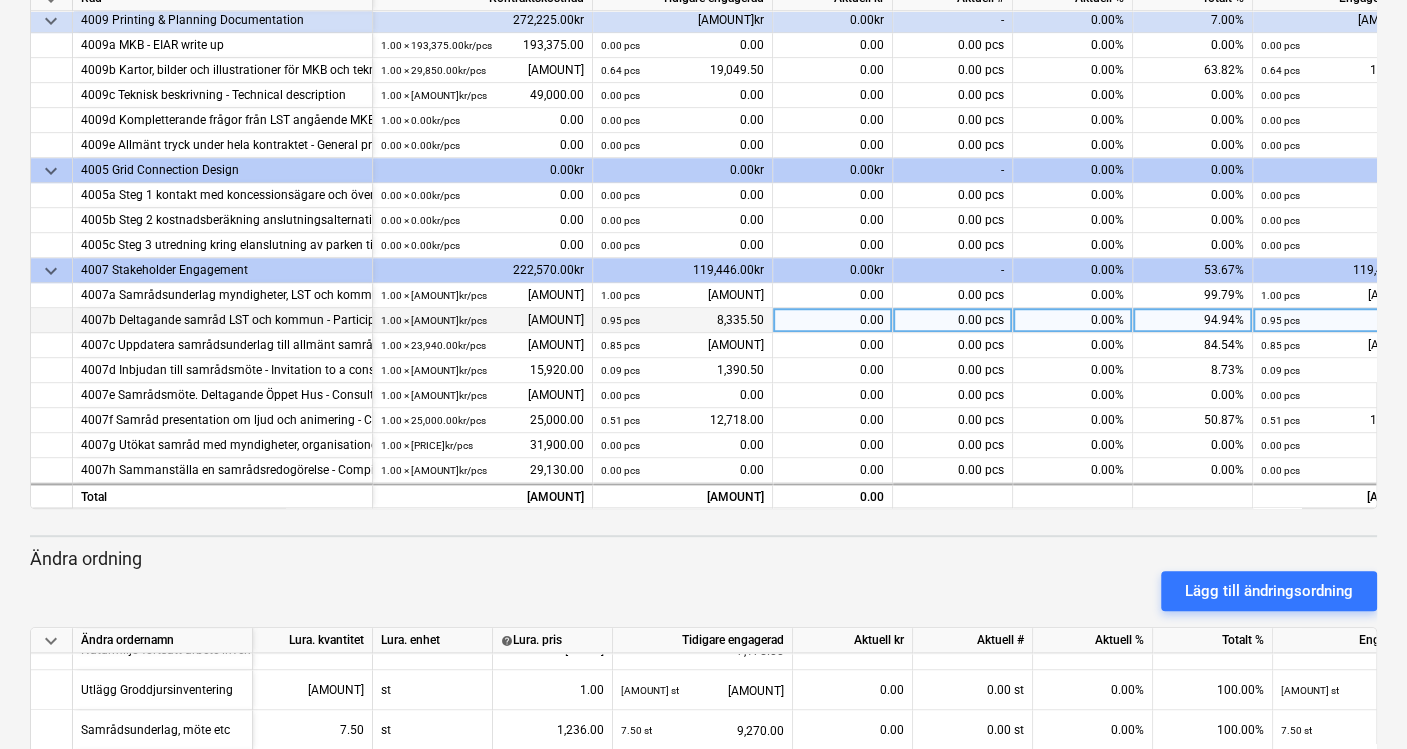 click on "0.00" at bounding box center [833, 320] 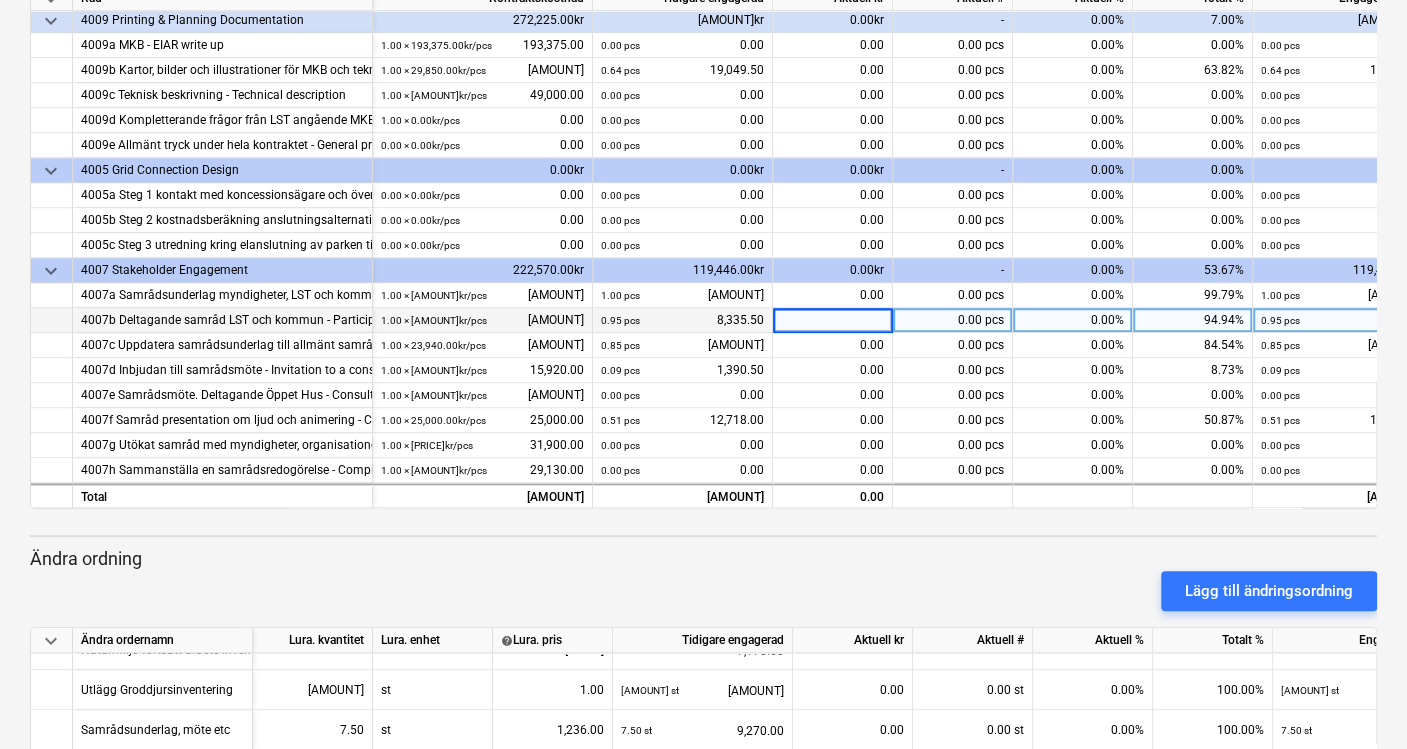 type on "3090" 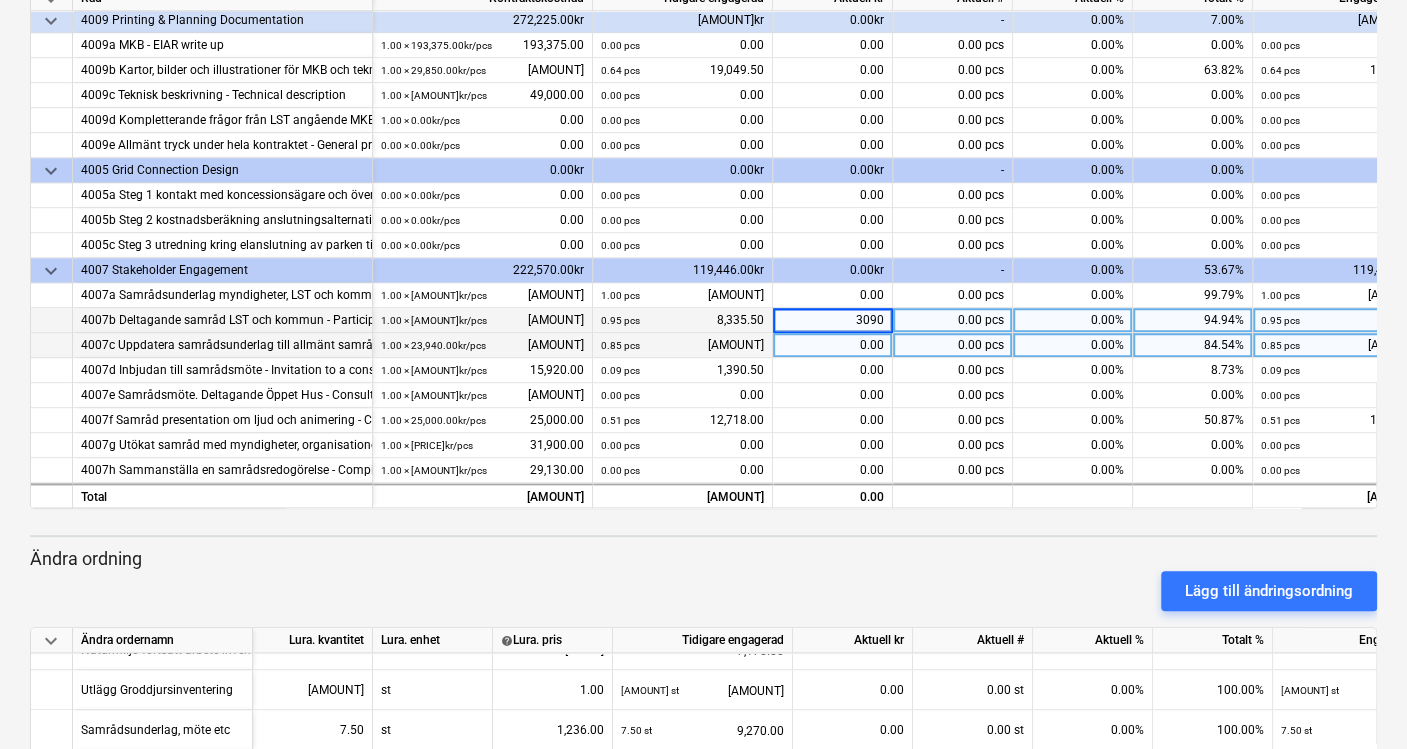 click on "0.00" at bounding box center [833, 345] 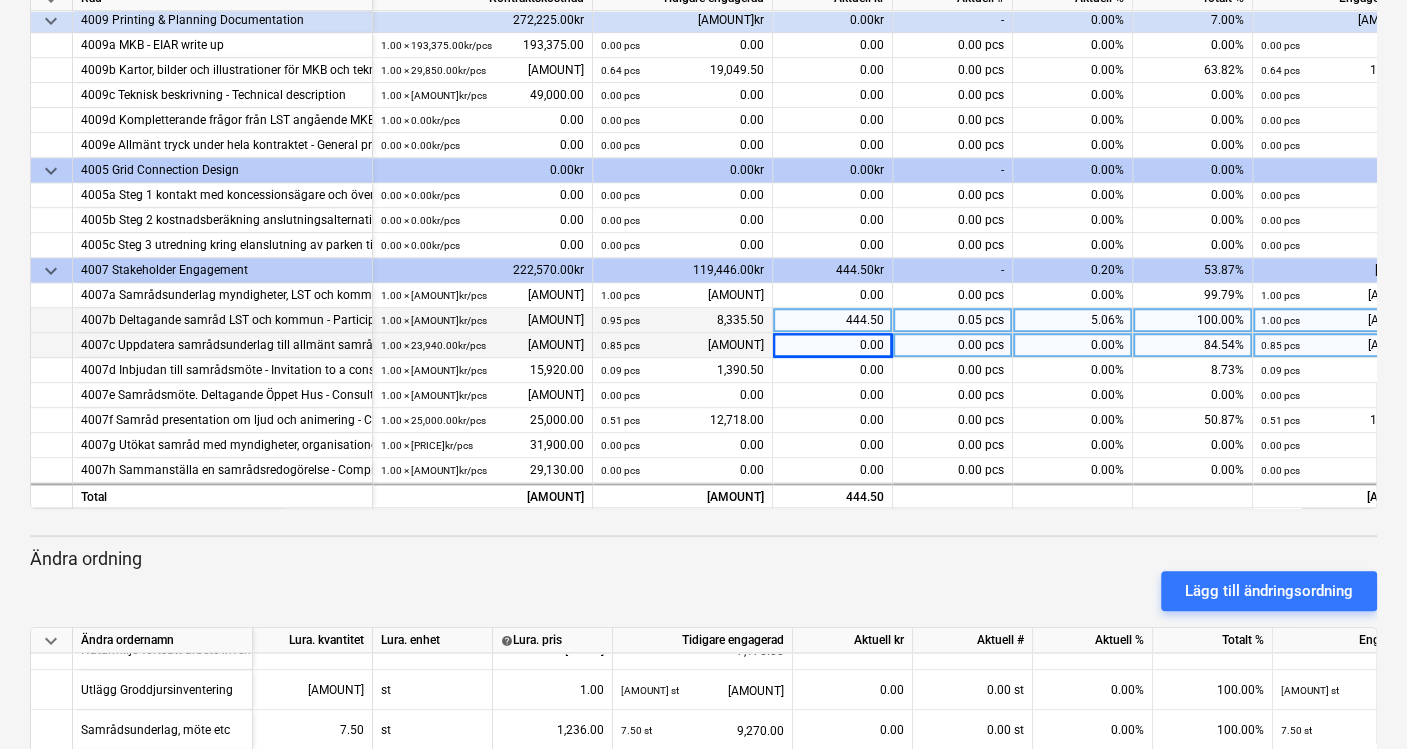 drag, startPoint x: 825, startPoint y: 316, endPoint x: 896, endPoint y: 313, distance: 71.063354 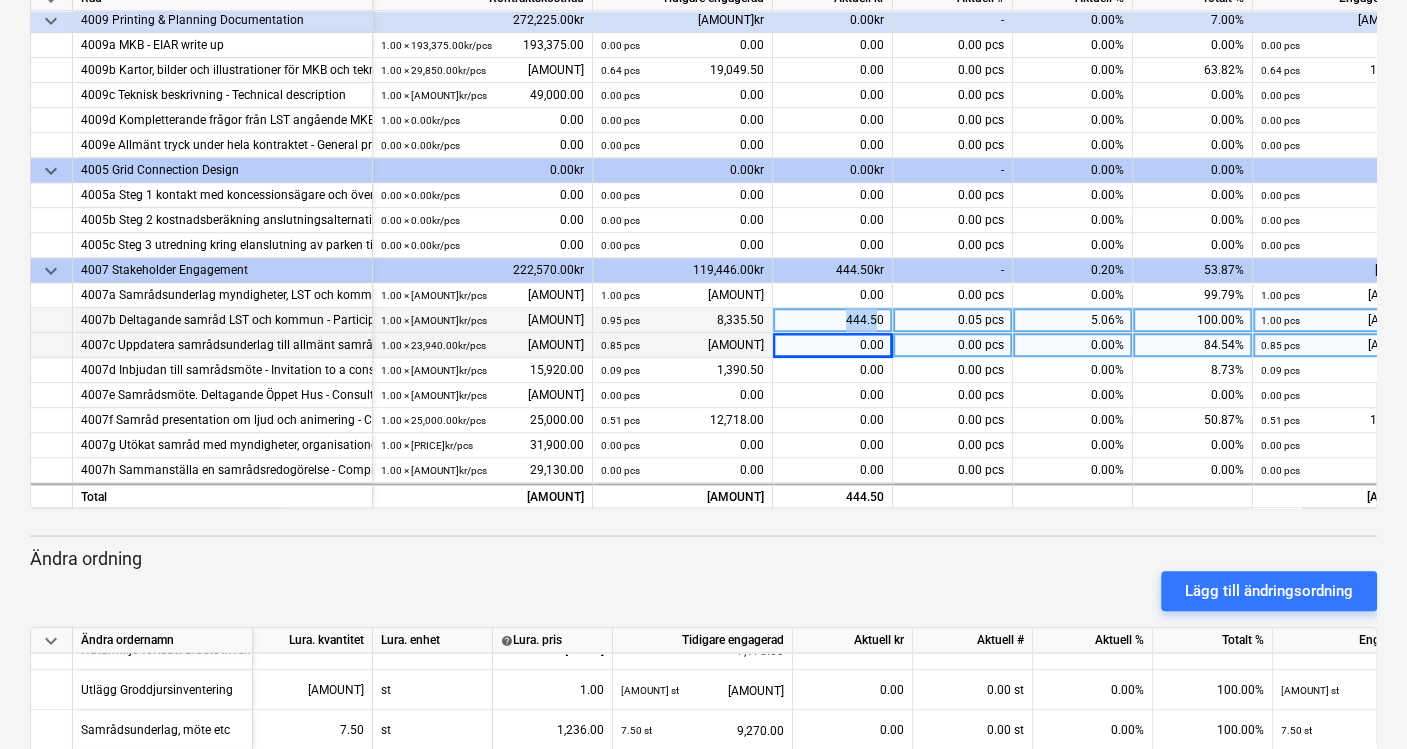 drag, startPoint x: 878, startPoint y: 313, endPoint x: 842, endPoint y: 312, distance: 36.013885 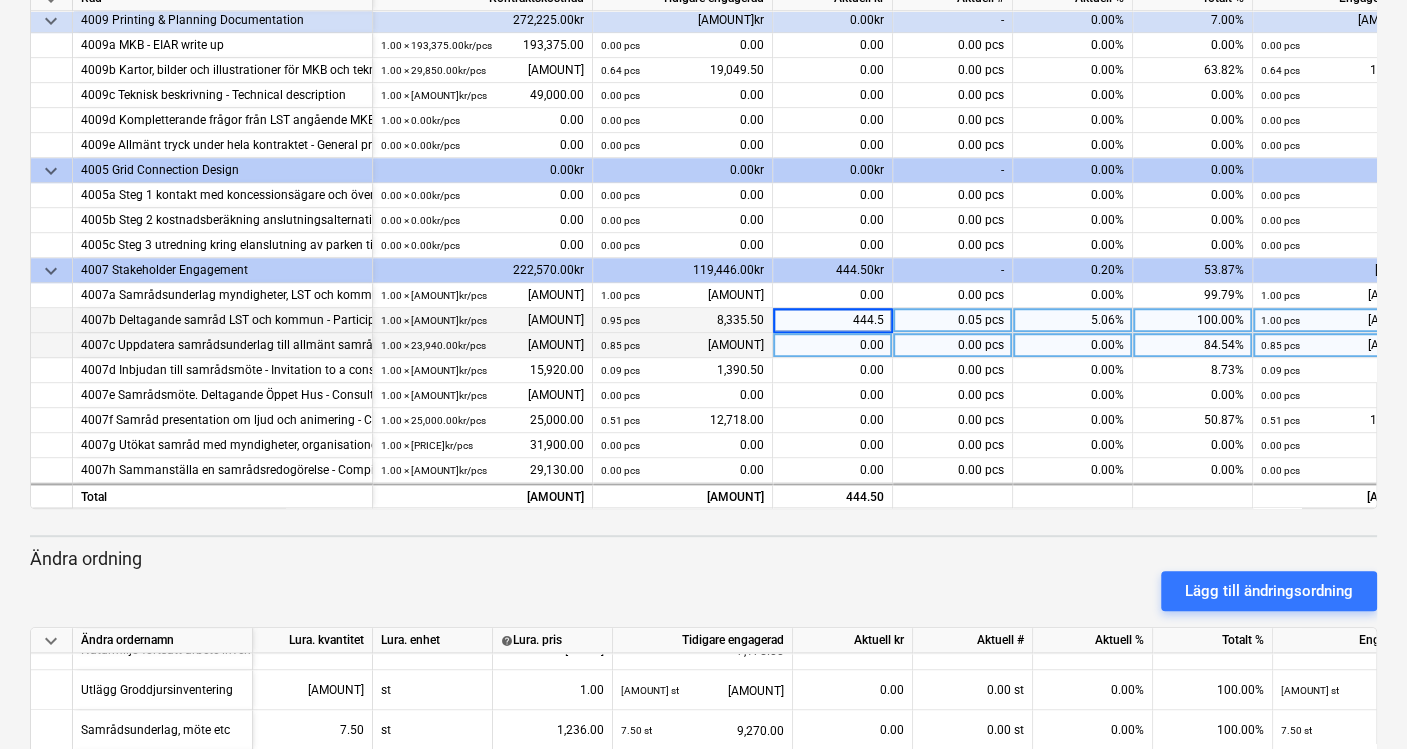 click on "444.5" at bounding box center [832, 320] 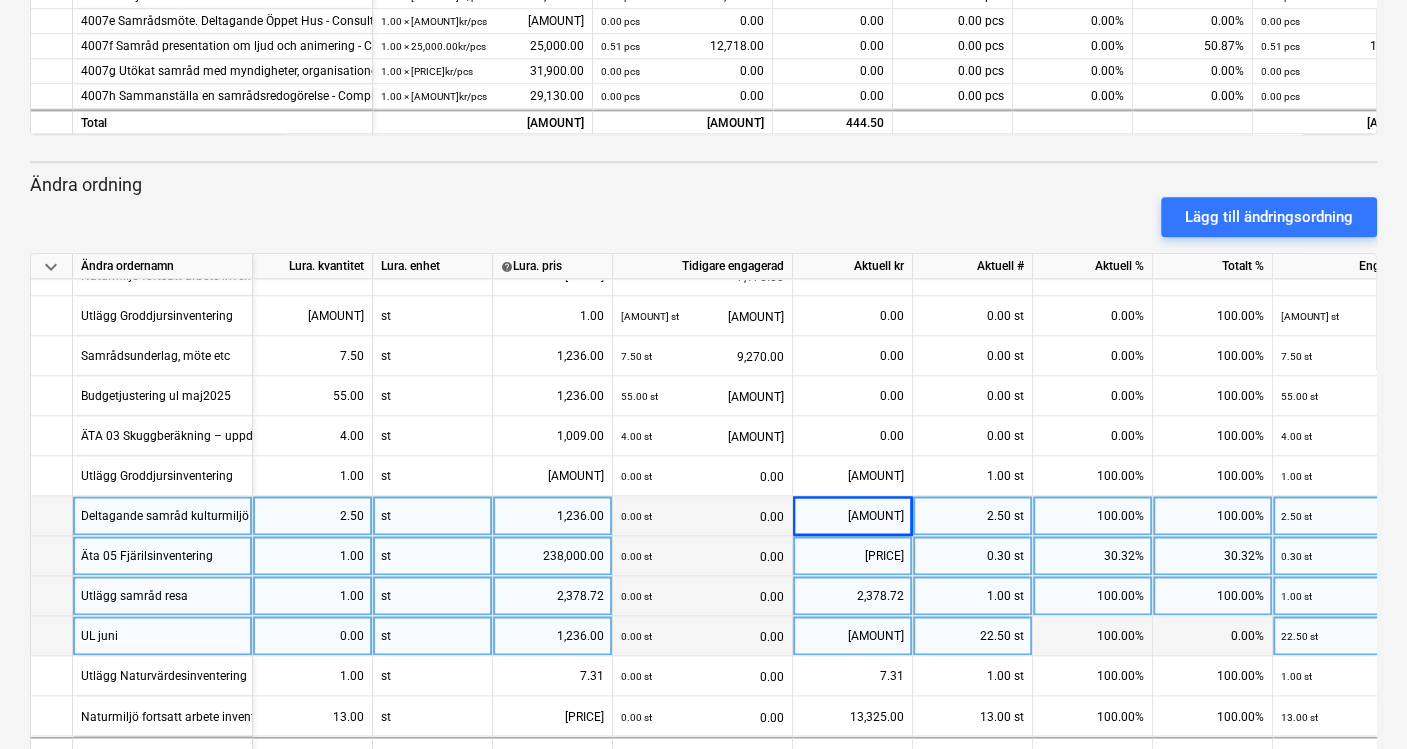 scroll, scrollTop: 726, scrollLeft: 0, axis: vertical 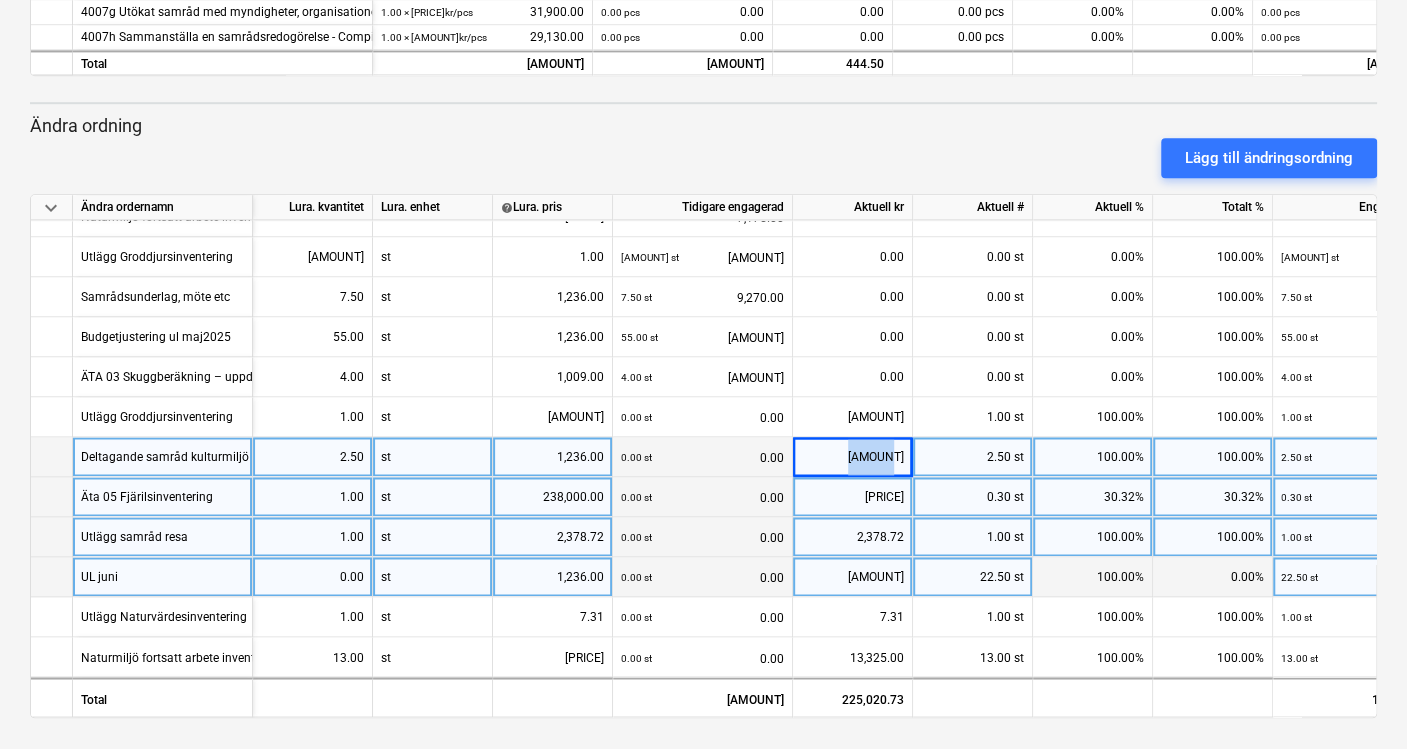 drag, startPoint x: 834, startPoint y: 448, endPoint x: 889, endPoint y: 450, distance: 55.03635 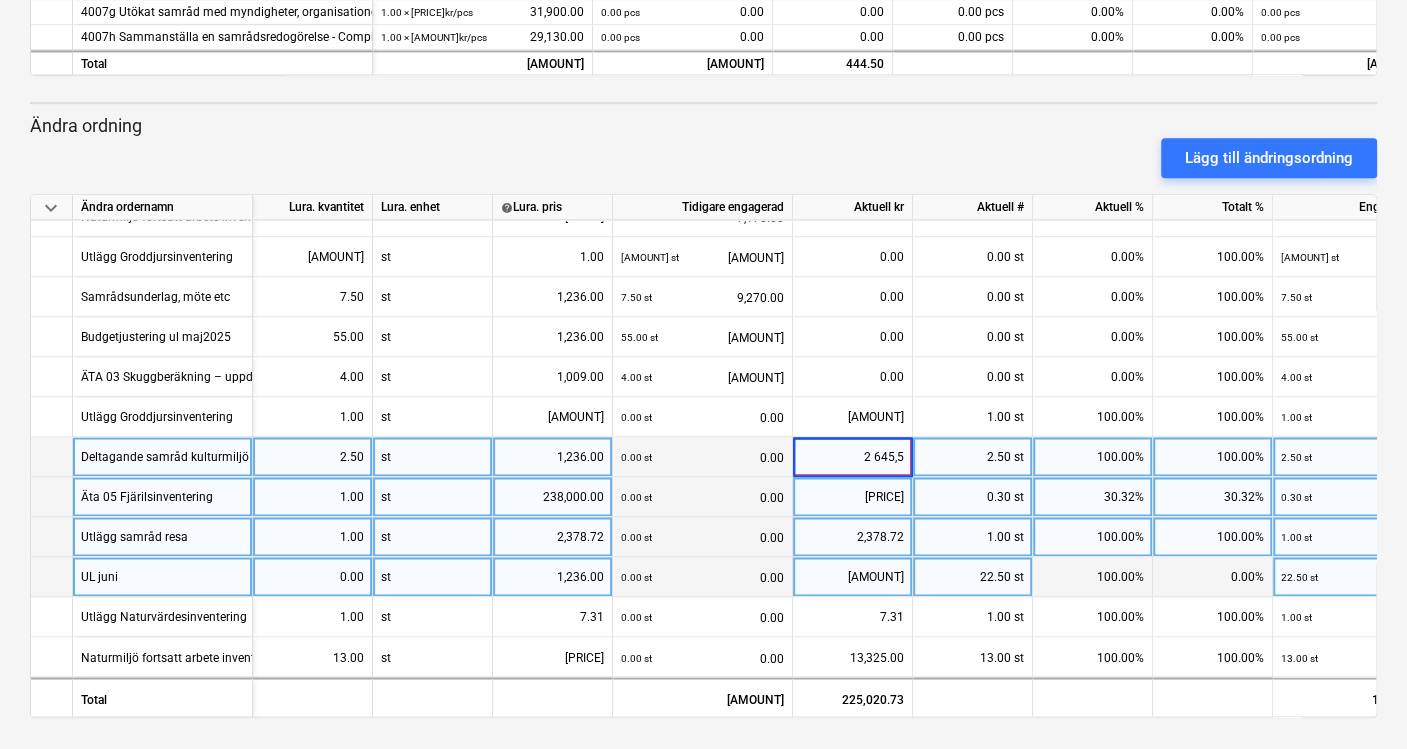 click on "2 645,5" at bounding box center [852, 456] 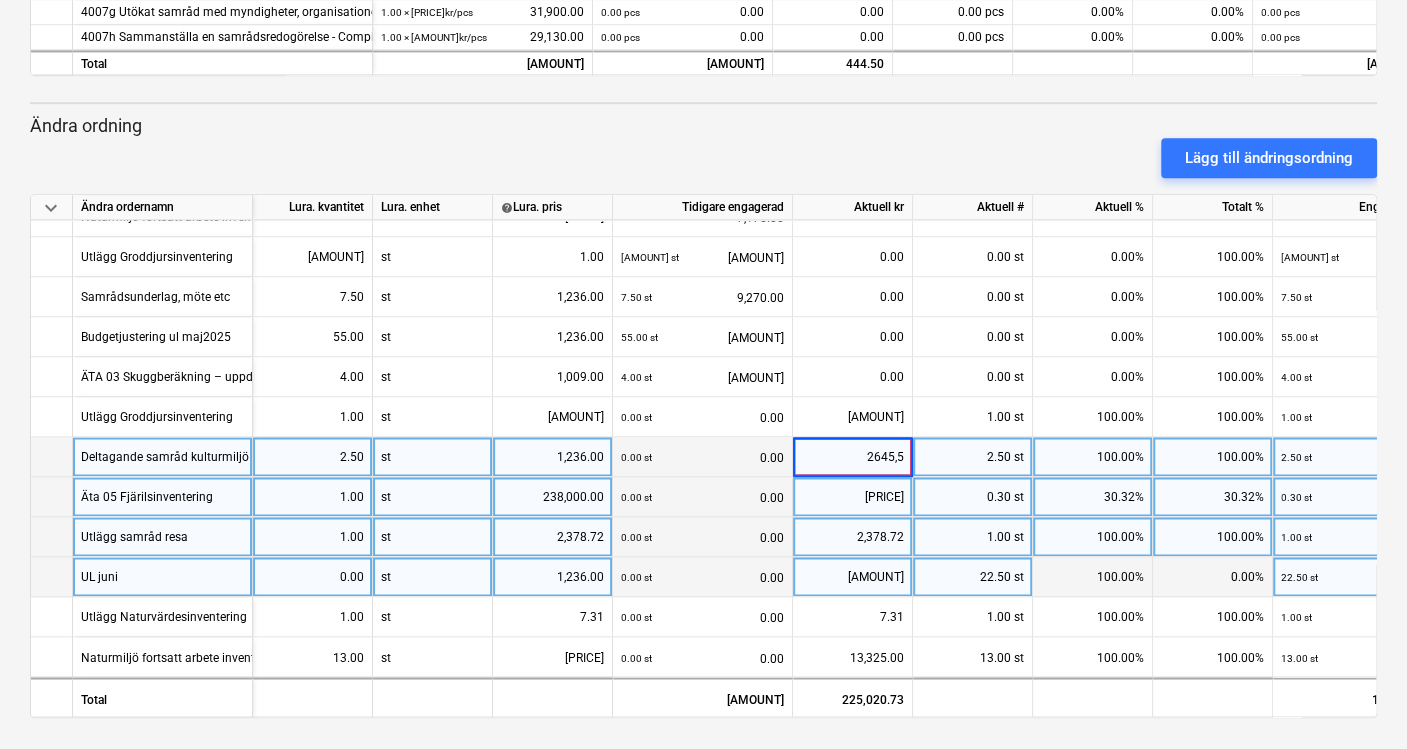click on "2645,5" at bounding box center (852, 456) 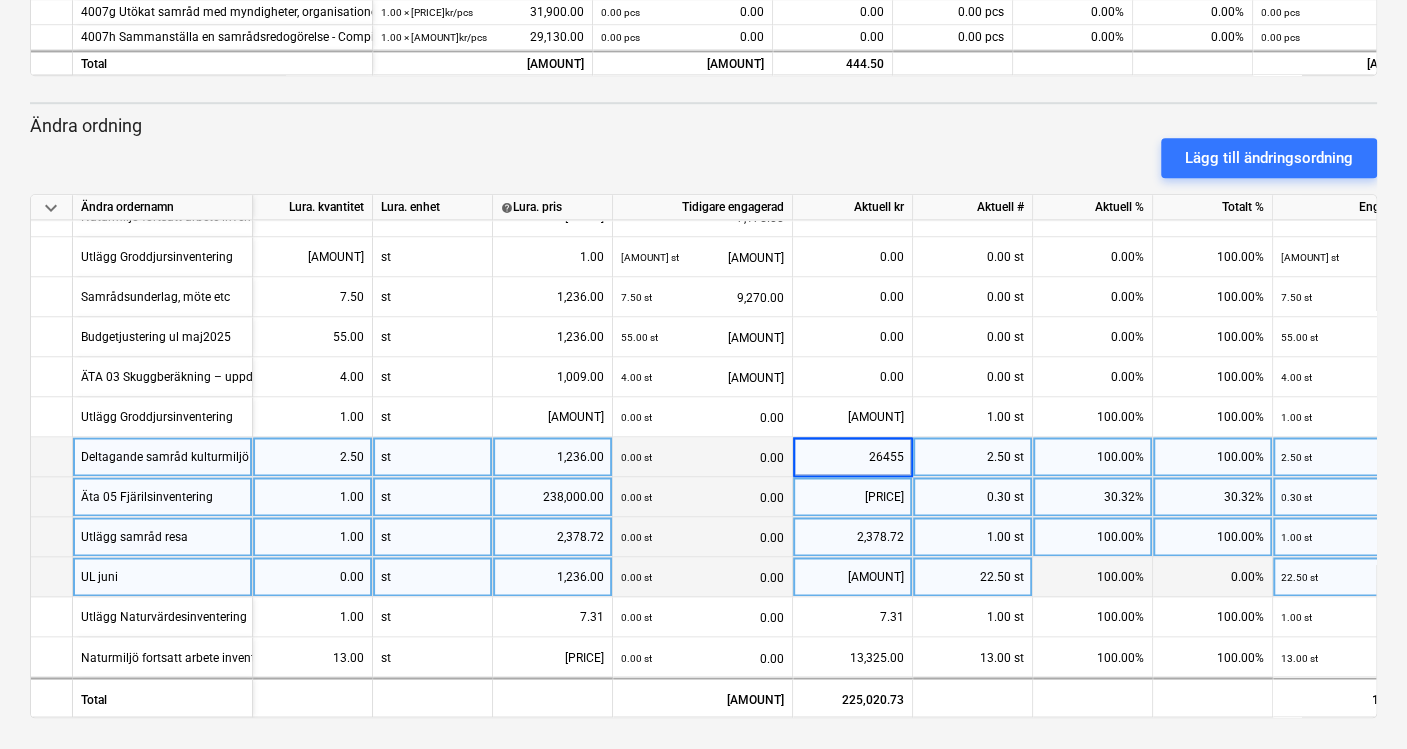 type on "2645.5" 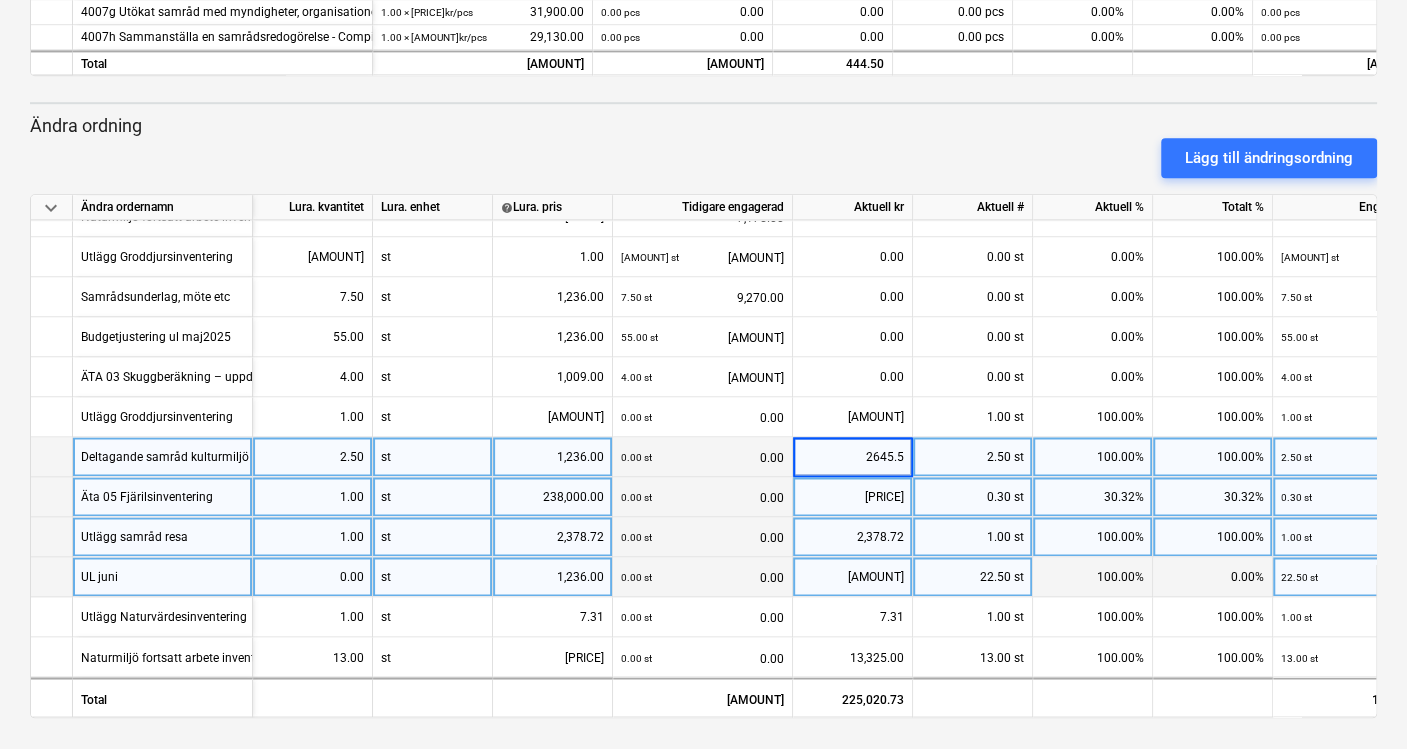 click on "2.50" at bounding box center (312, 457) 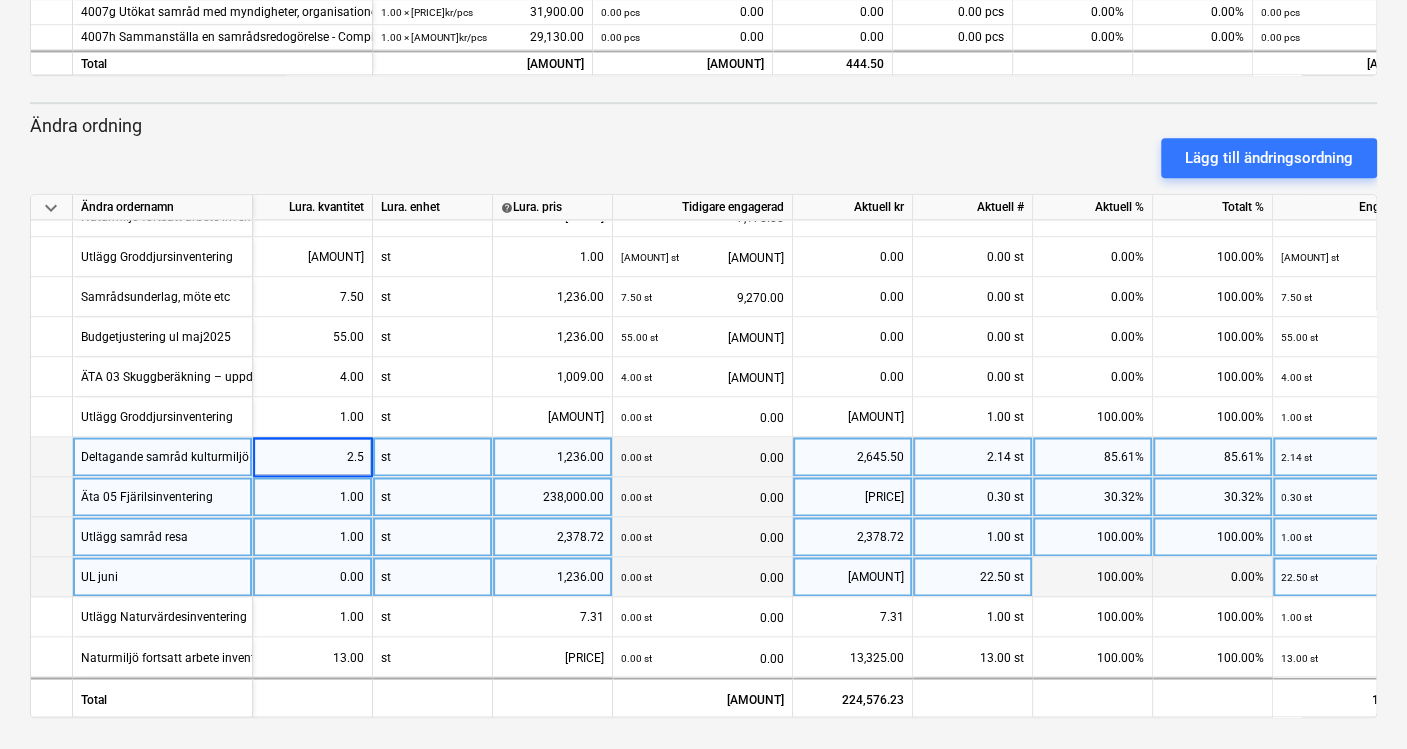 type on "1" 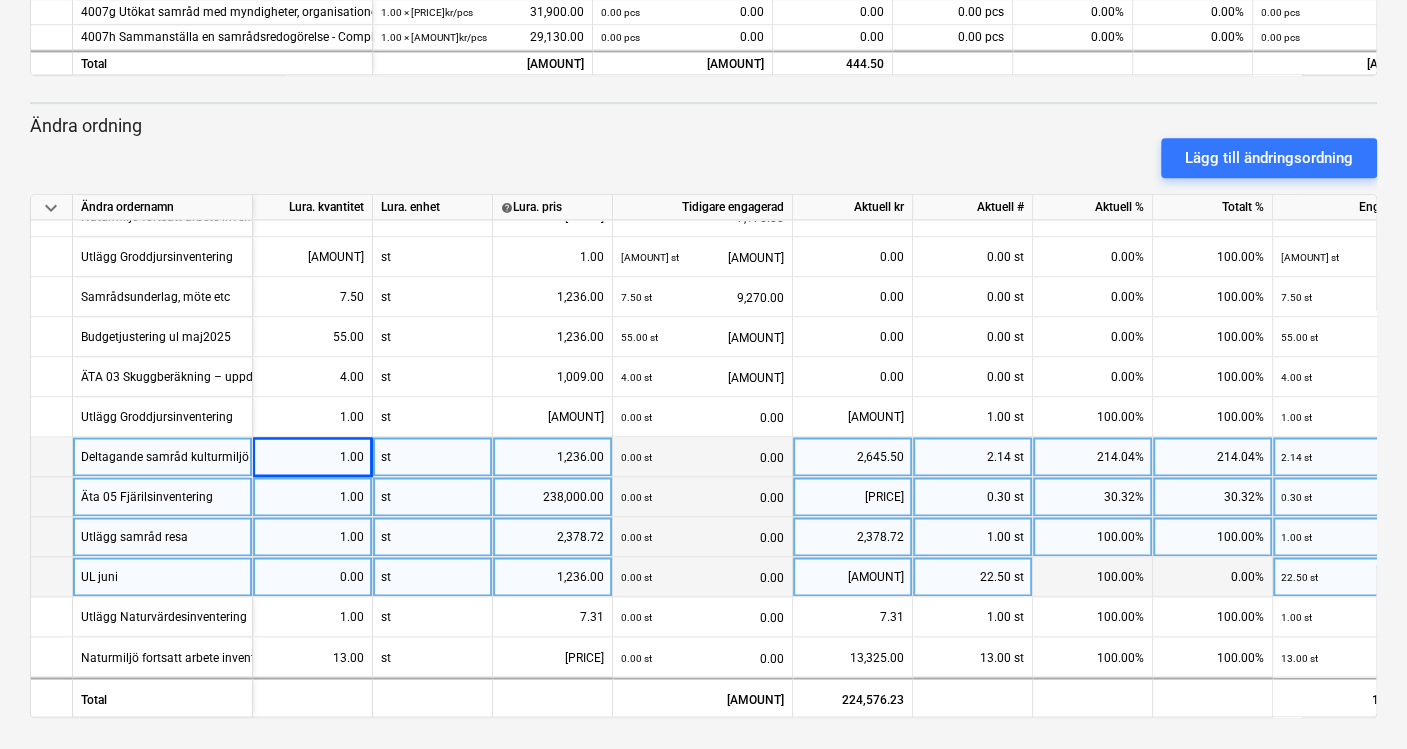 click on "1,236.00" at bounding box center (552, 457) 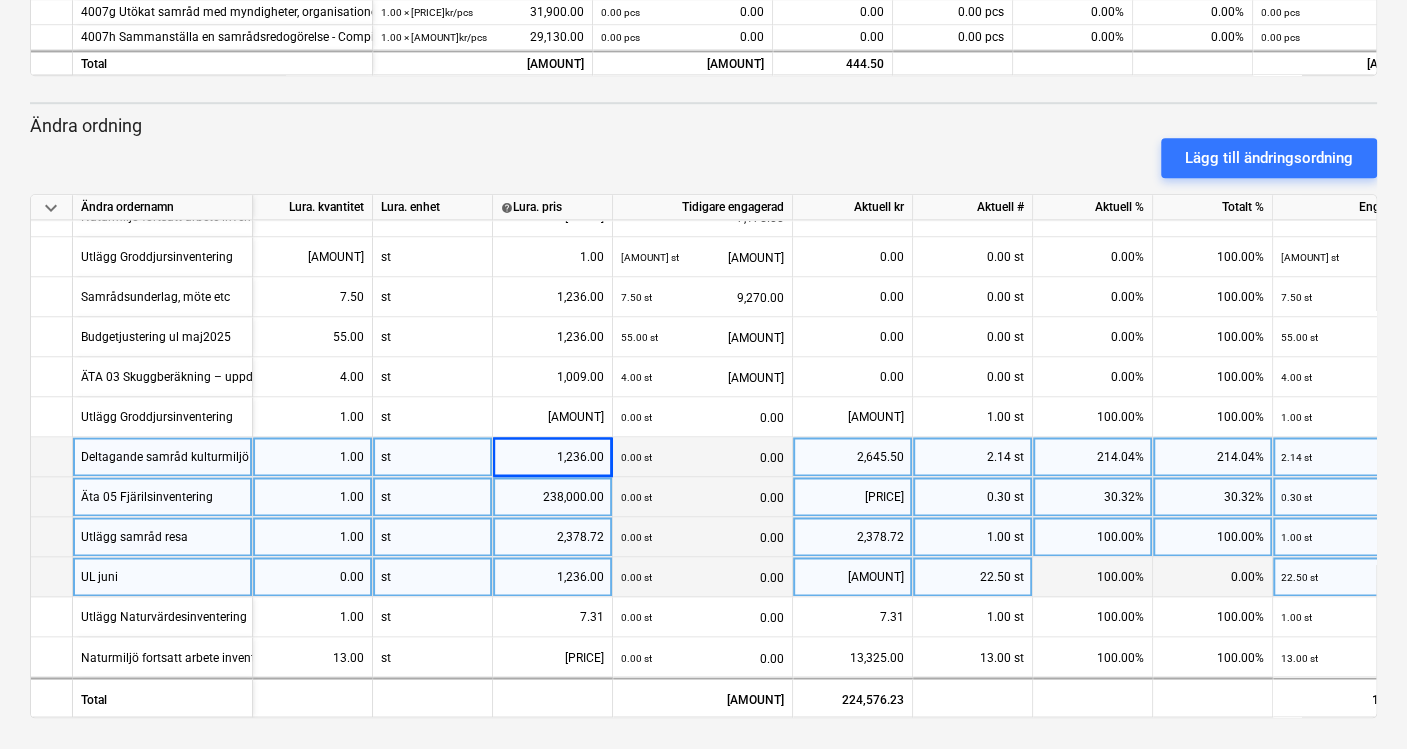 click on "1,236.00" at bounding box center (552, 457) 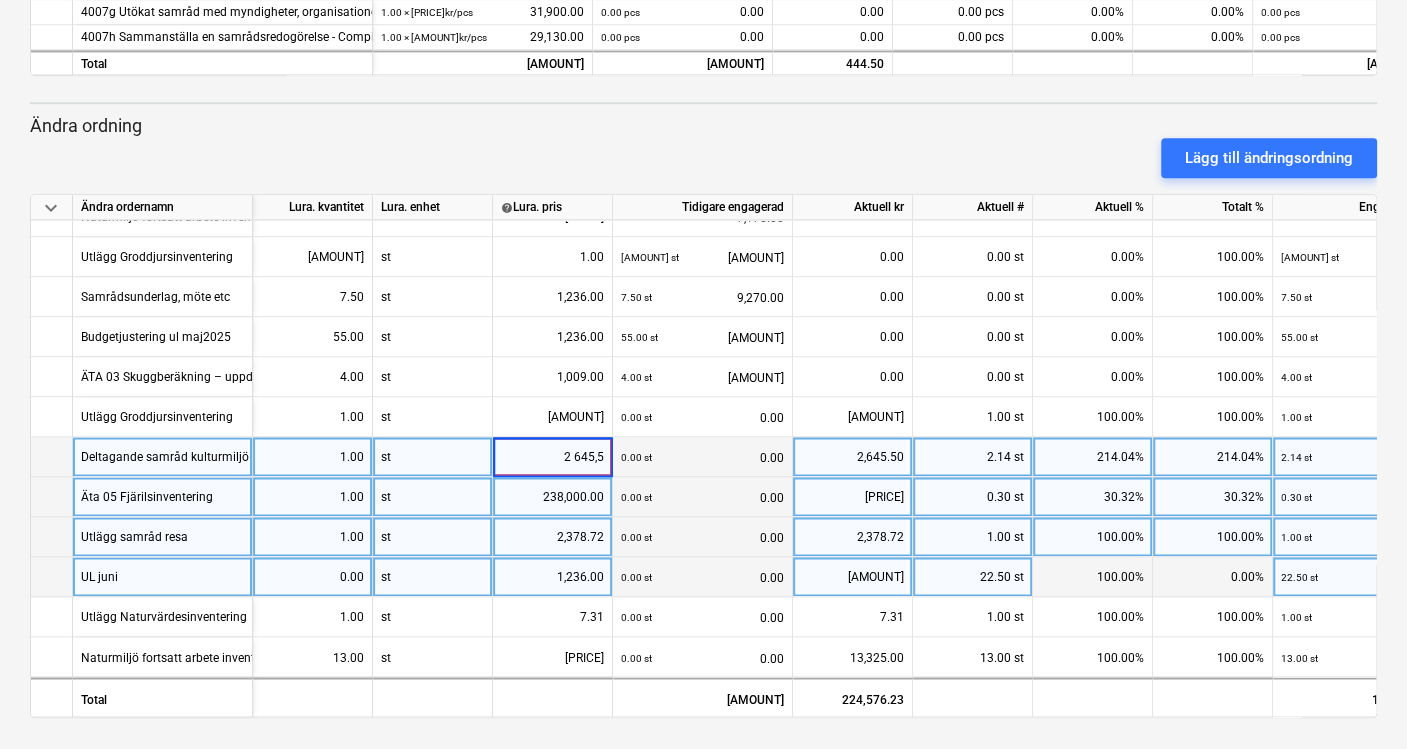 click on "2 645,5" at bounding box center (552, 456) 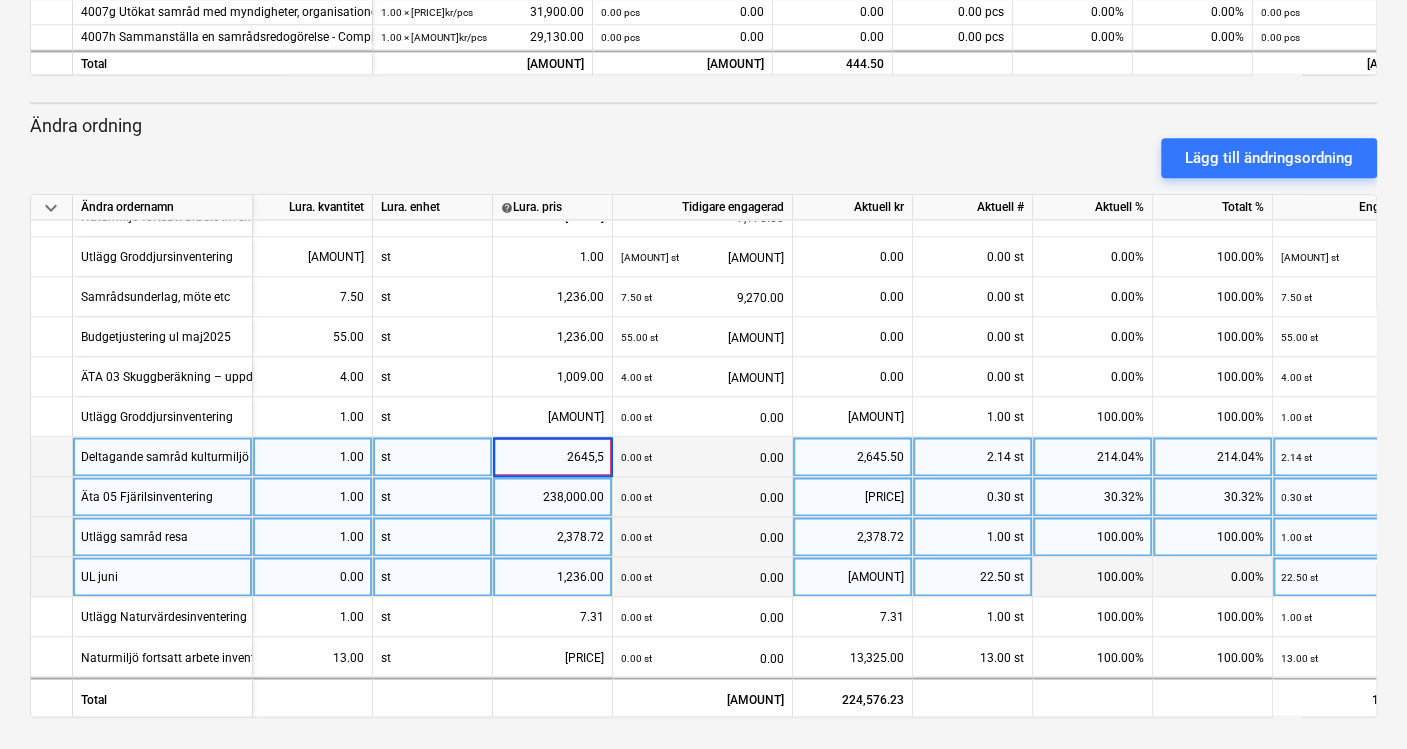 click on "2645,5" at bounding box center [552, 456] 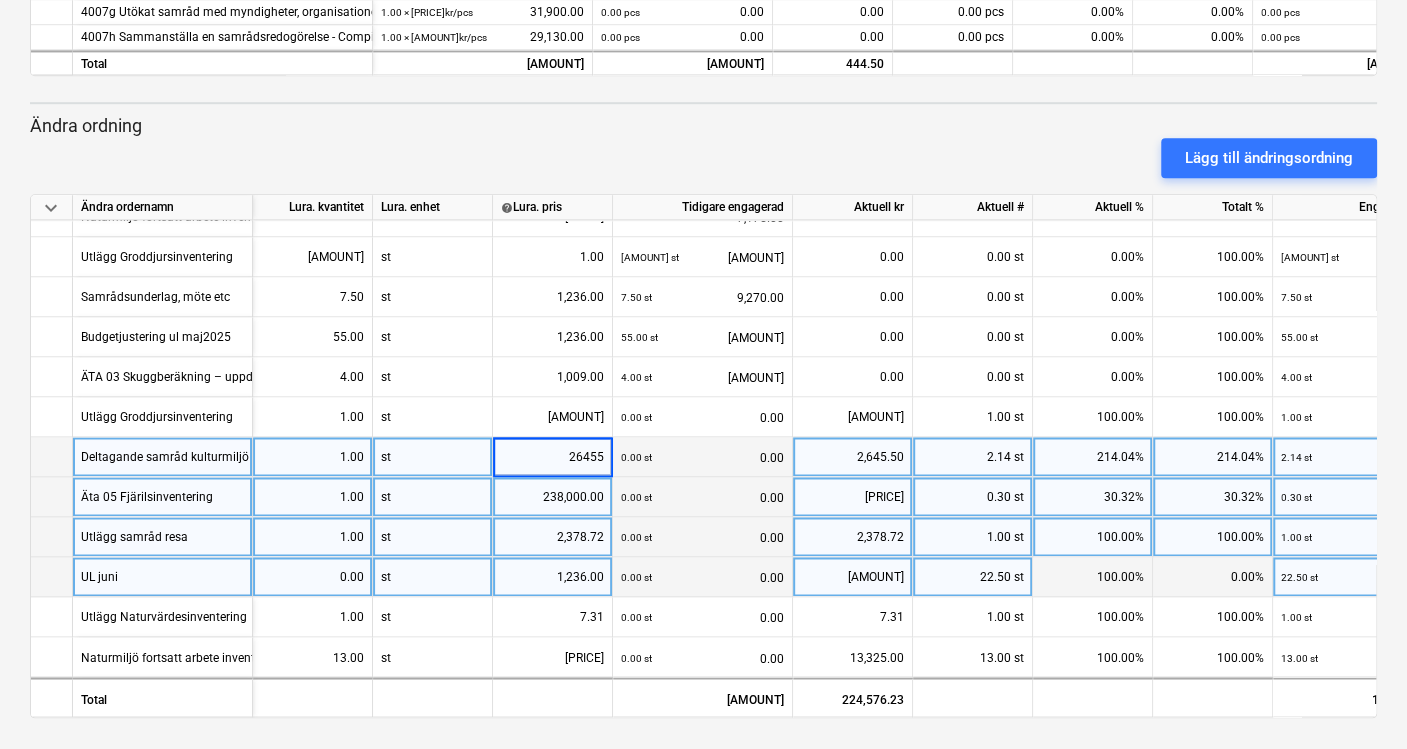 type on "2645.5" 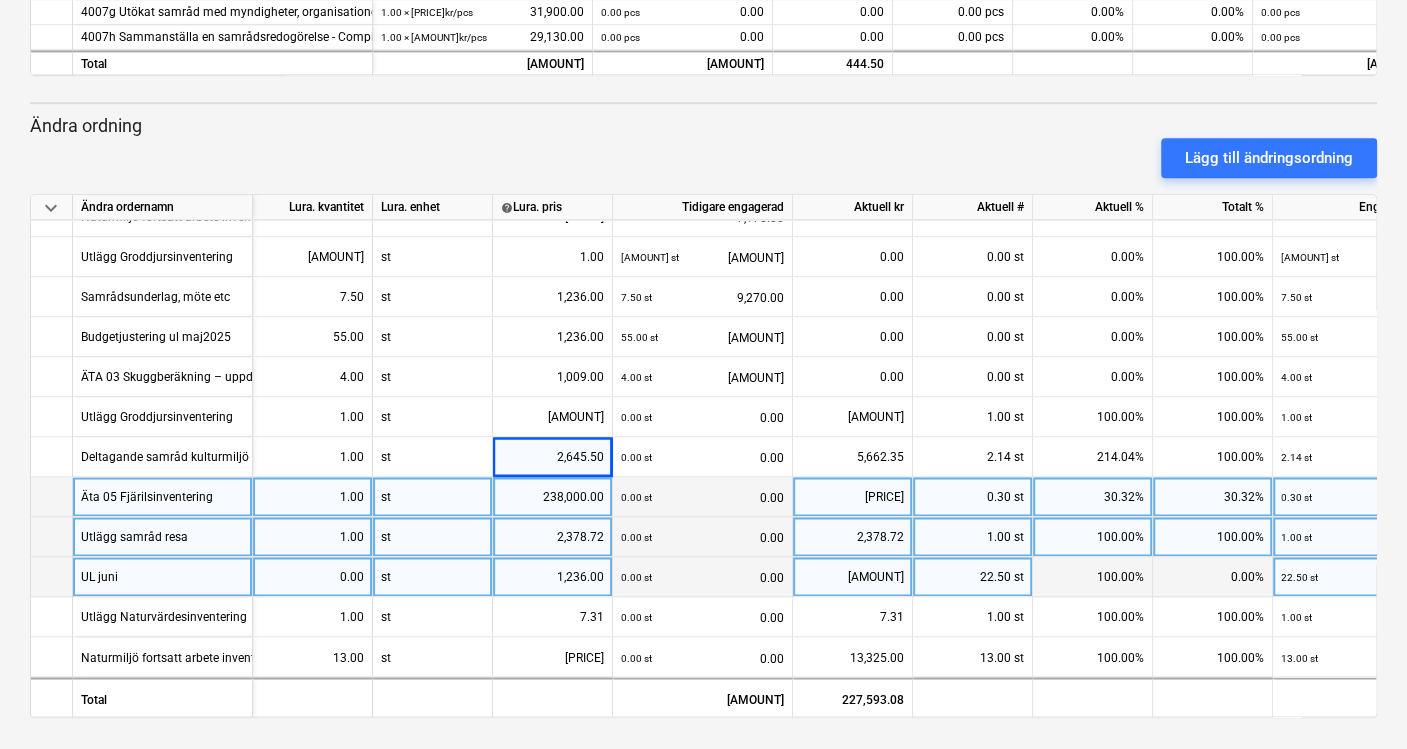 click on "0.00   st 0.00" at bounding box center [702, 497] 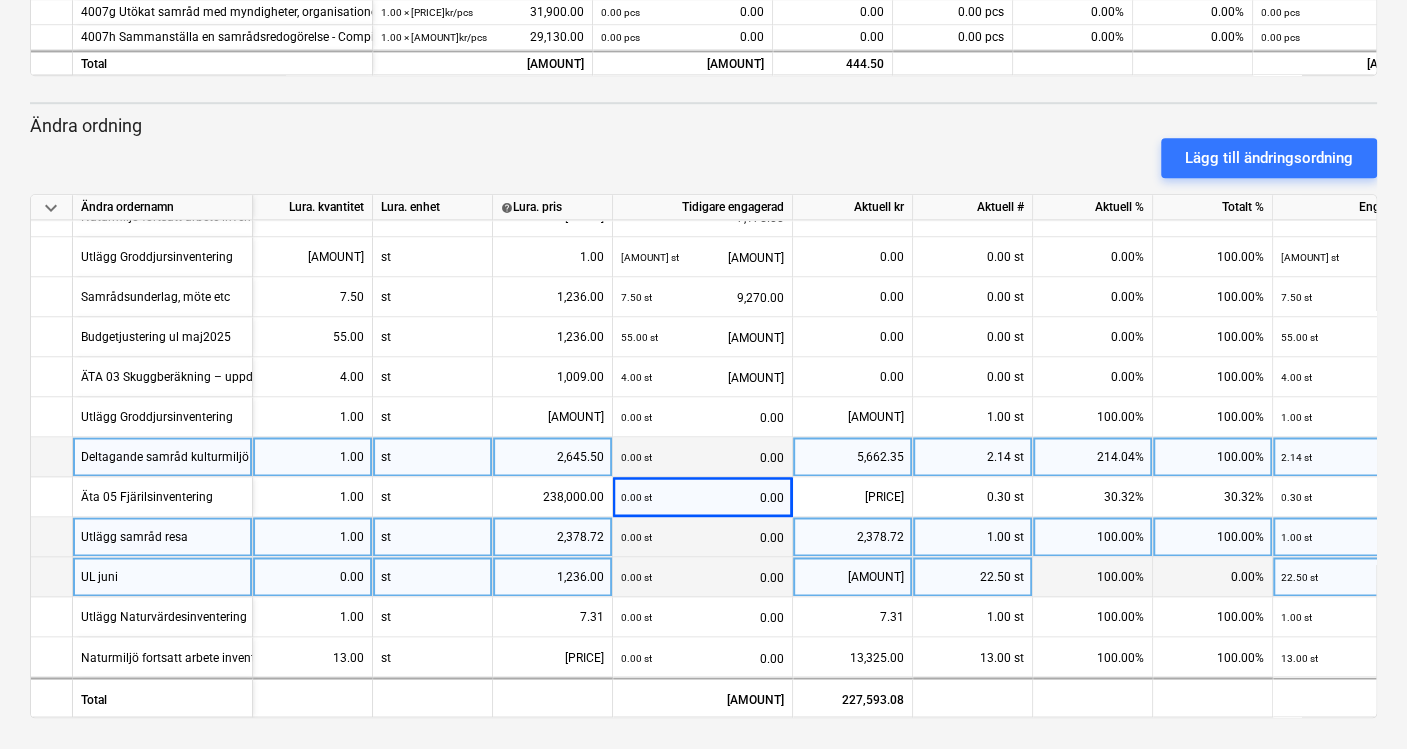 click on "5,662.35" at bounding box center (852, 457) 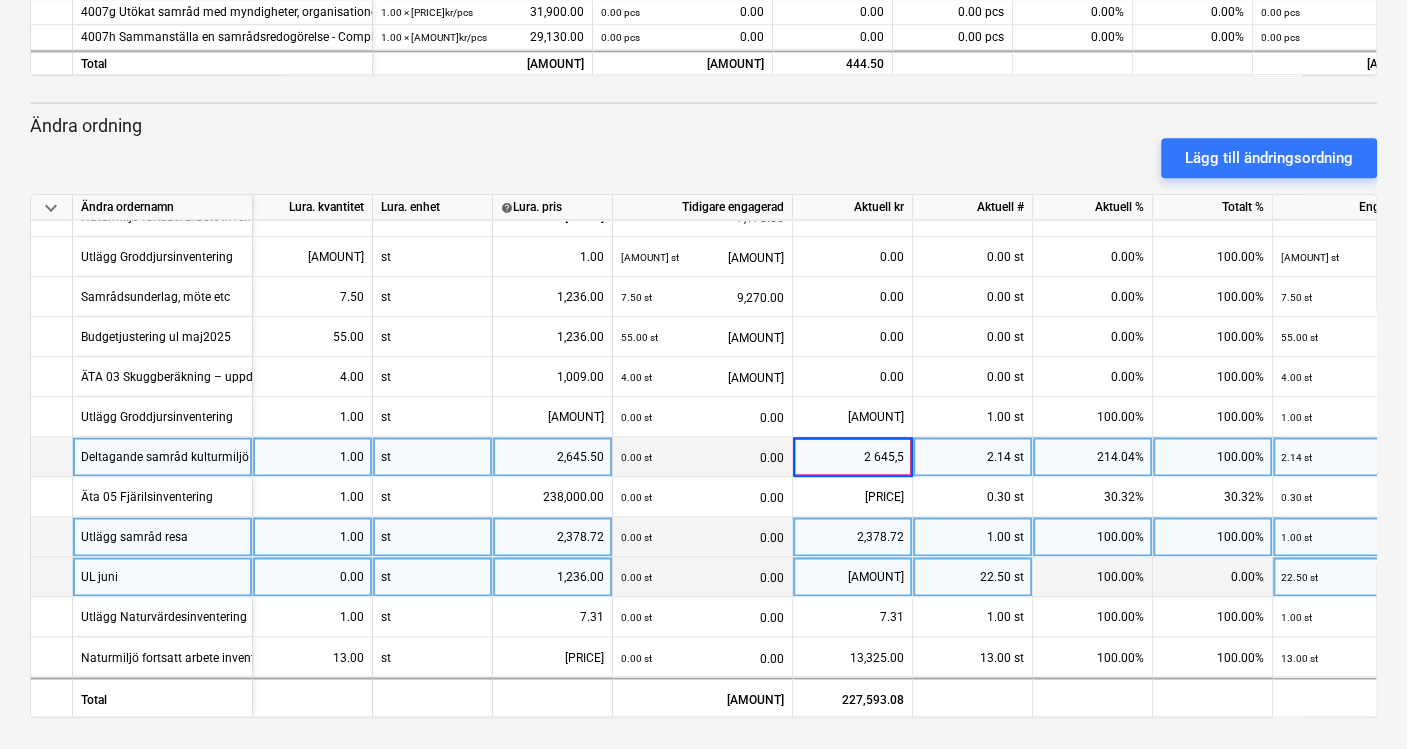 click on "2 645,5" at bounding box center [852, 456] 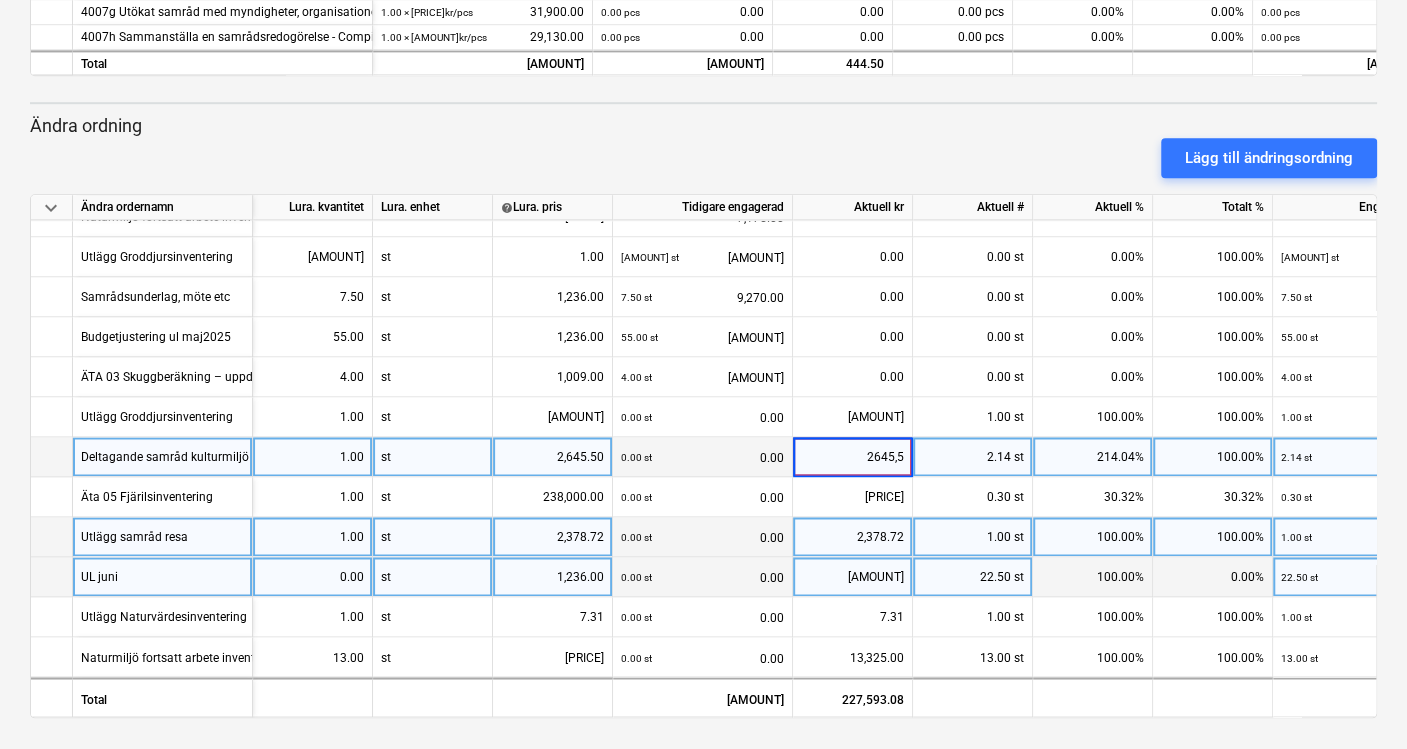 click on "2645,5" at bounding box center (852, 456) 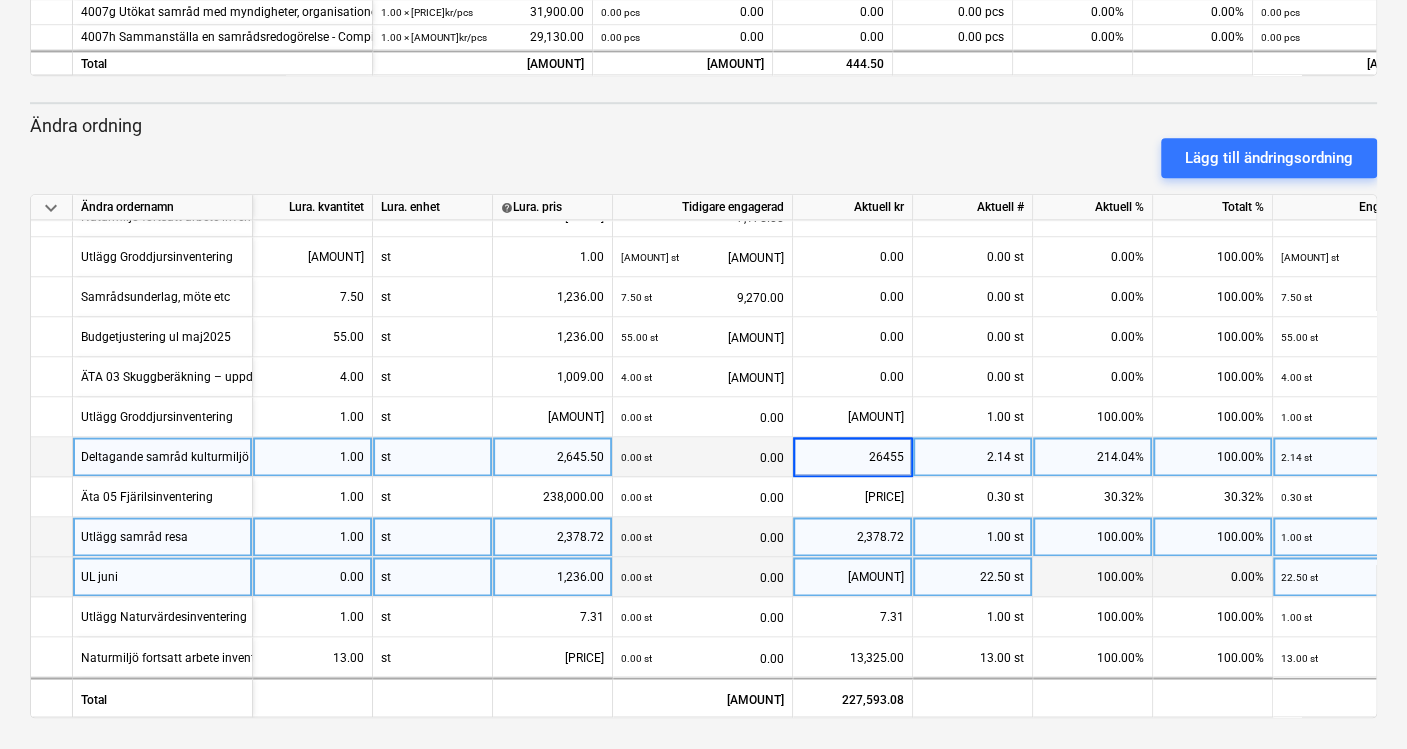 type on "2645.5" 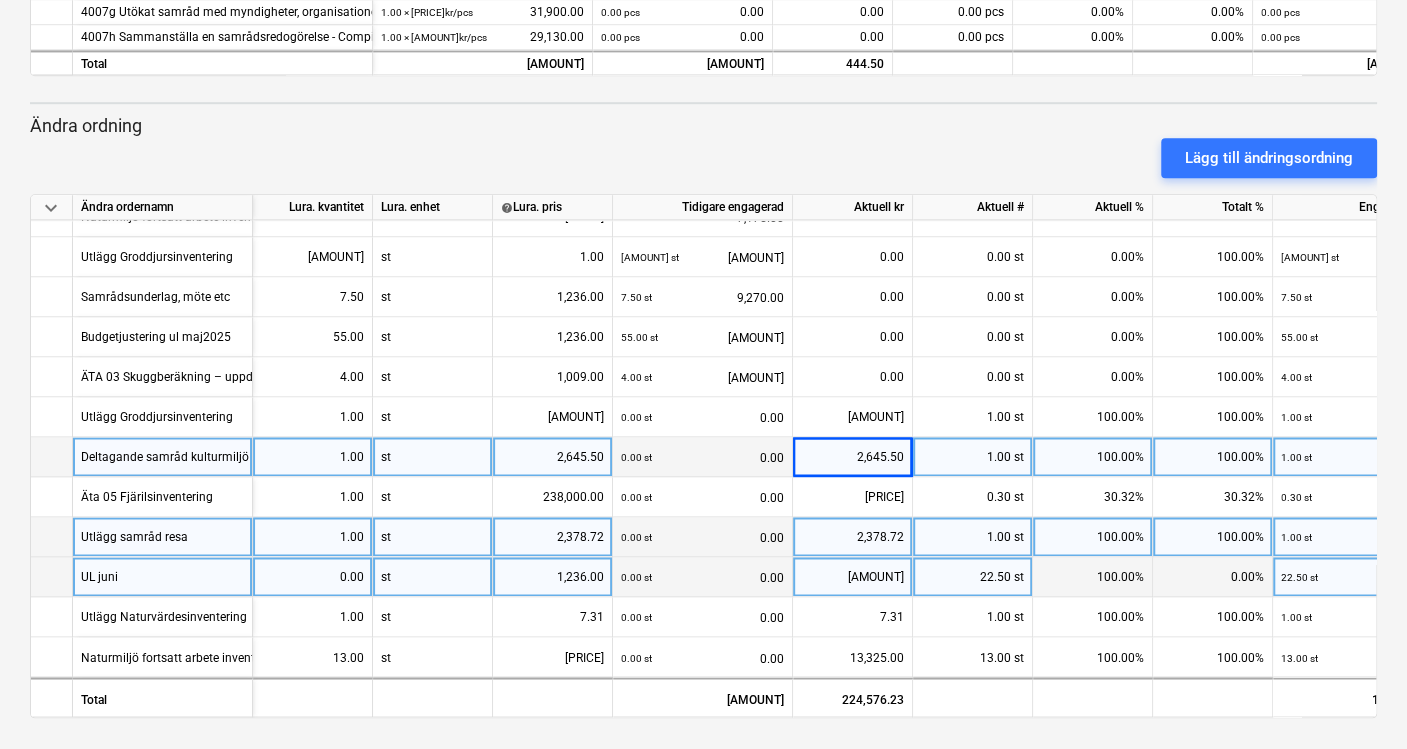 click on "Ändra ordning" at bounding box center (703, 126) 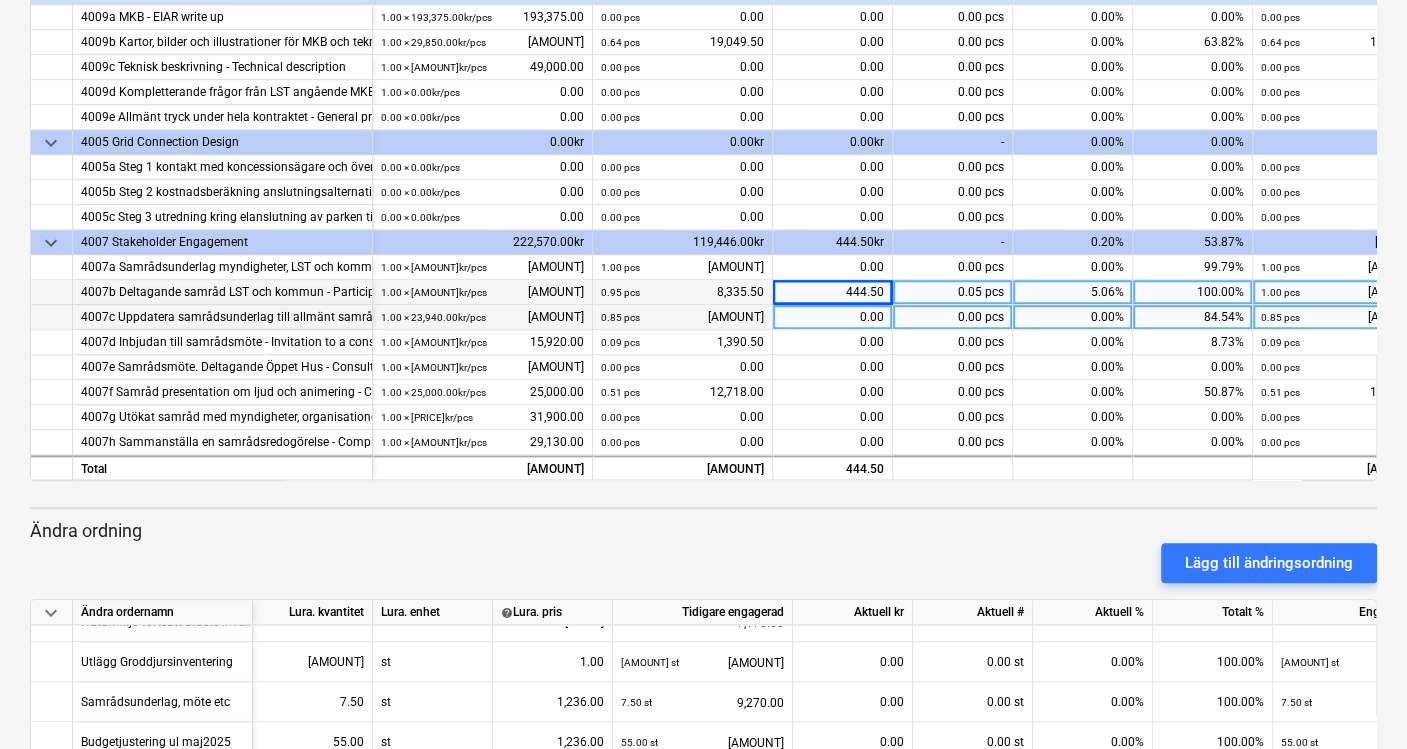 scroll, scrollTop: 306, scrollLeft: 0, axis: vertical 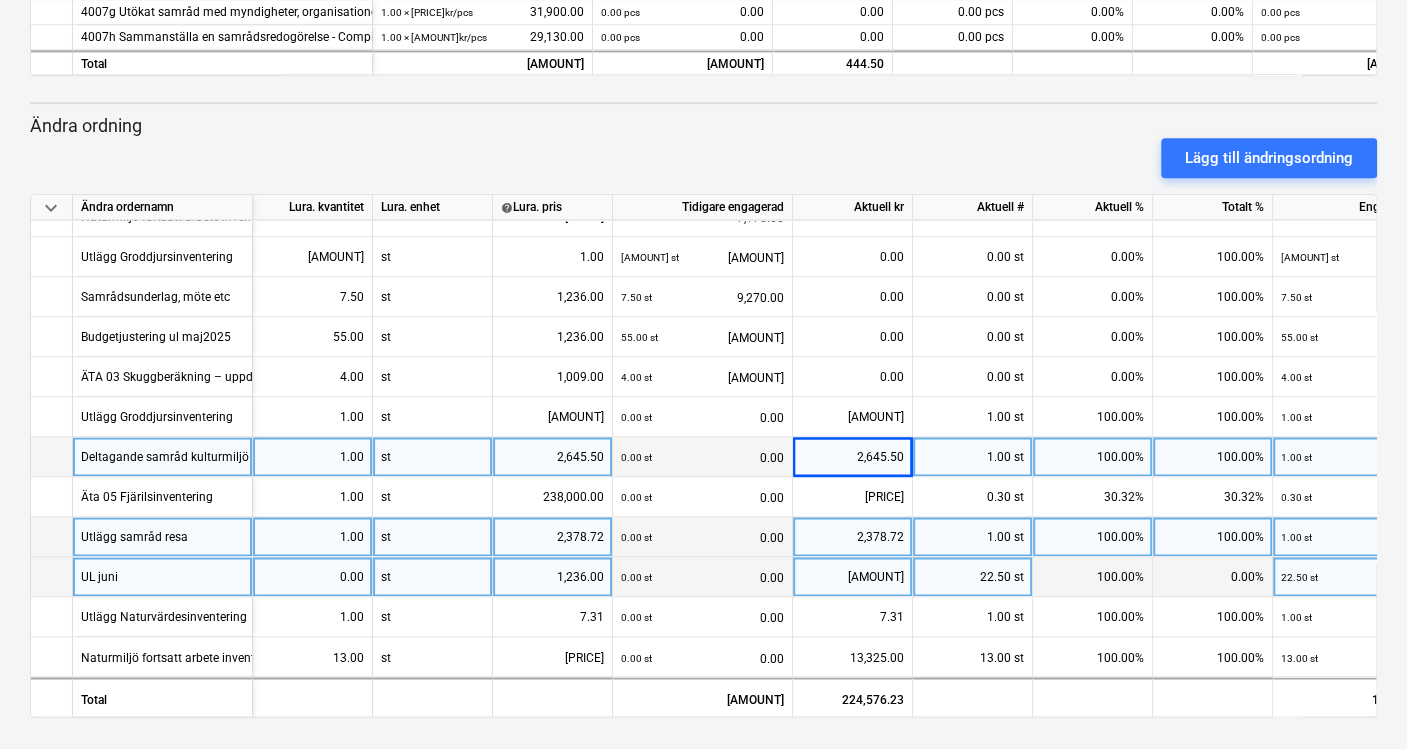 click on "Lägg till ändringsordning" at bounding box center (703, 158) 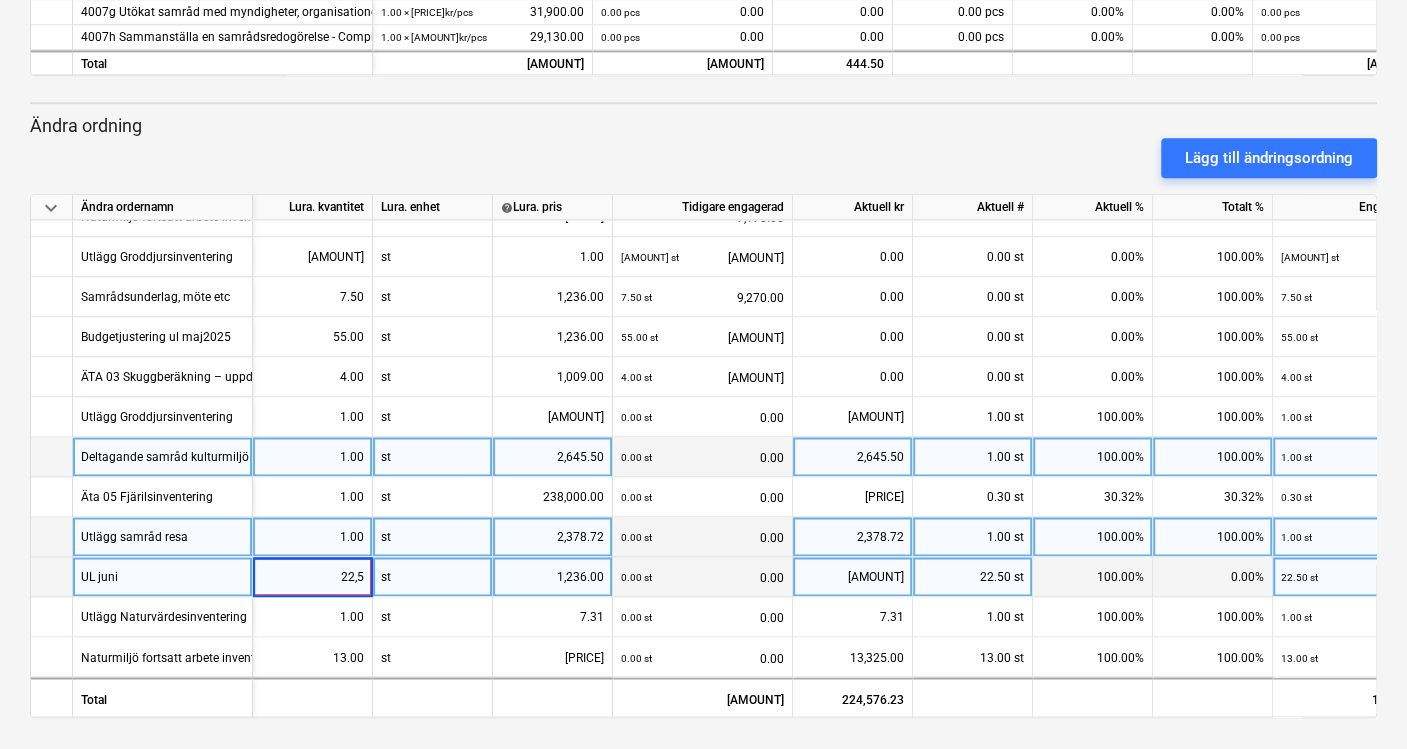 click on "22,5" at bounding box center [312, 576] 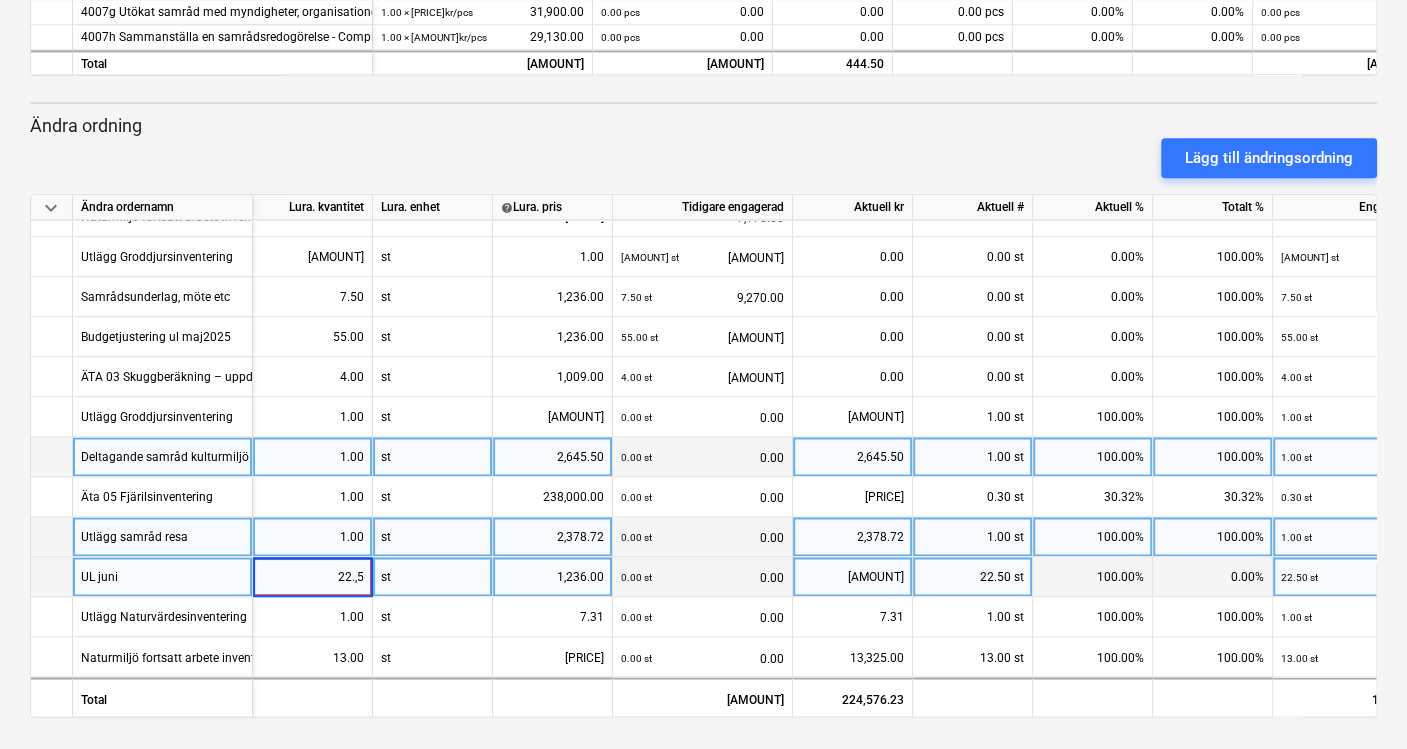type on "22.5" 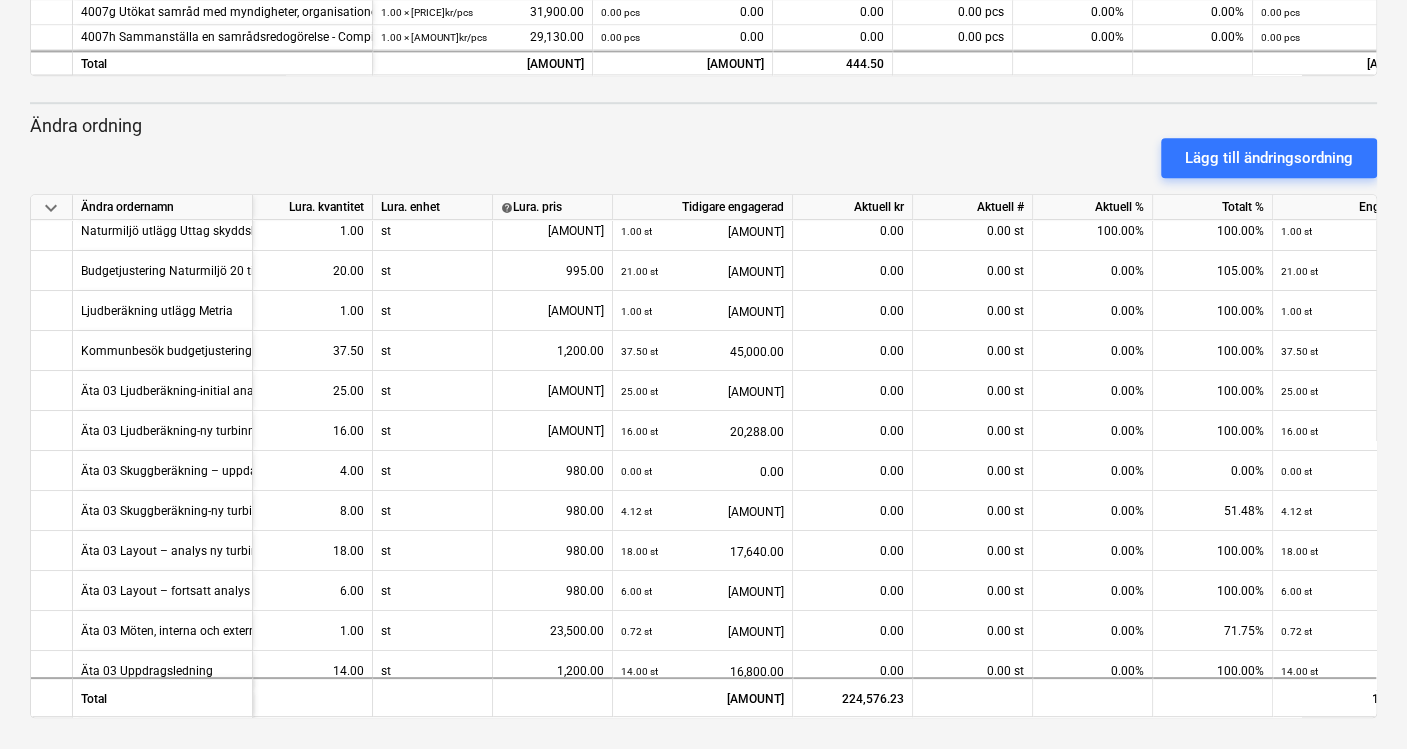scroll, scrollTop: 0, scrollLeft: 0, axis: both 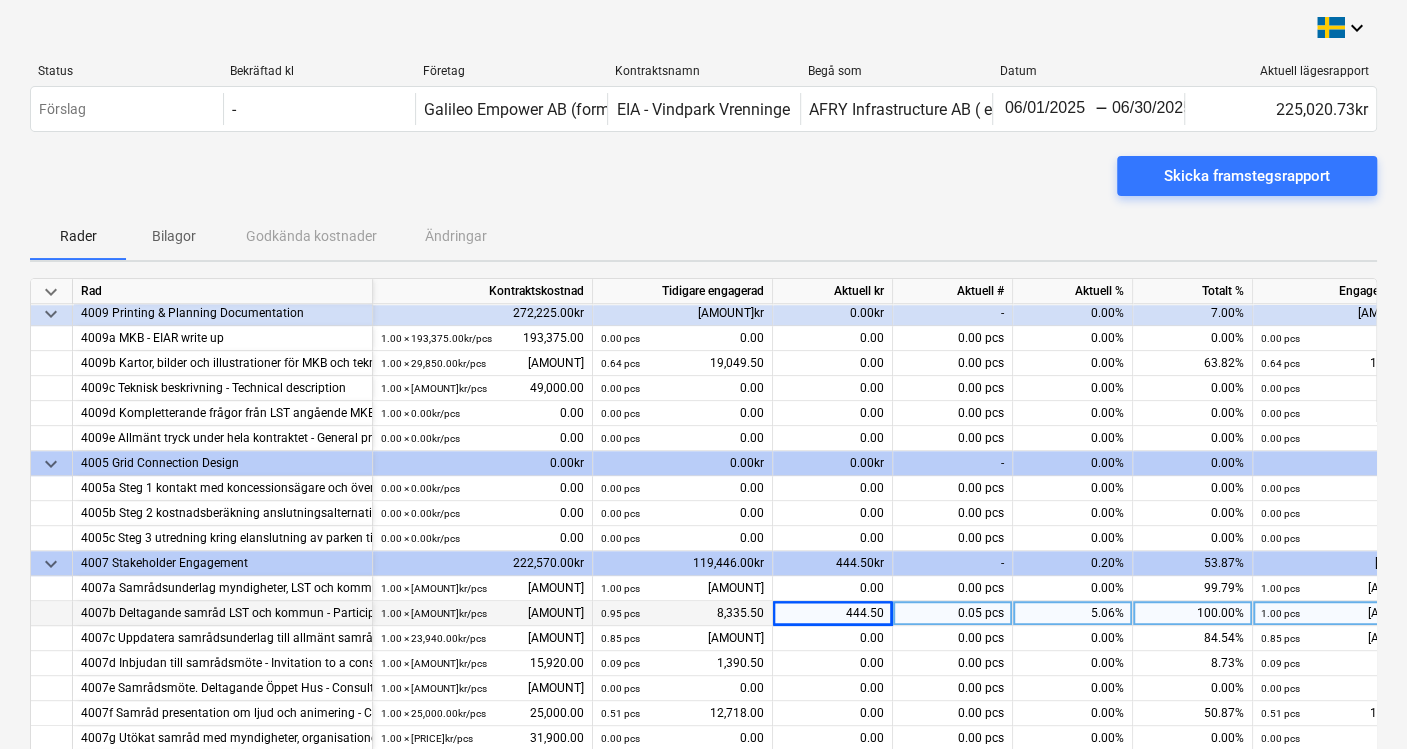 click on "Skicka framstegsrapport" at bounding box center (703, 184) 